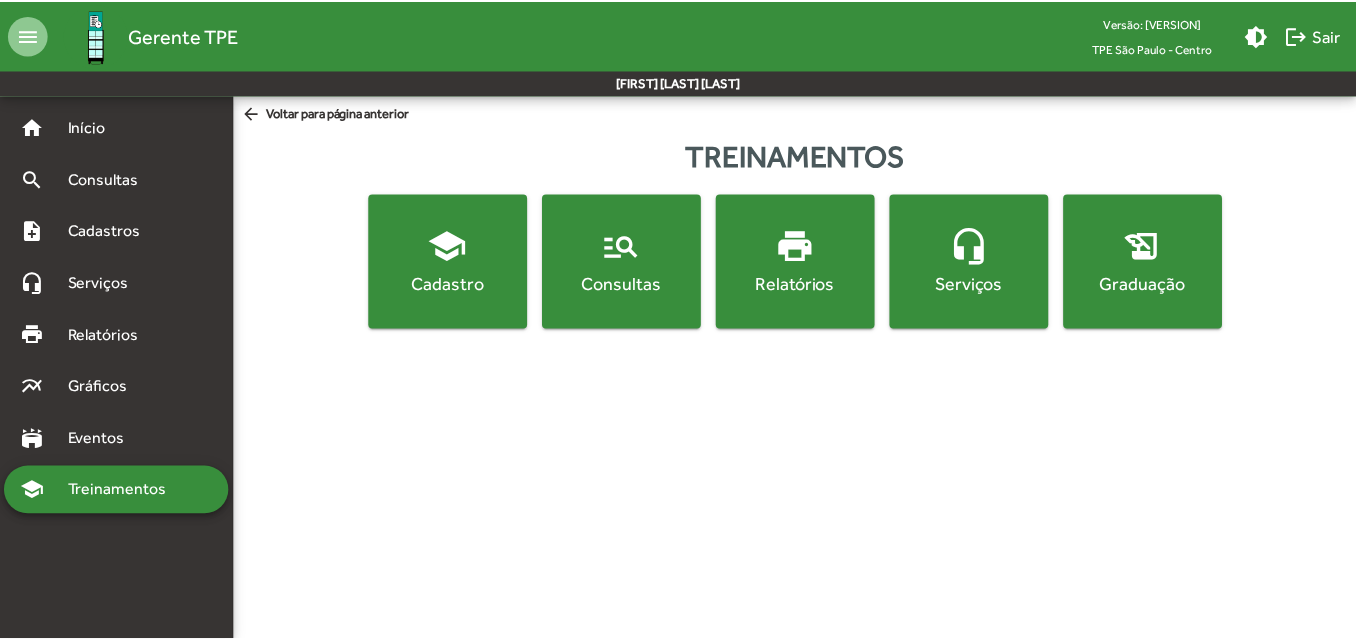 scroll, scrollTop: 0, scrollLeft: 0, axis: both 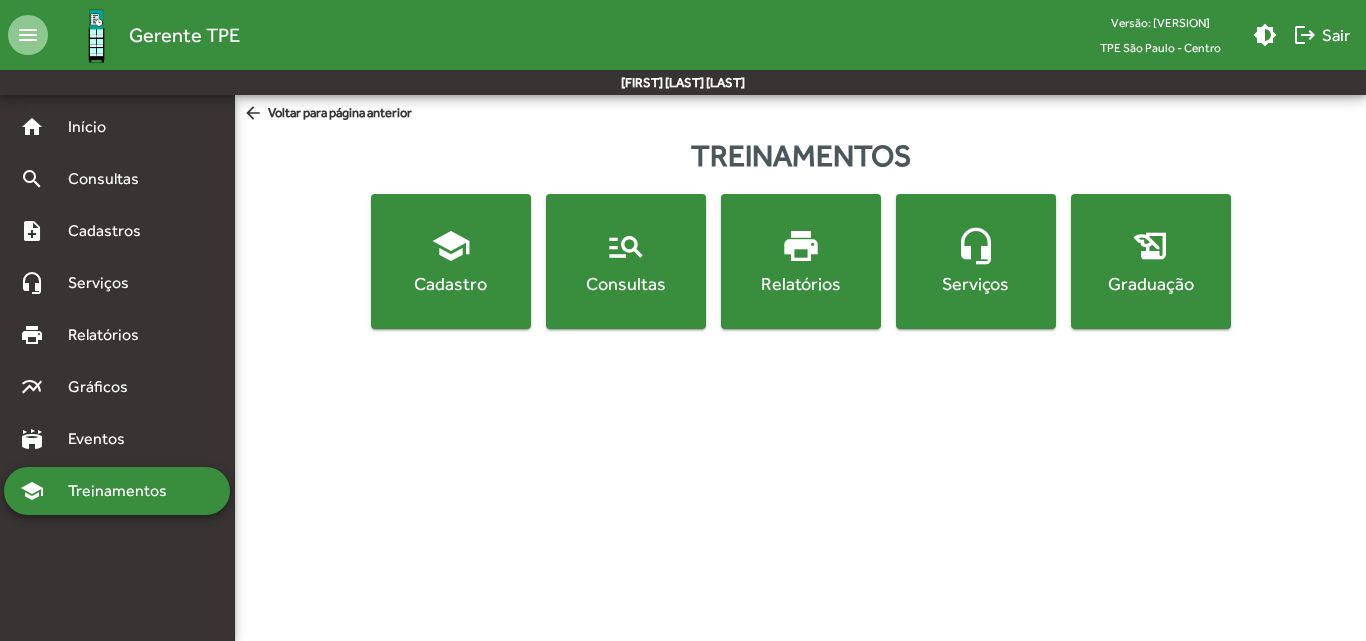 click on "school  Cadastro" at bounding box center (451, 261) 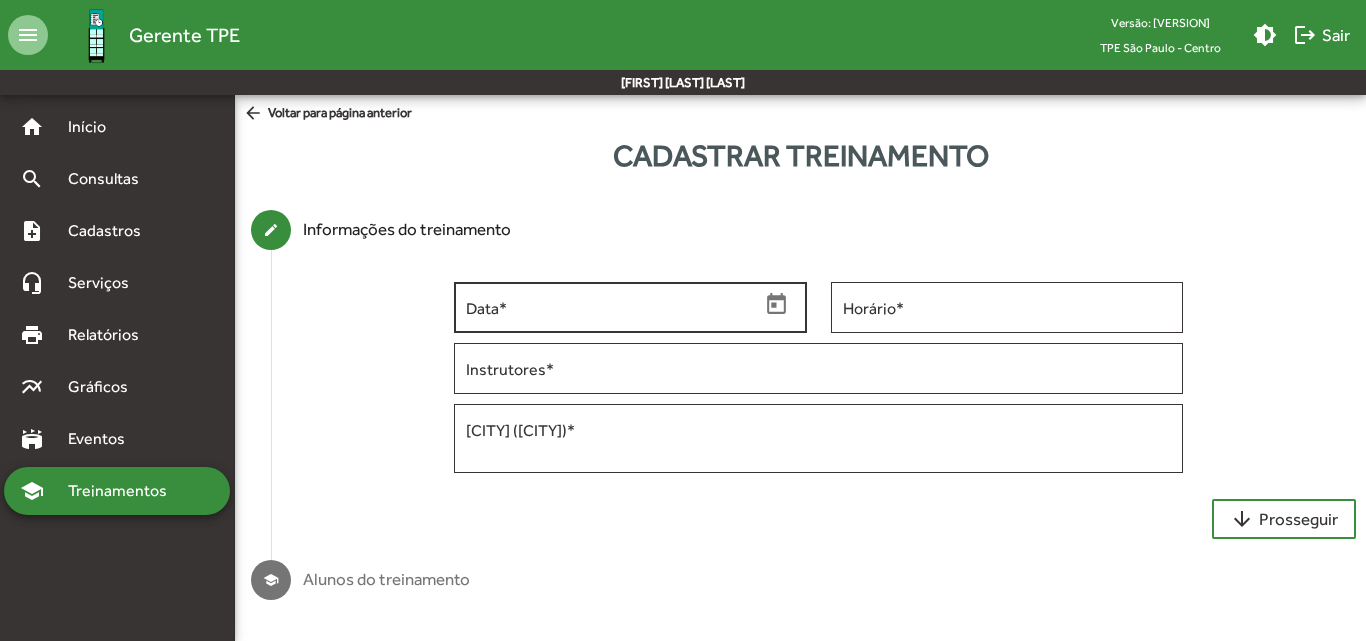 click at bounding box center (777, 305) 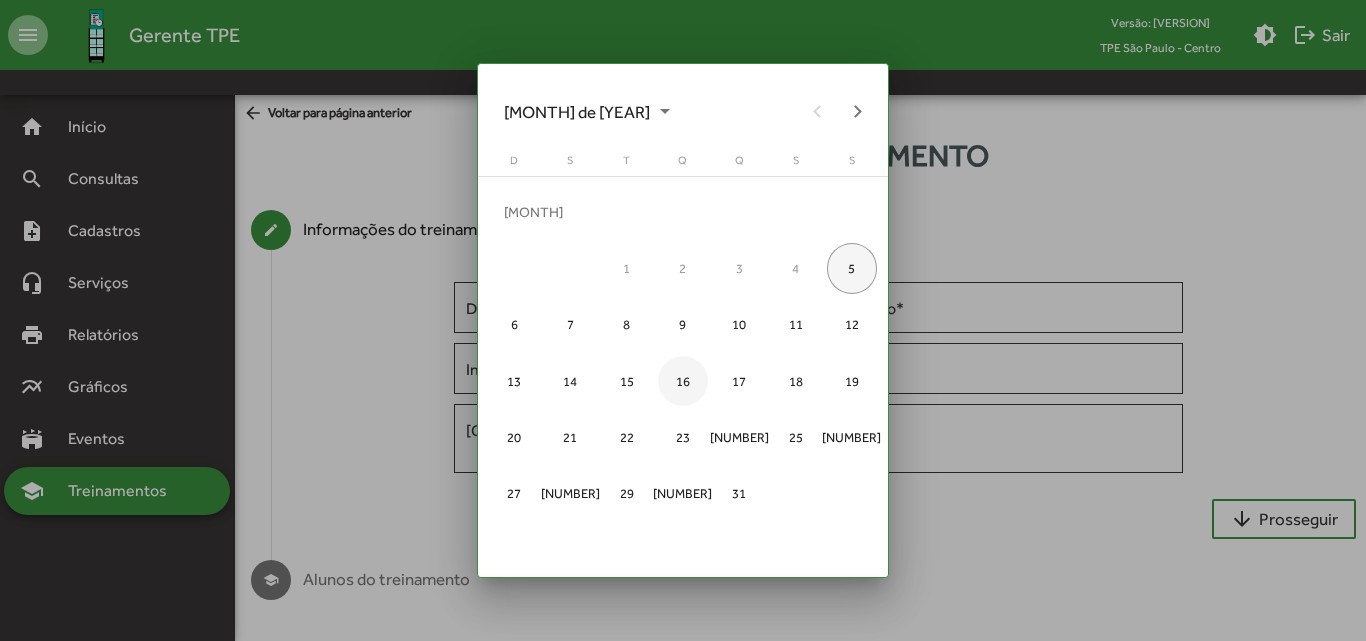 click on "16" at bounding box center [683, 381] 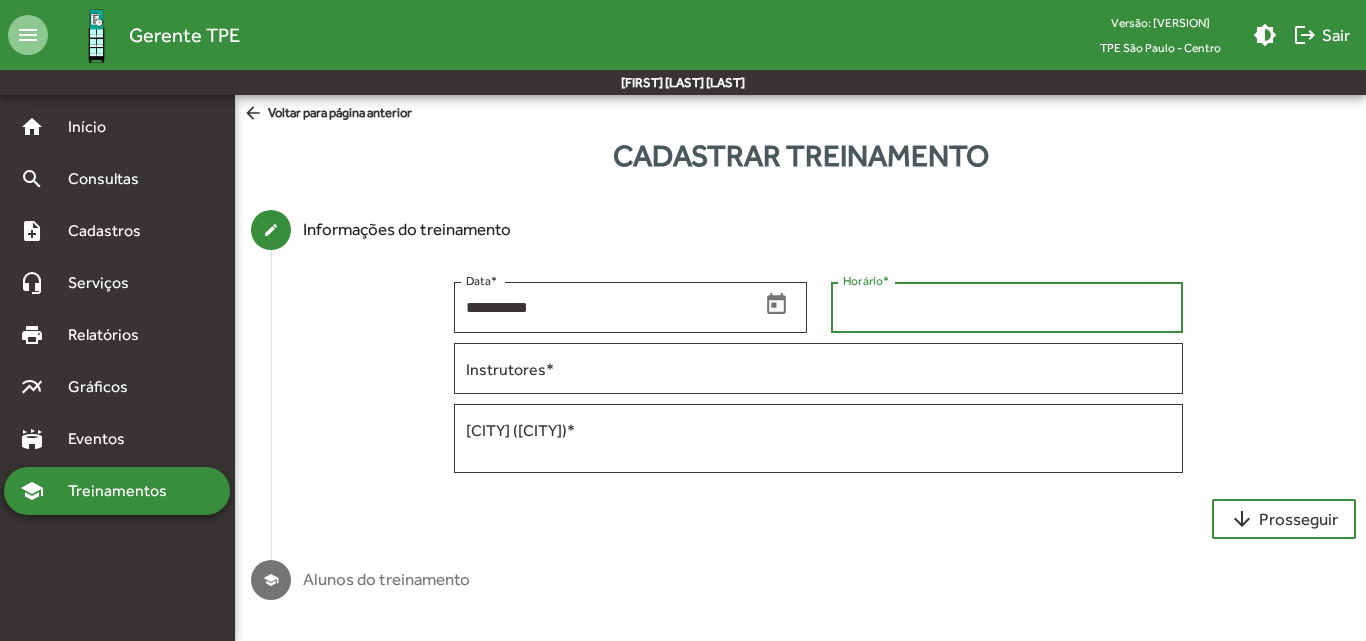 click on "Horário  *" at bounding box center [1007, 308] 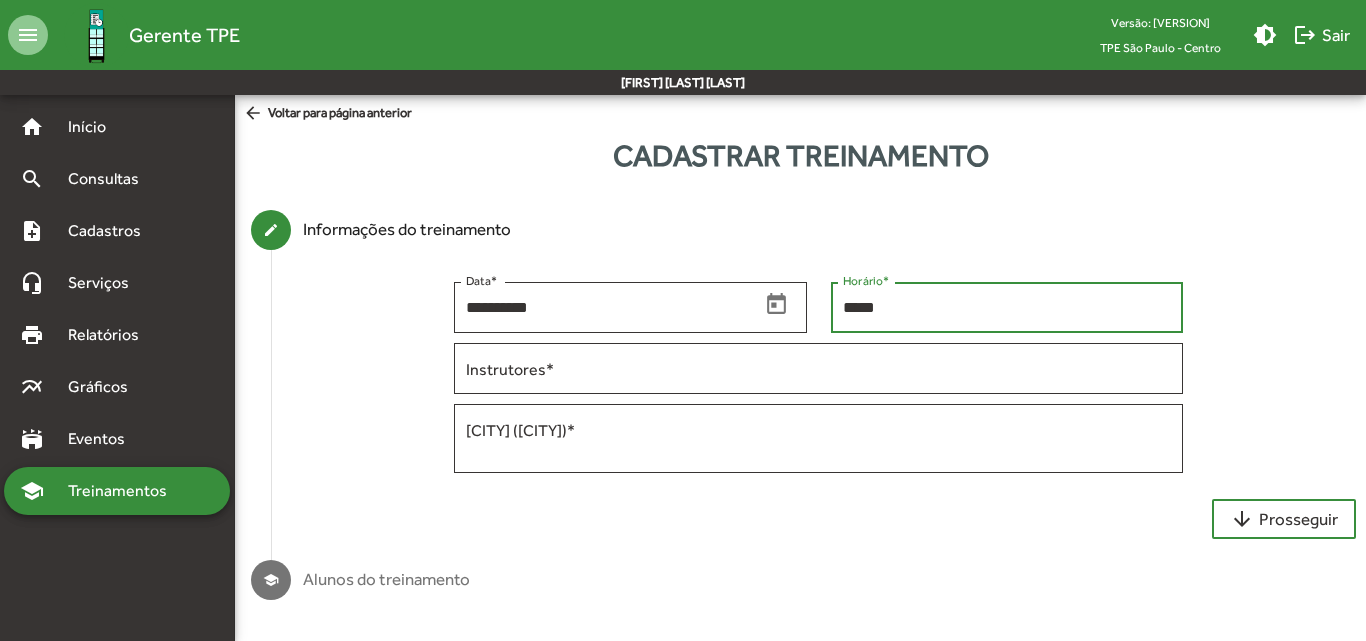 type on "*****" 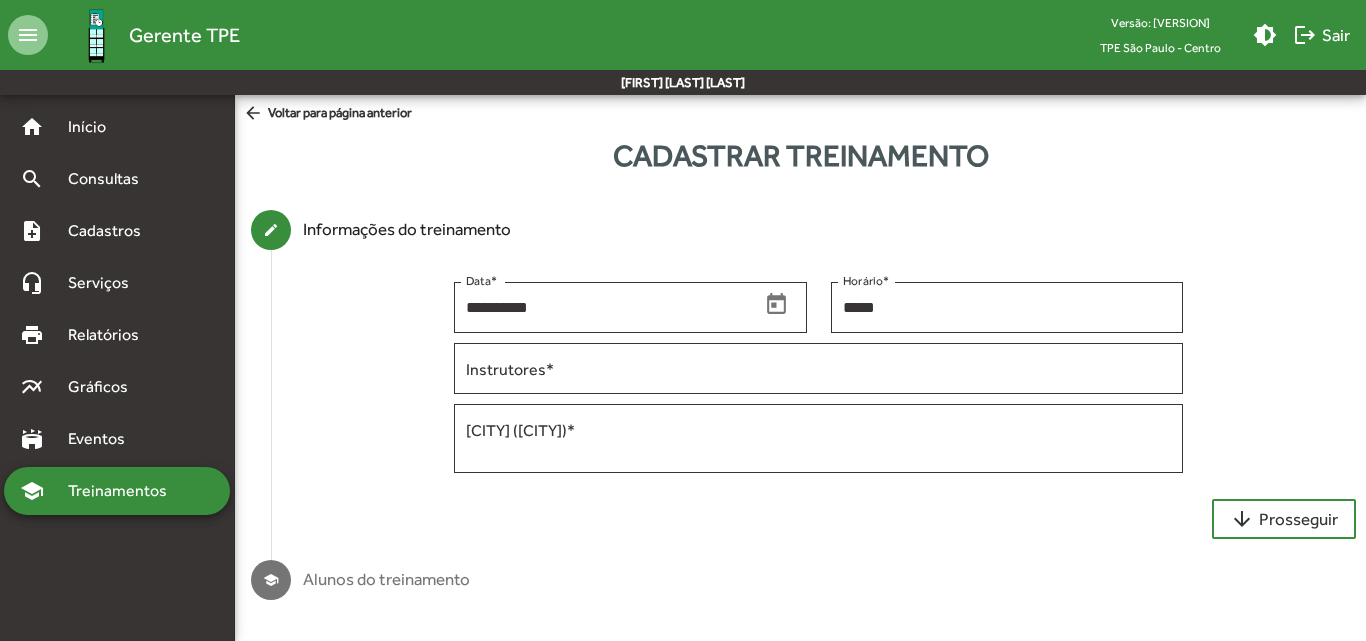 click on "arrow_downward  Prosseguir" at bounding box center (818, 519) 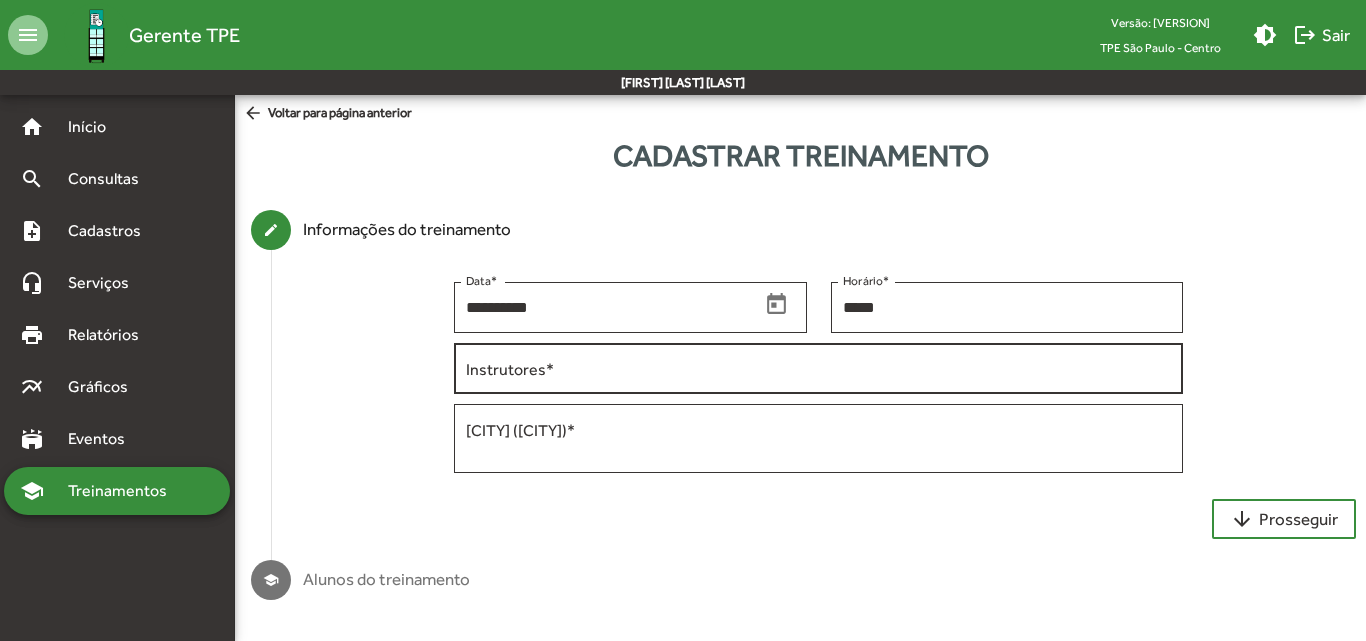 click on "Instrutores  *" at bounding box center [818, 369] 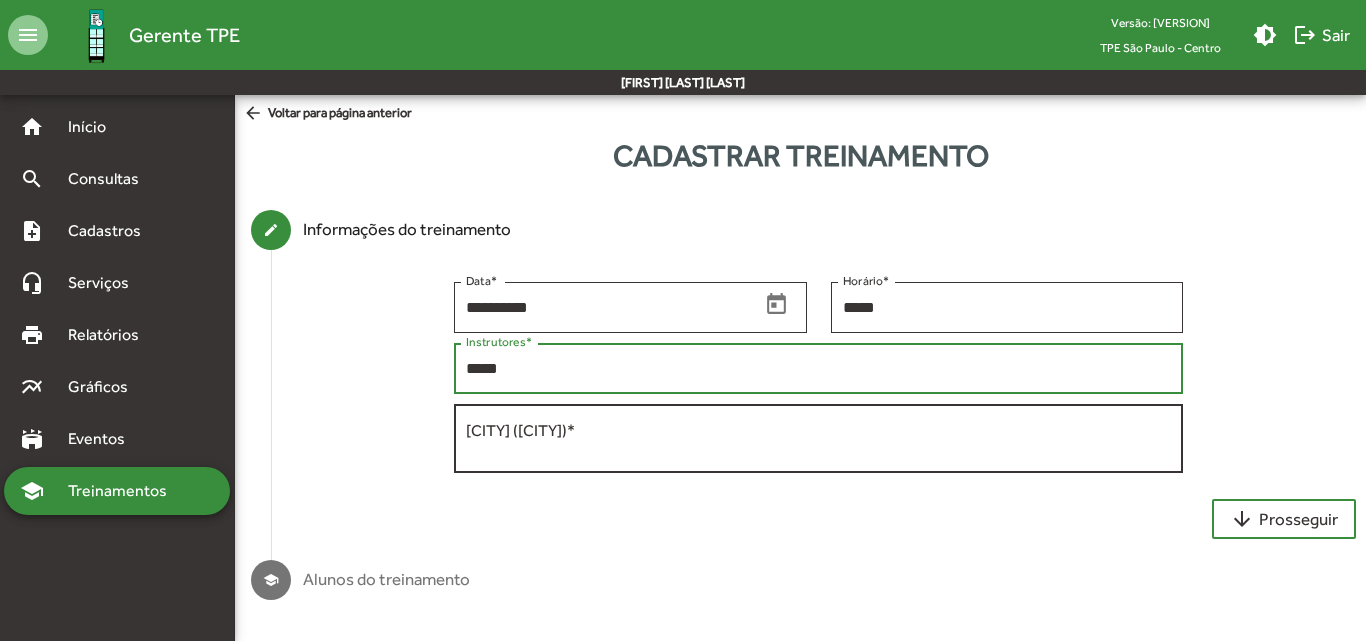 type on "*****" 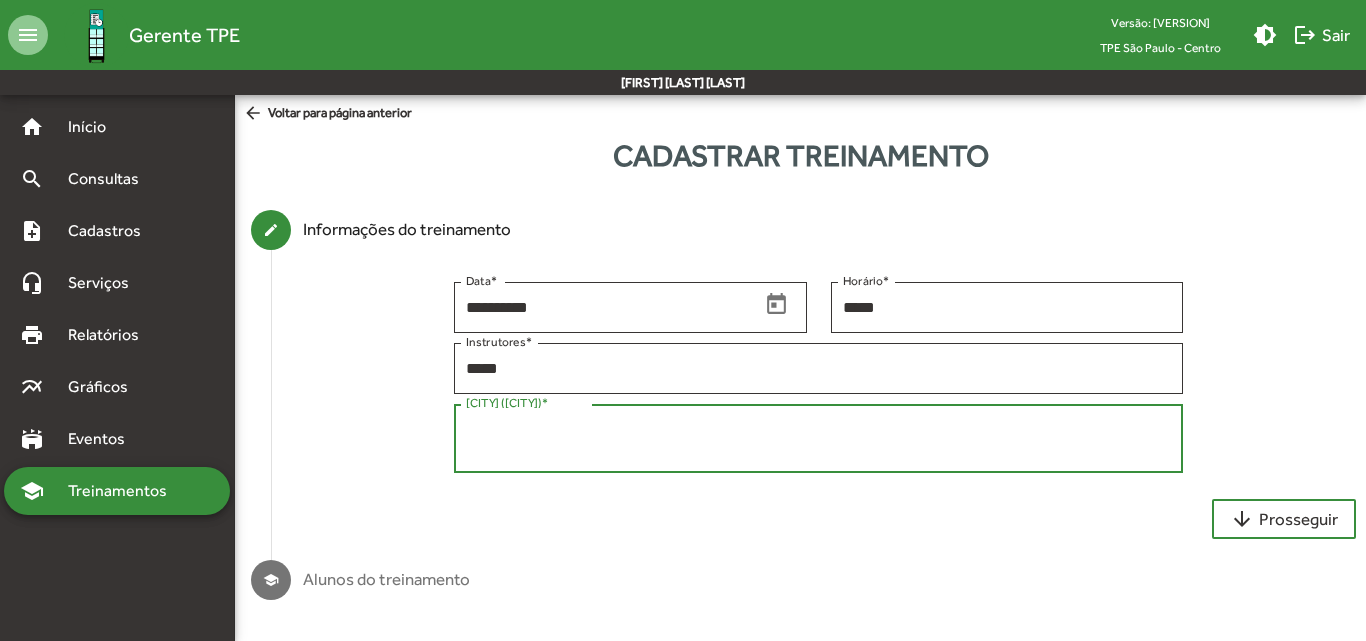 click on "Local (Salão do Reino)  *" at bounding box center (818, 439) 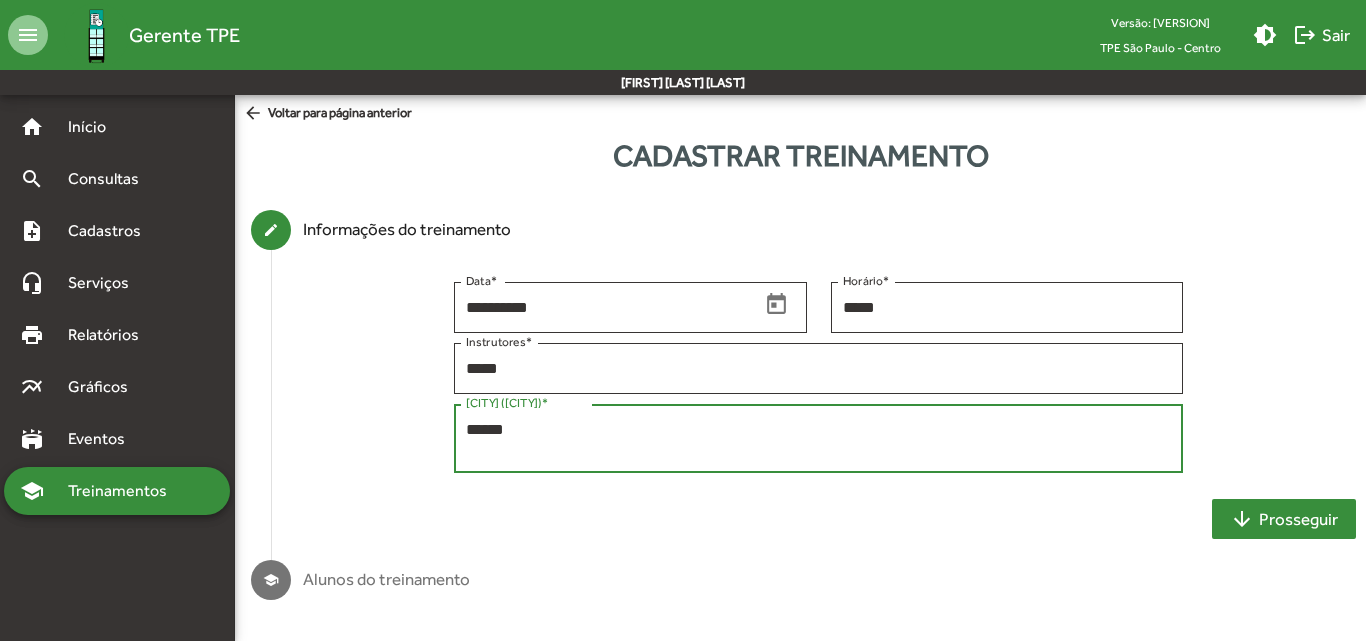 type on "******" 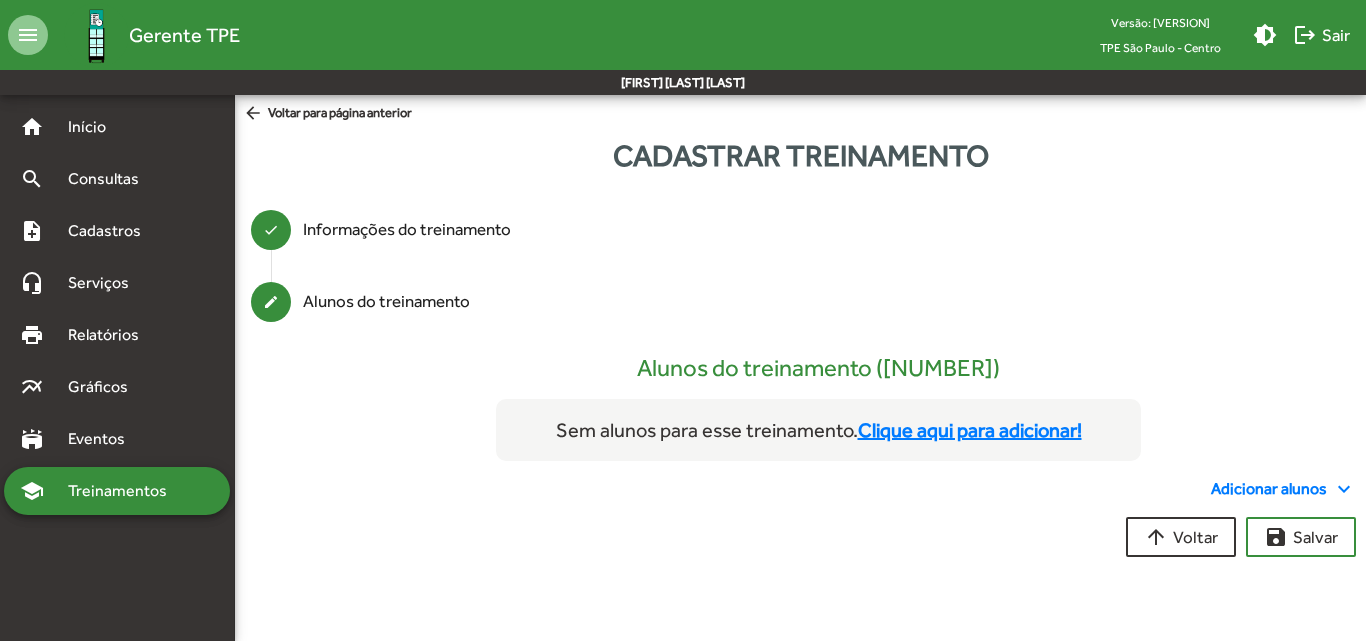 click on "Clique aqui para adicionar!" at bounding box center (970, 430) 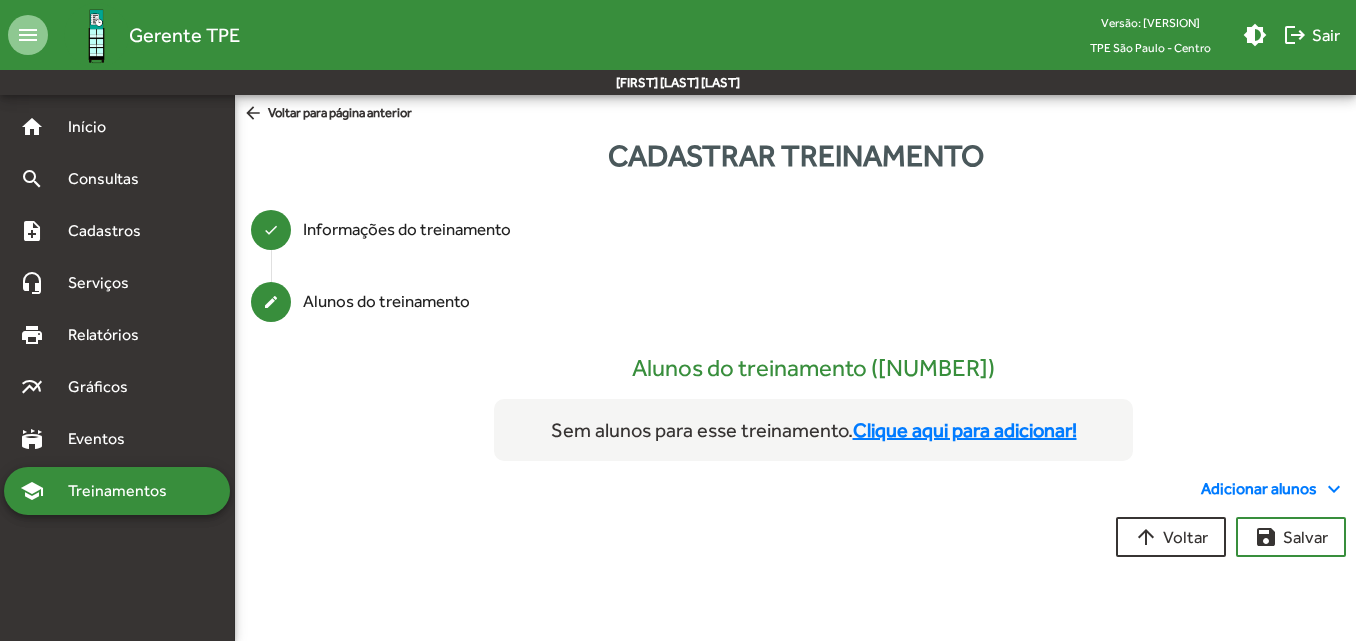 scroll, scrollTop: 74, scrollLeft: 0, axis: vertical 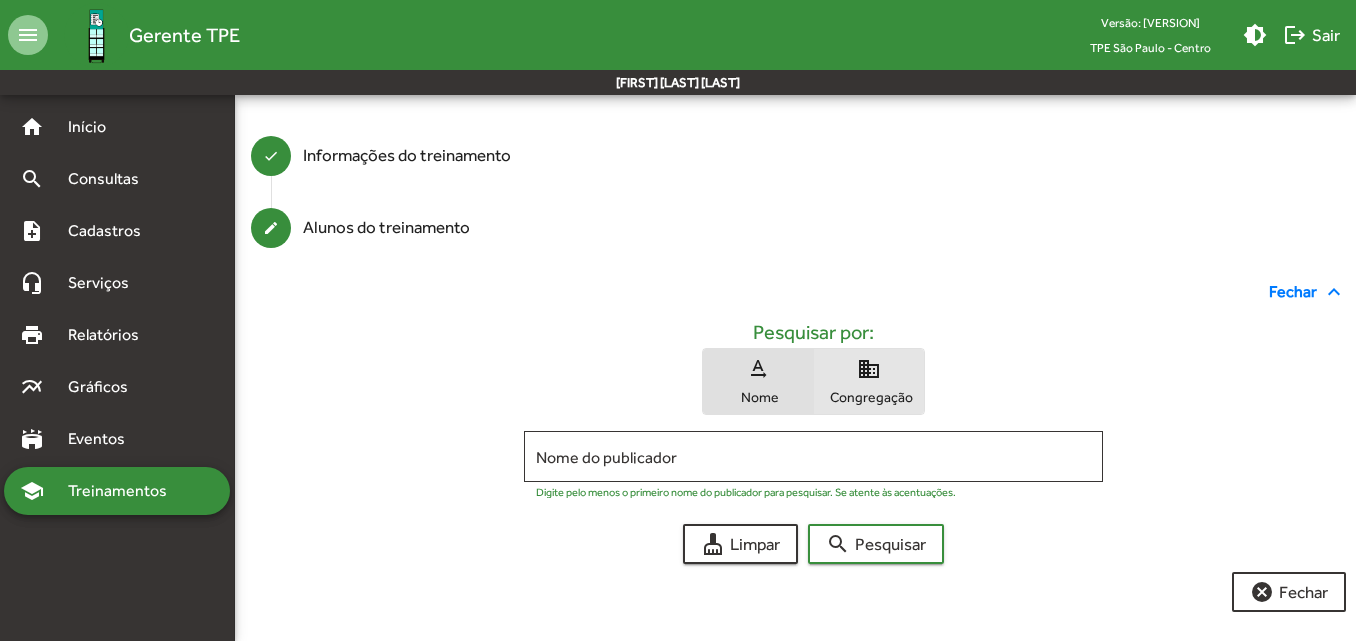 click on "domain" at bounding box center [869, 369] 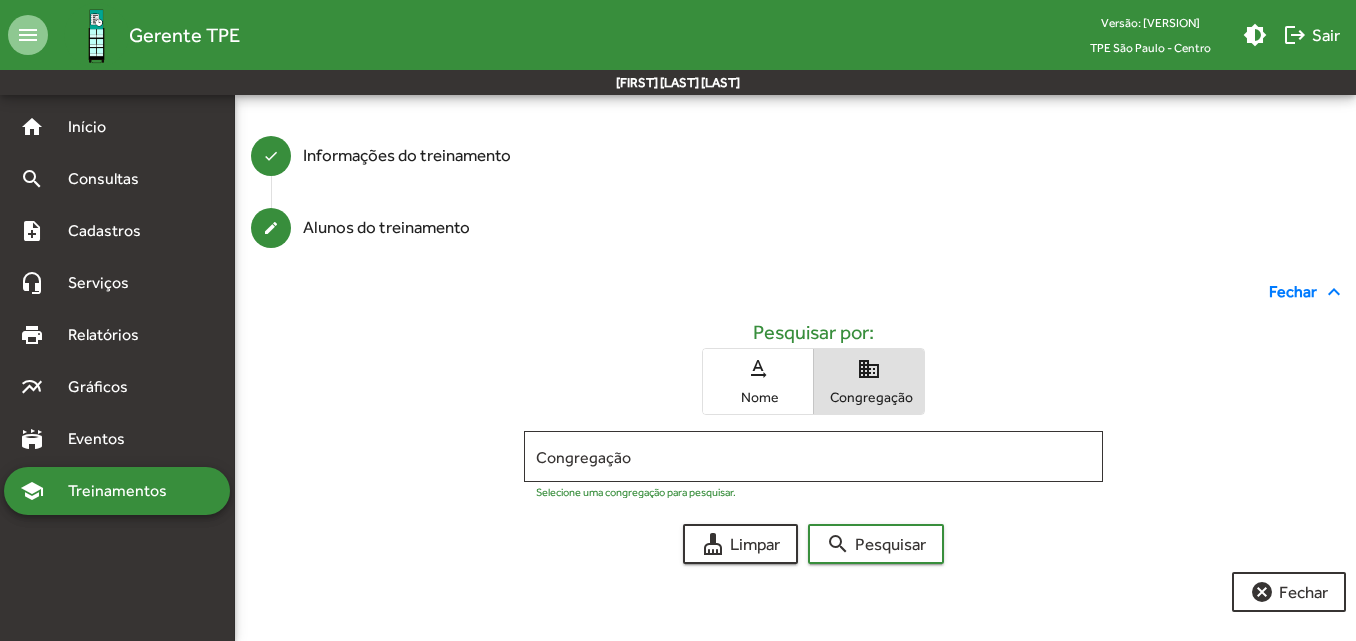 click on "domain" at bounding box center [869, 369] 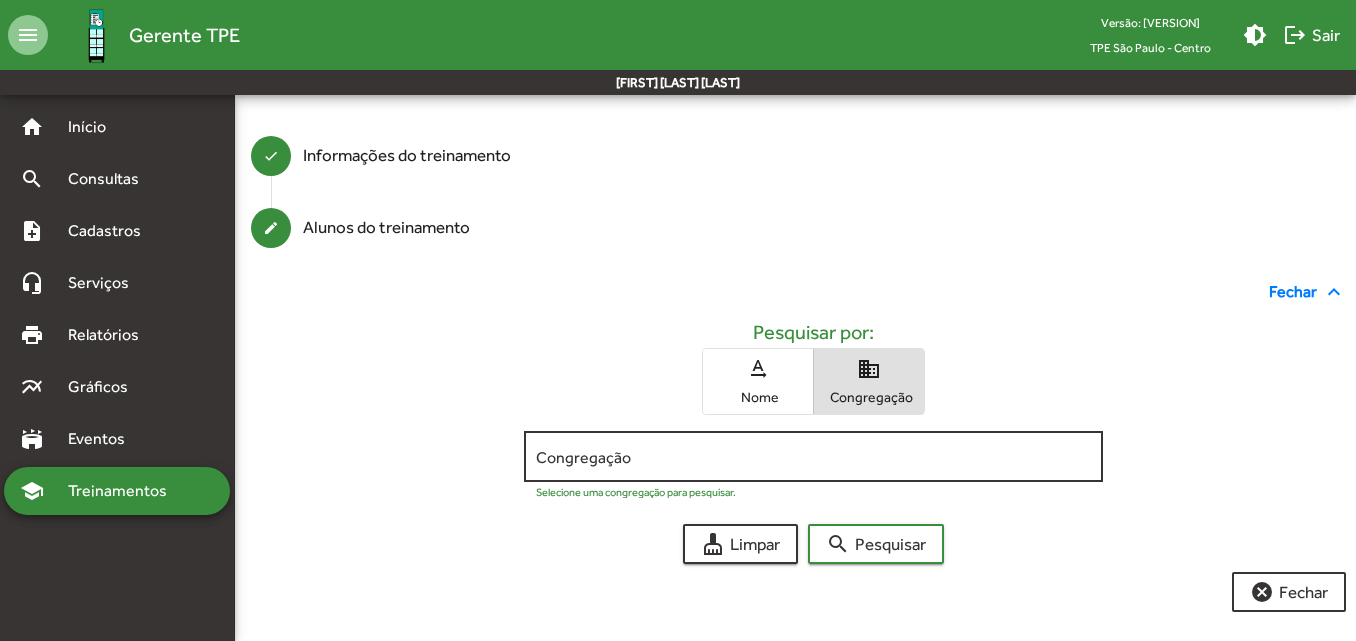click on "Congregação" at bounding box center [813, 454] 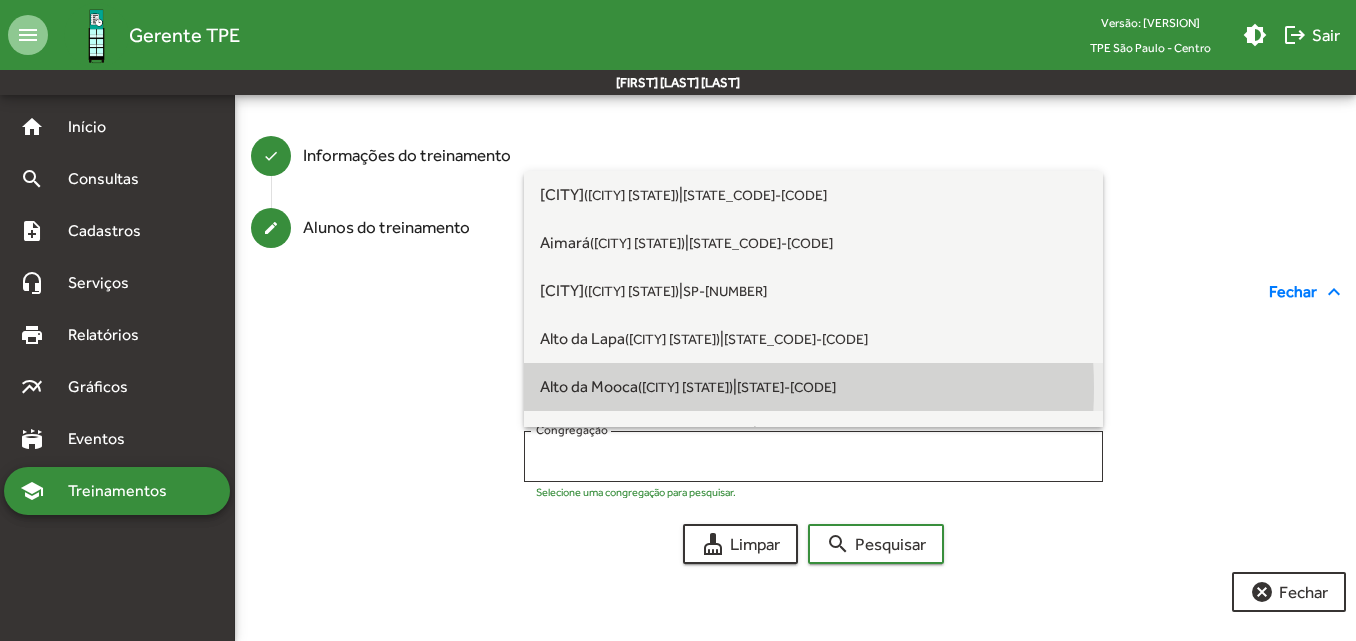 click on "([CITY] [STATE])" at bounding box center [685, 387] 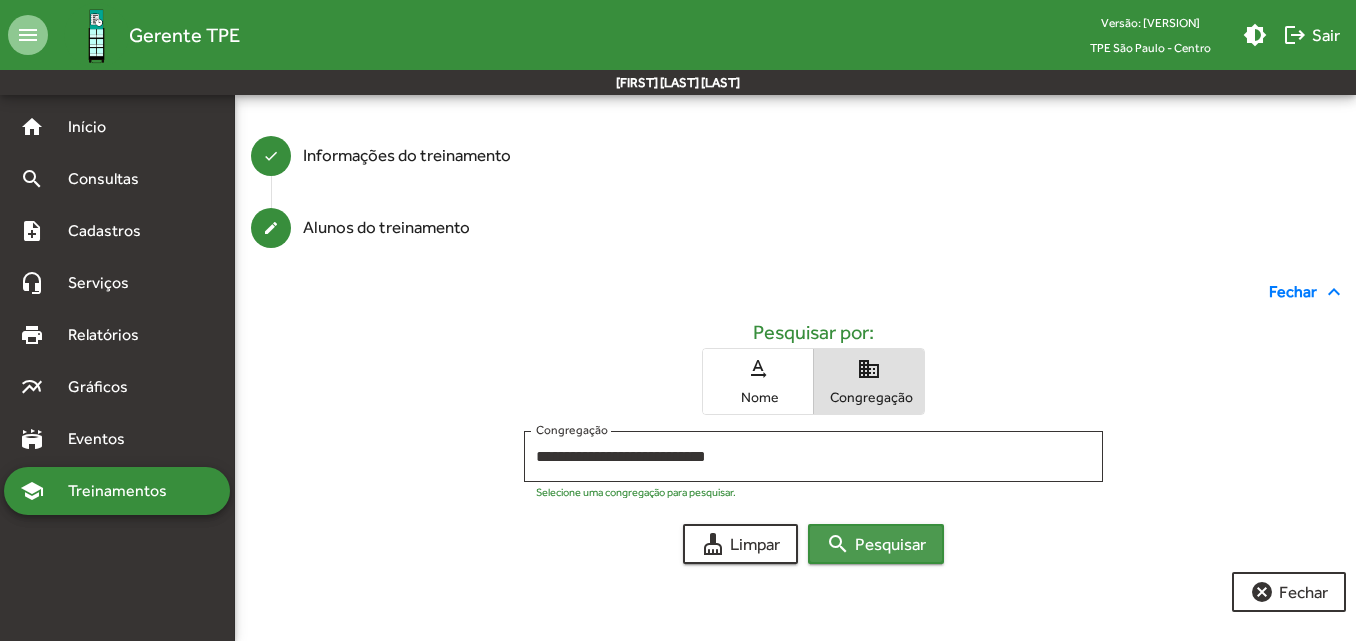 click on "search  Pesquisar" at bounding box center (876, 544) 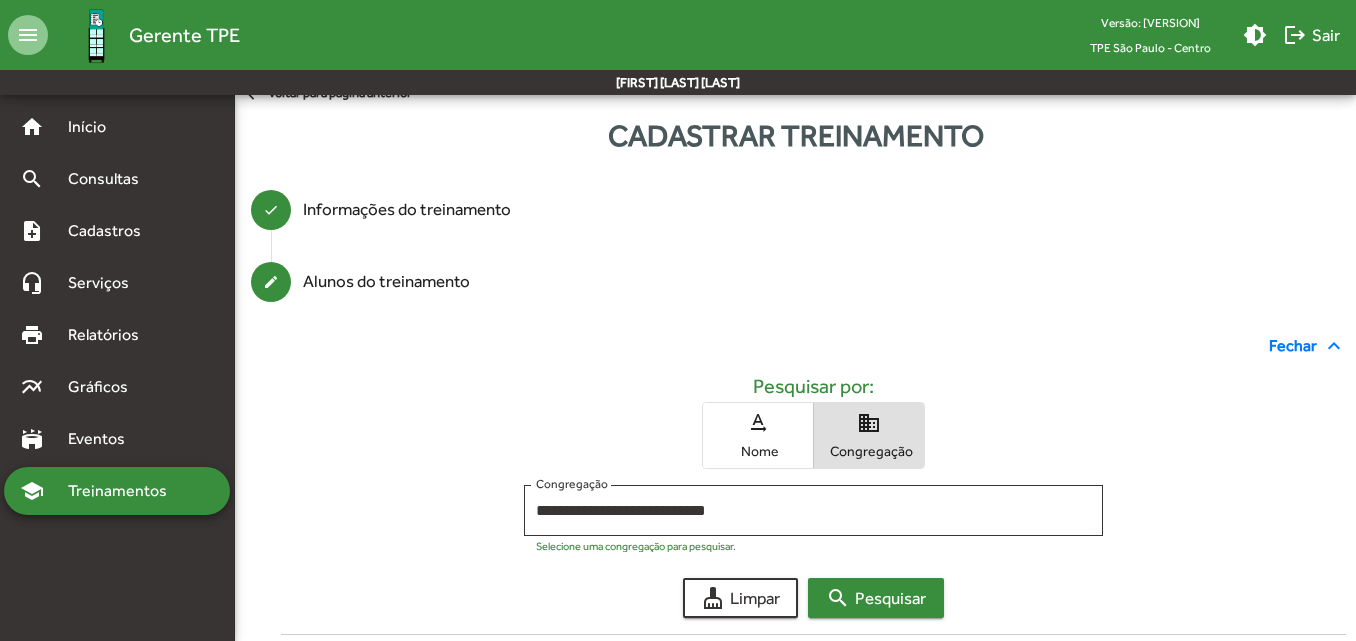 scroll, scrollTop: 19, scrollLeft: 0, axis: vertical 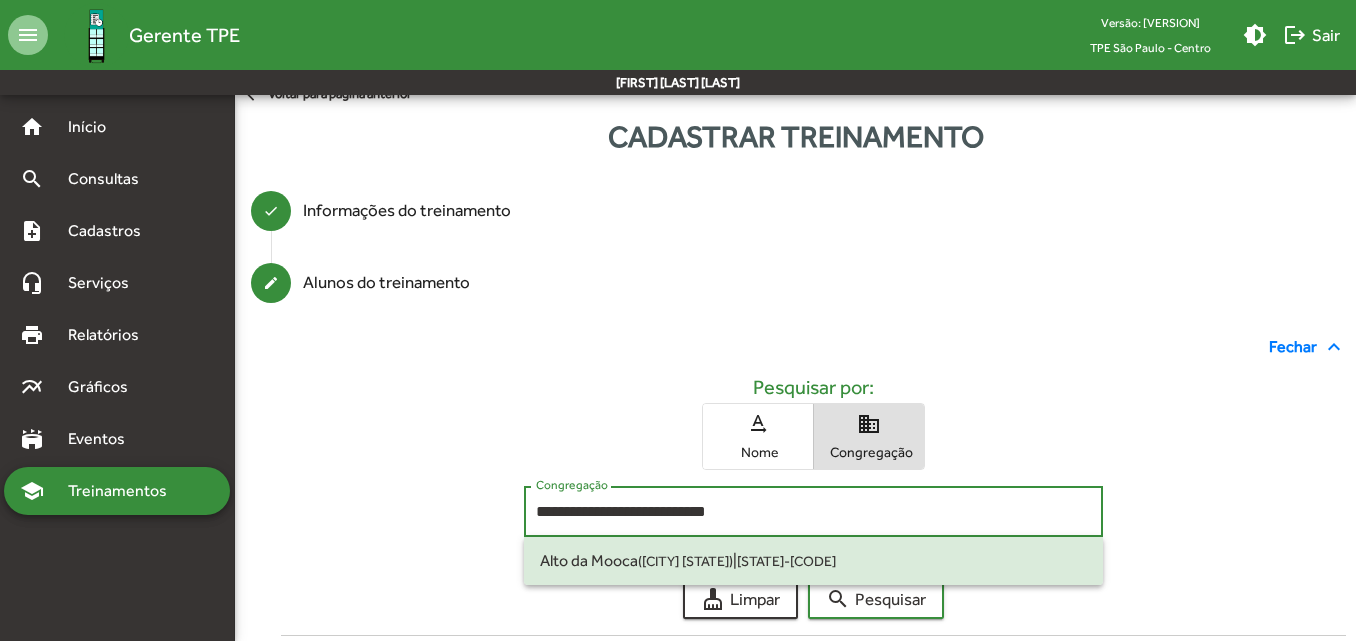 click on "**********" at bounding box center [813, 512] 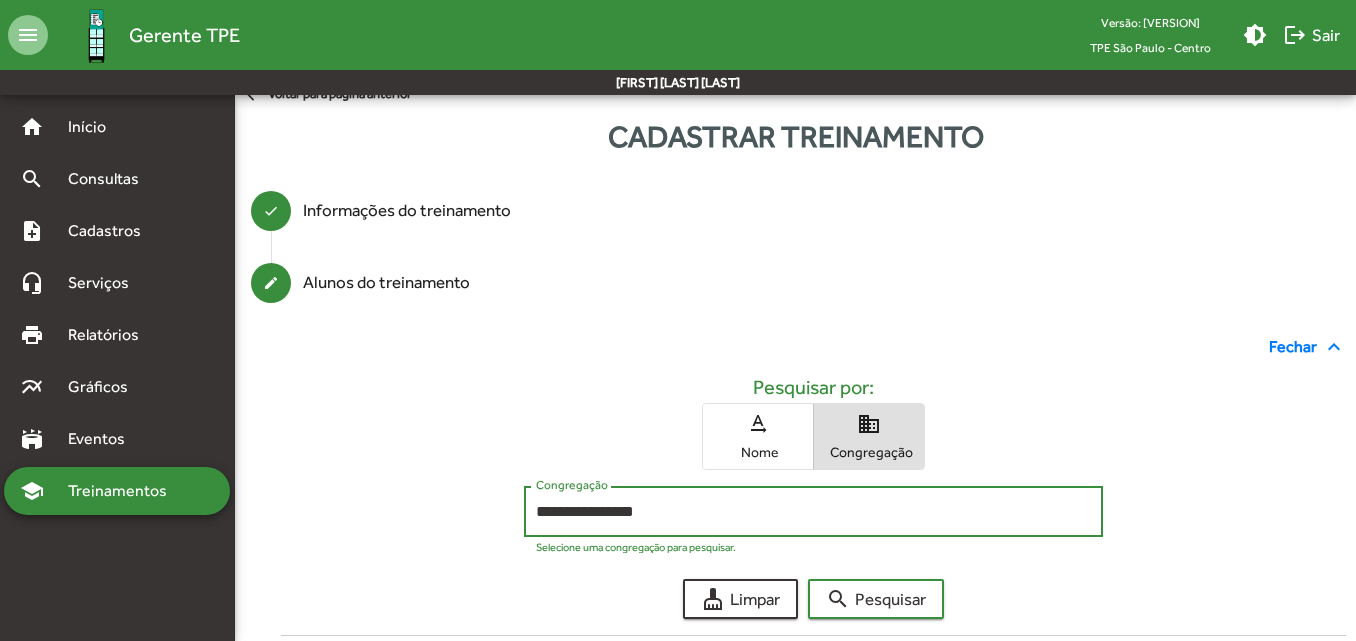 type on "**********" 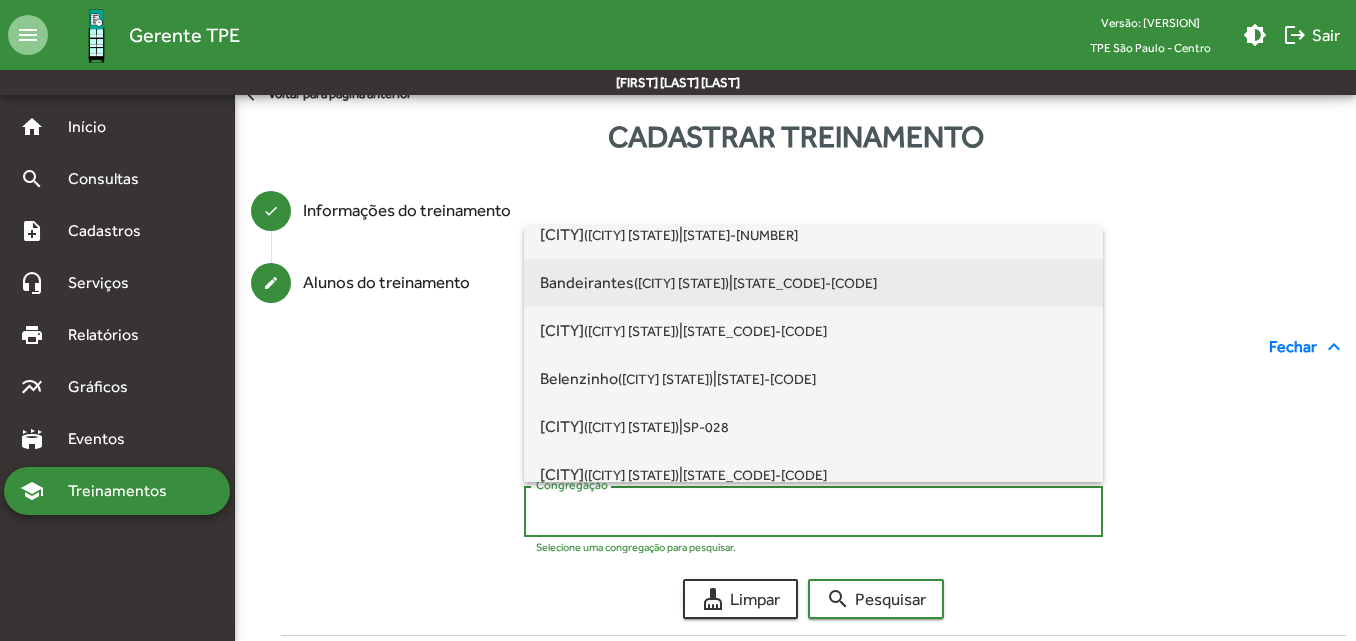 scroll, scrollTop: 500, scrollLeft: 0, axis: vertical 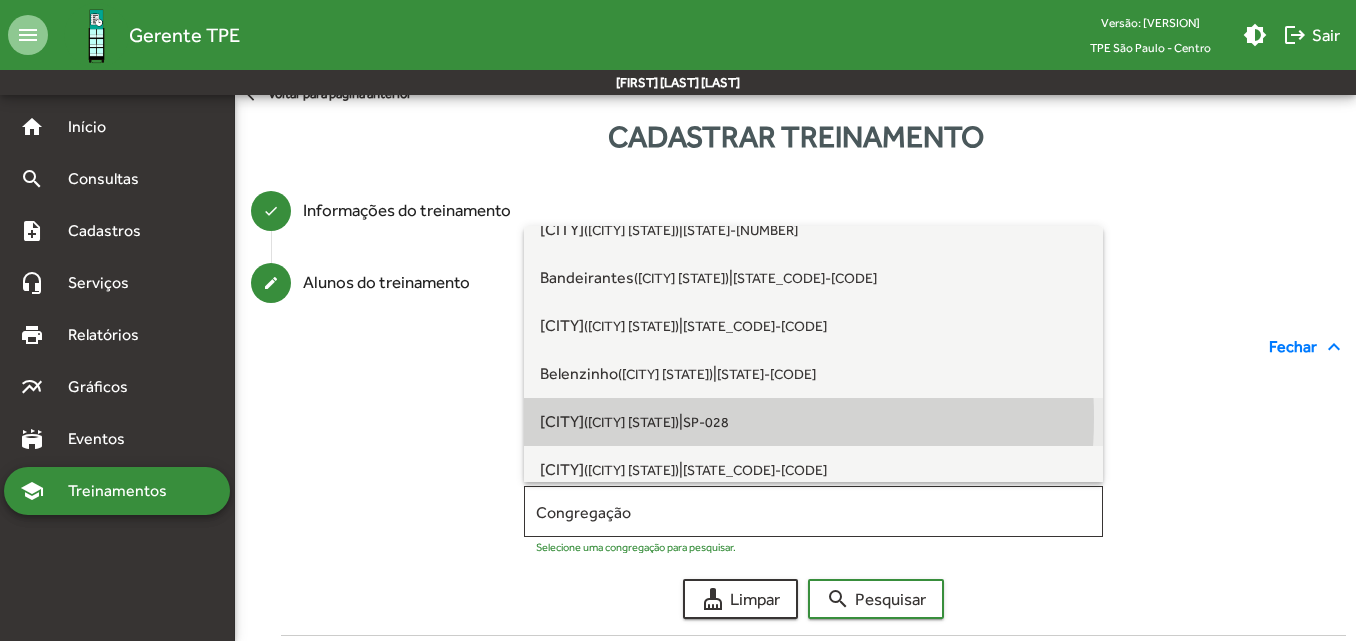 click on "([CITY] [STATE])" at bounding box center (631, 422) 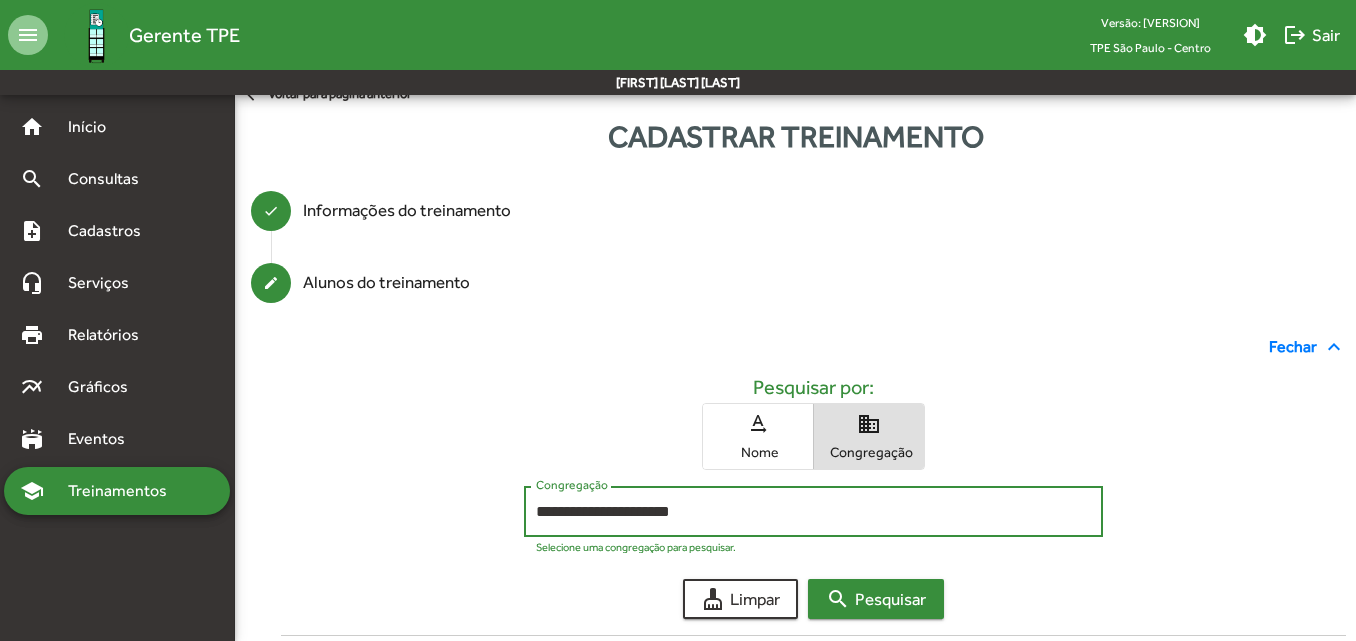 click on "search  Pesquisar" at bounding box center [876, 599] 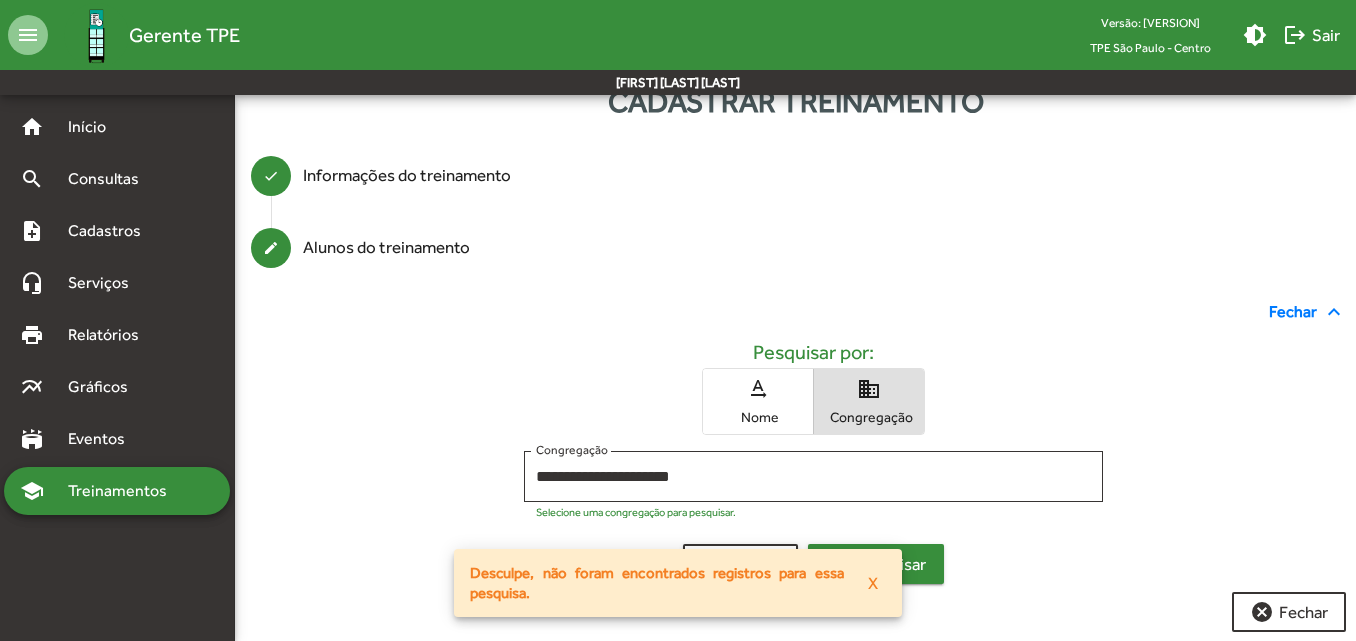scroll, scrollTop: 74, scrollLeft: 0, axis: vertical 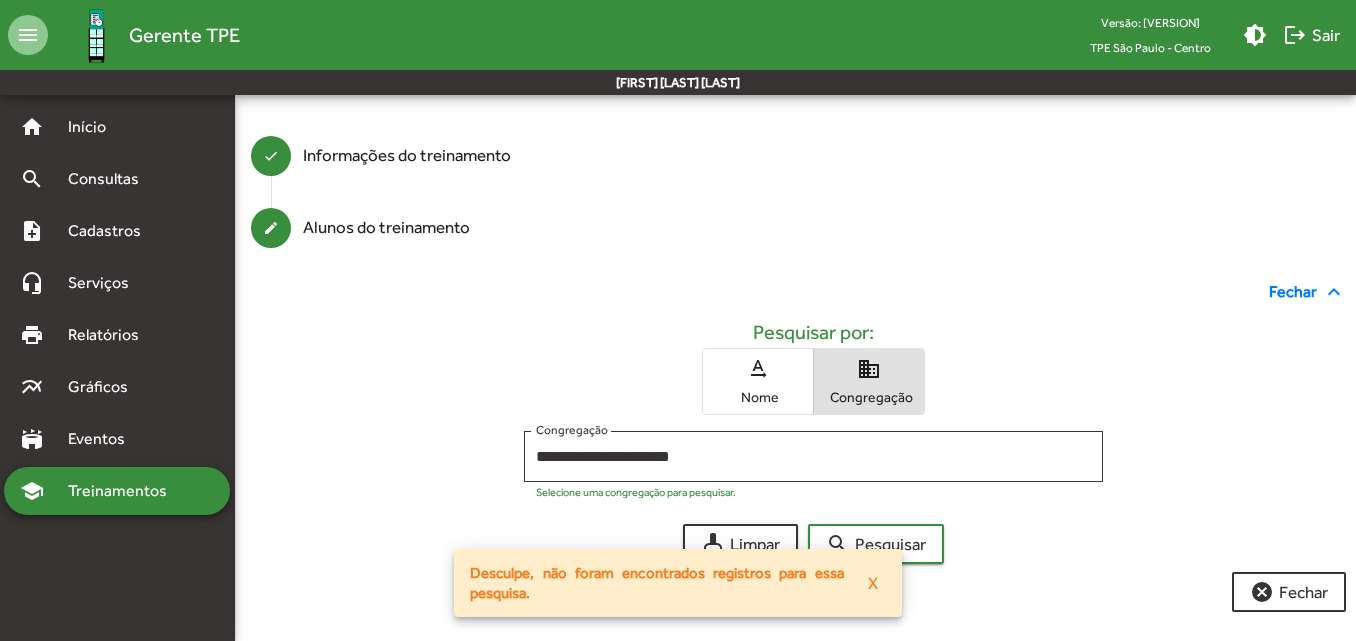 click on "Congregação" at bounding box center (869, 397) 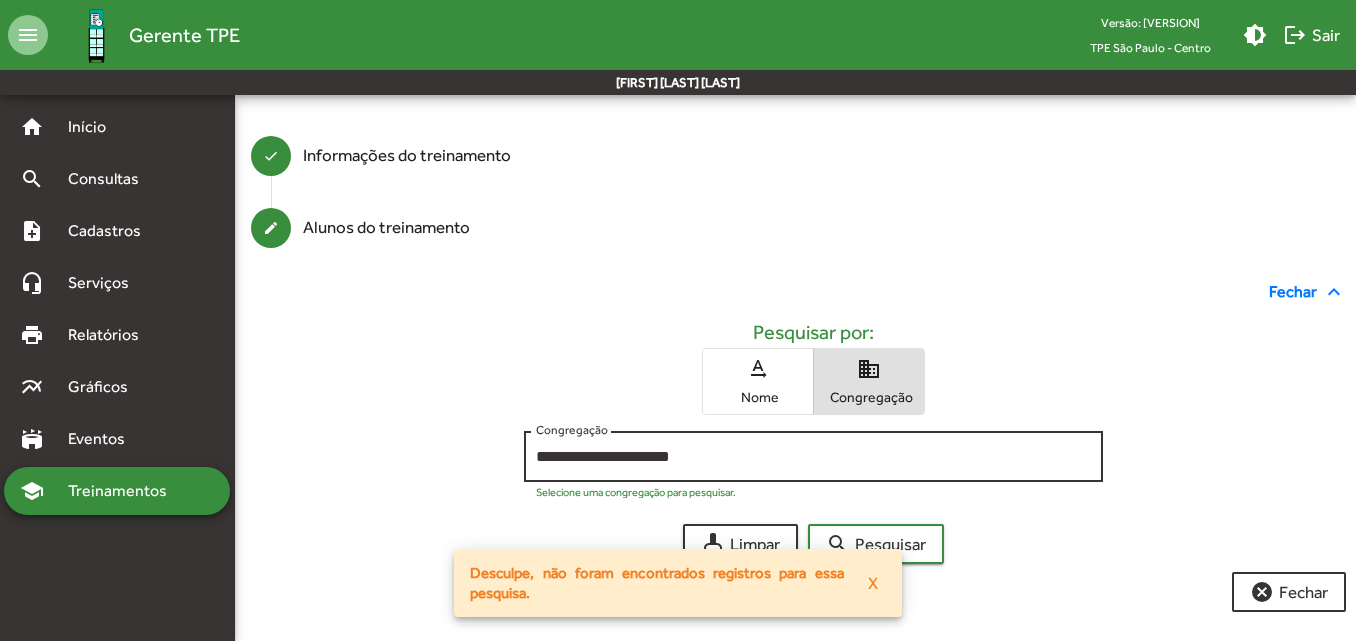 click on "**********" at bounding box center (813, 454) 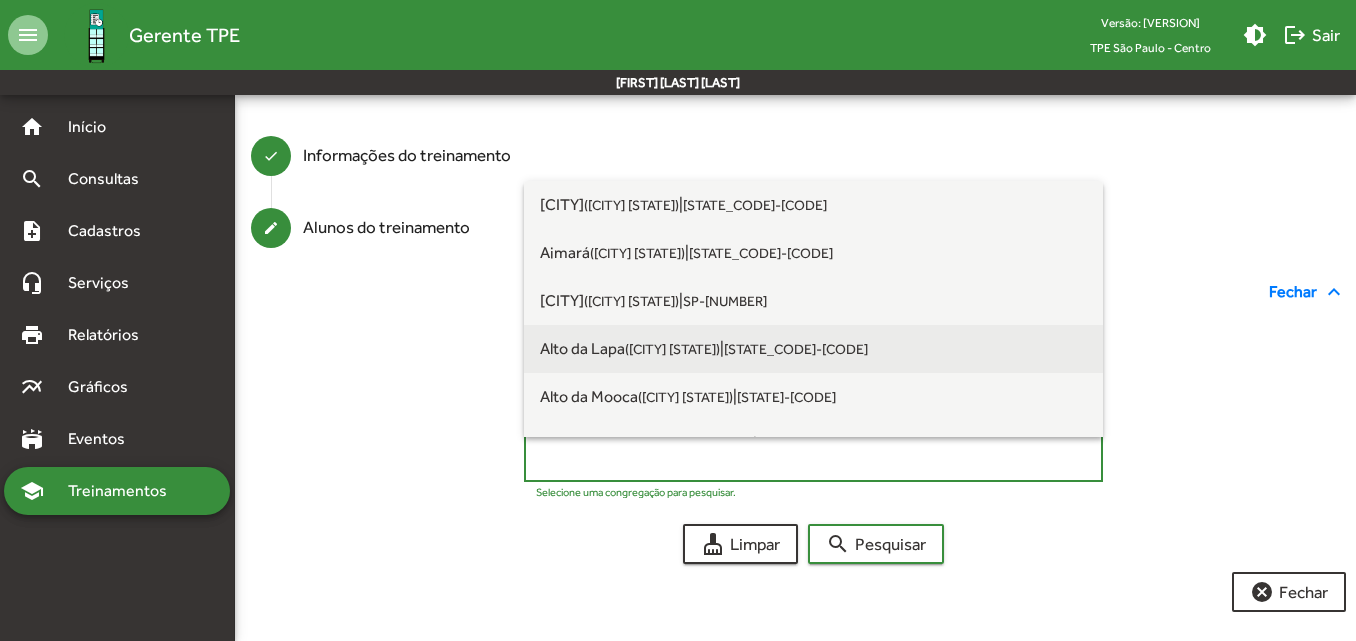 scroll, scrollTop: 0, scrollLeft: 0, axis: both 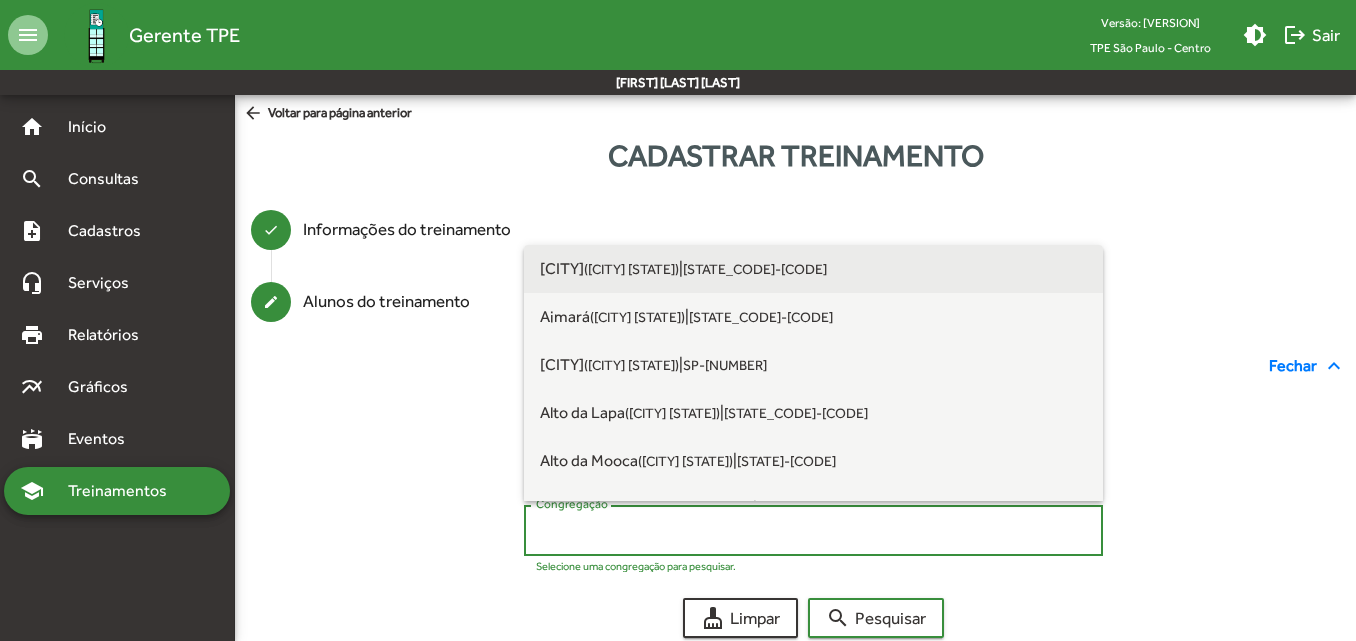 click on "[STATE_CODE]-[CODE]" at bounding box center (755, 269) 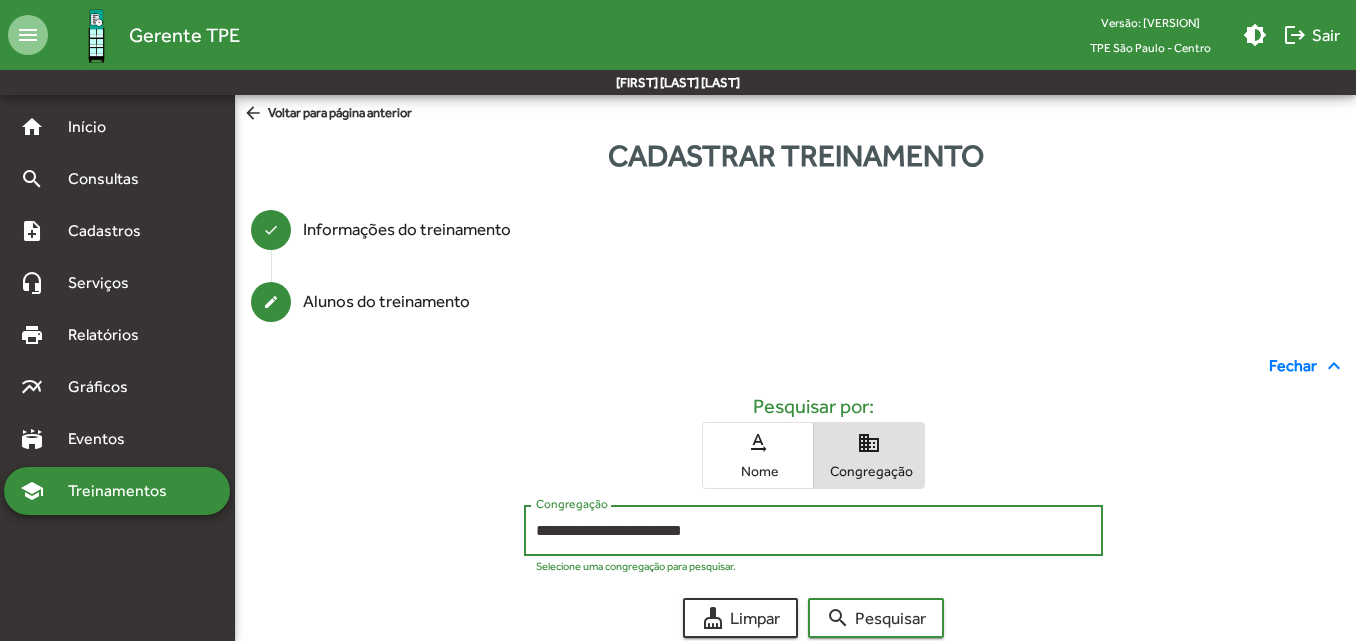 click on "**********" at bounding box center (813, 540) 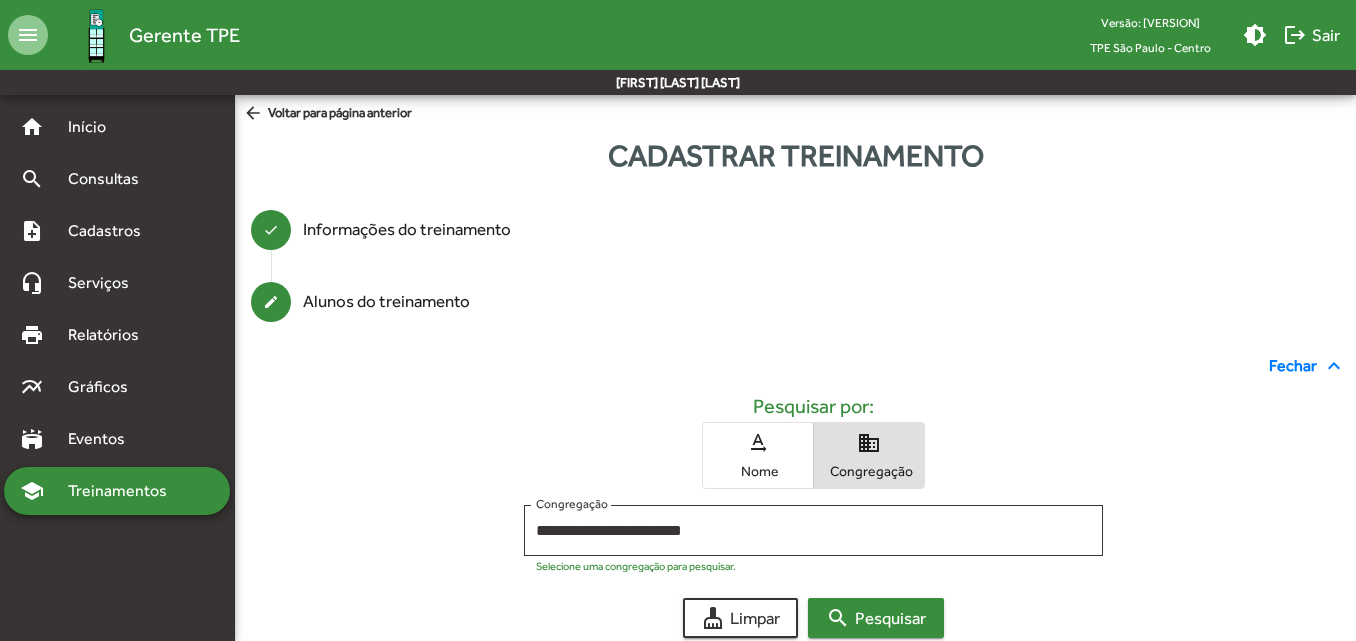 click on "search  Pesquisar" at bounding box center [876, 618] 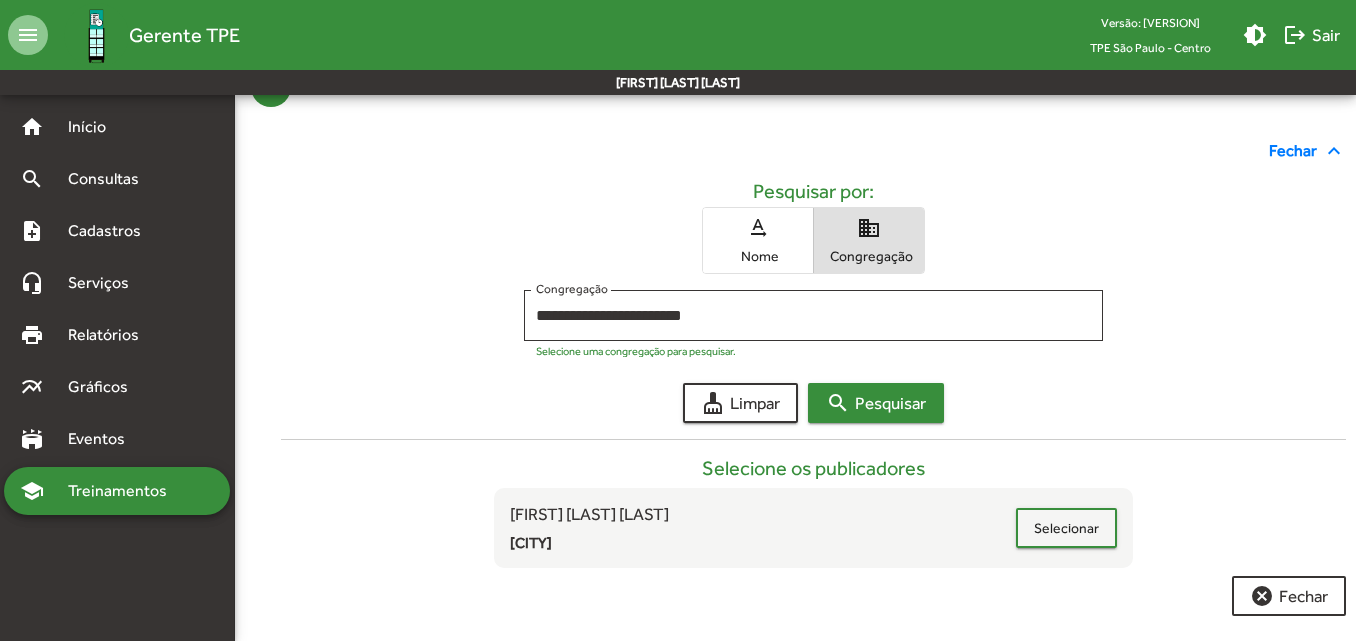 scroll, scrollTop: 219, scrollLeft: 0, axis: vertical 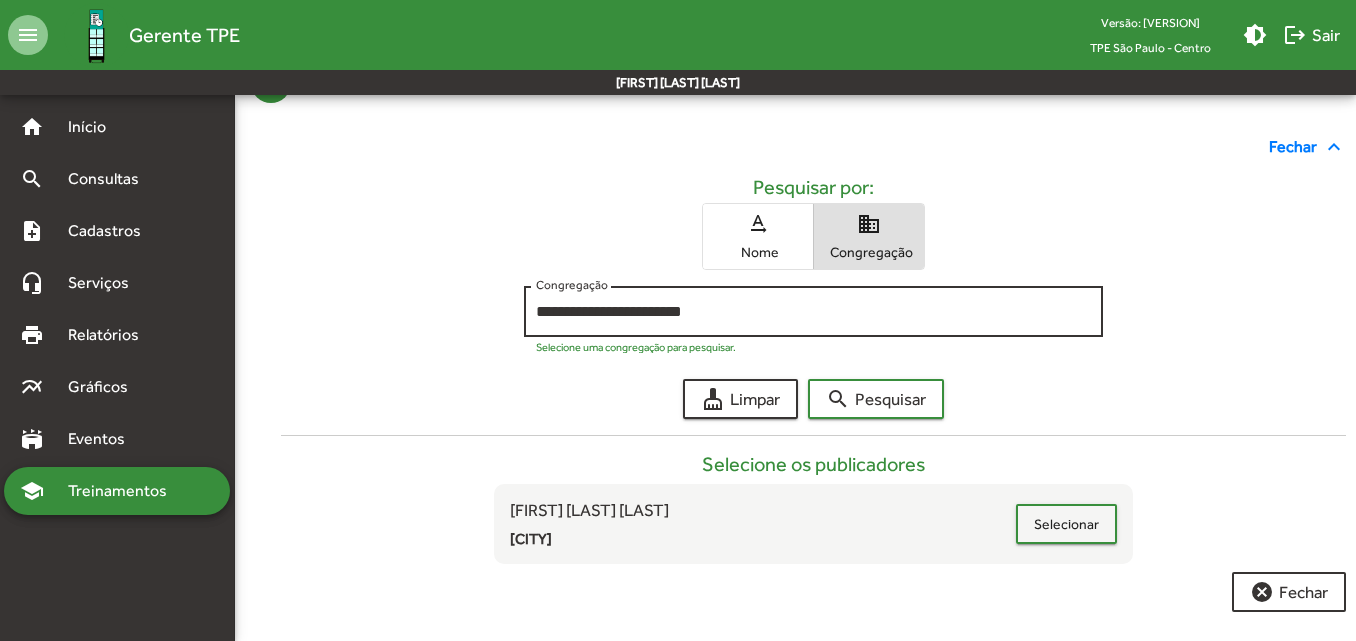 click on "**********" at bounding box center (813, 309) 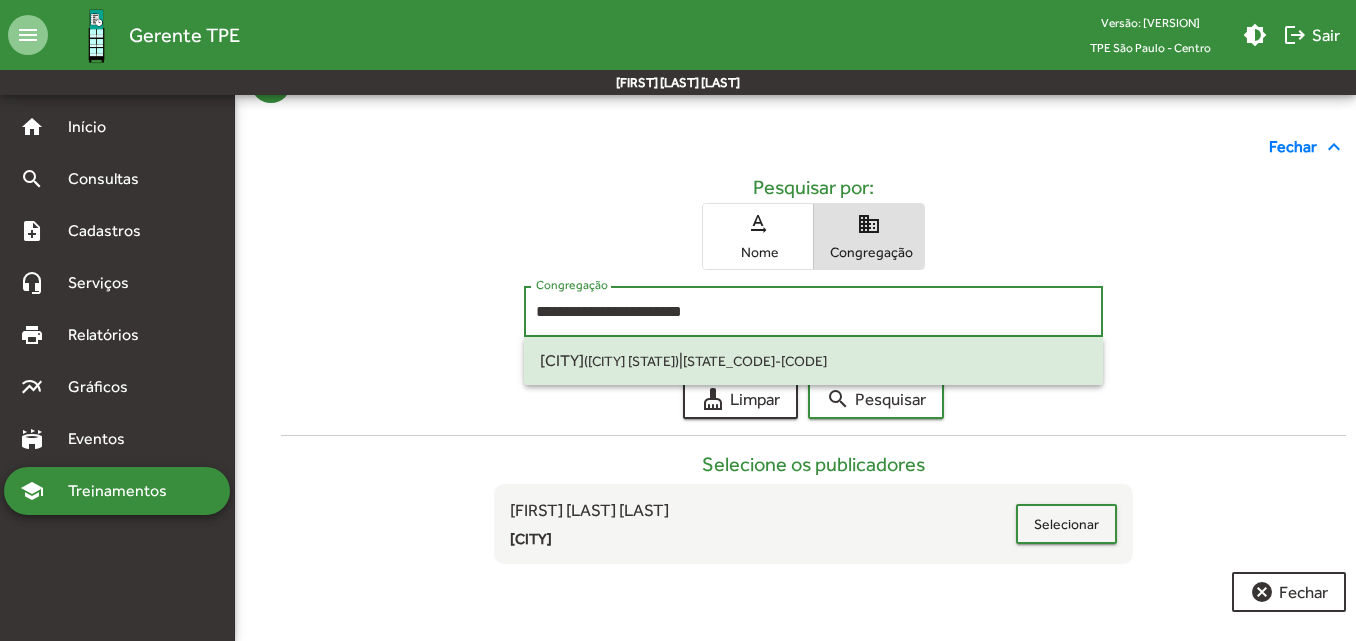 drag, startPoint x: 829, startPoint y: 314, endPoint x: 297, endPoint y: 293, distance: 532.4143 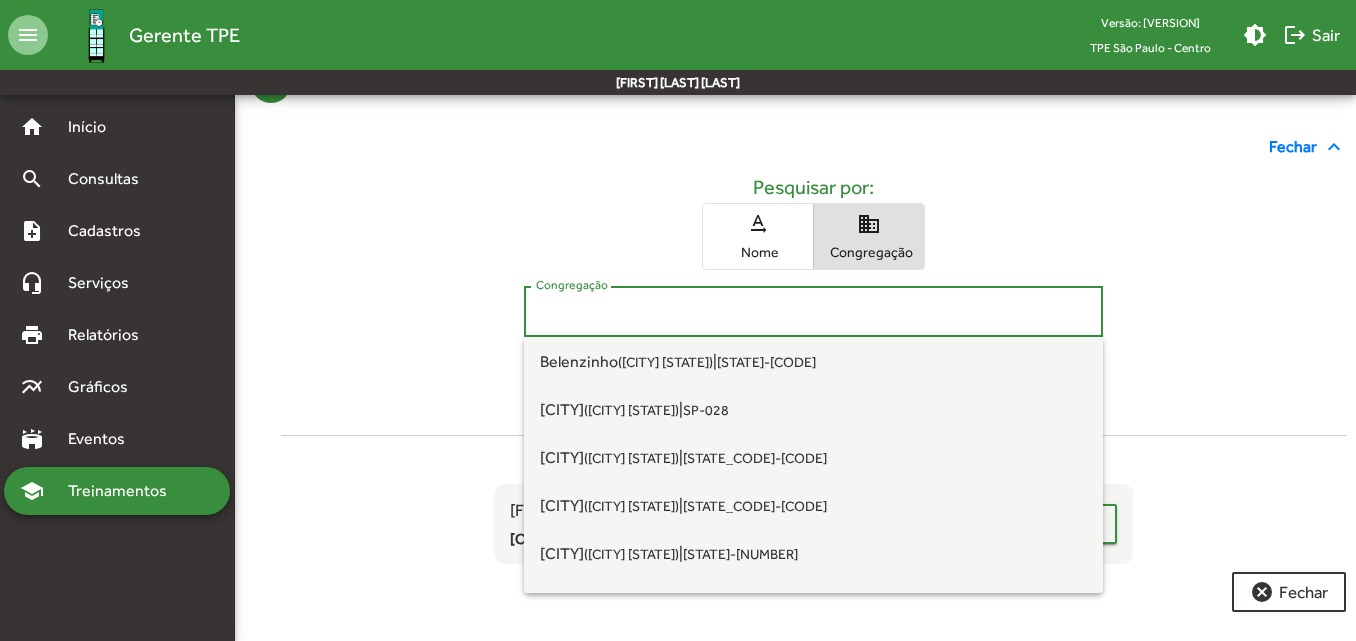 scroll, scrollTop: 500, scrollLeft: 0, axis: vertical 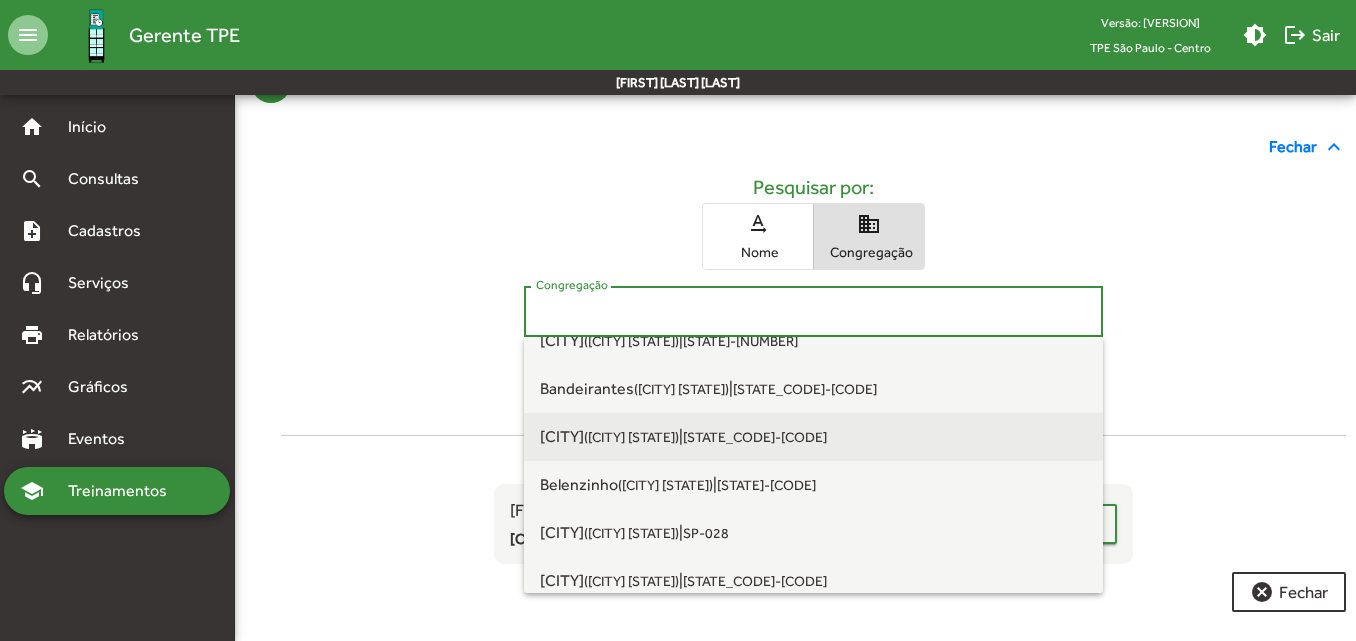 type 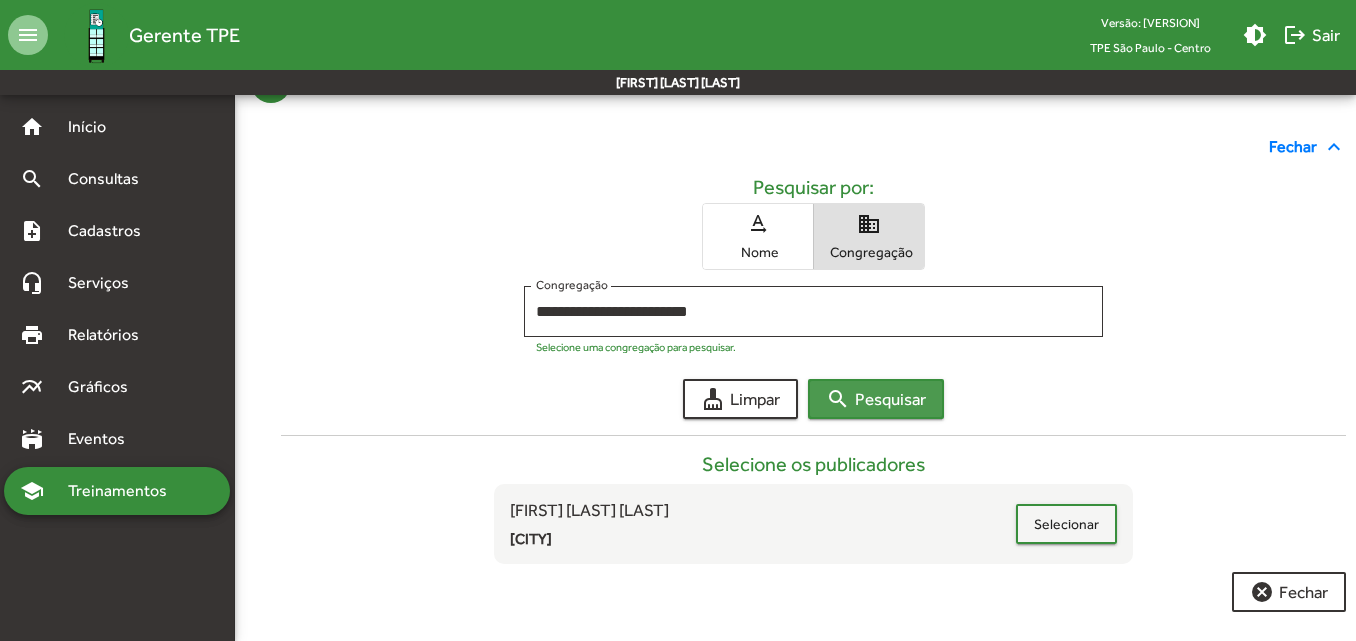 click on "search  Pesquisar" at bounding box center [876, 399] 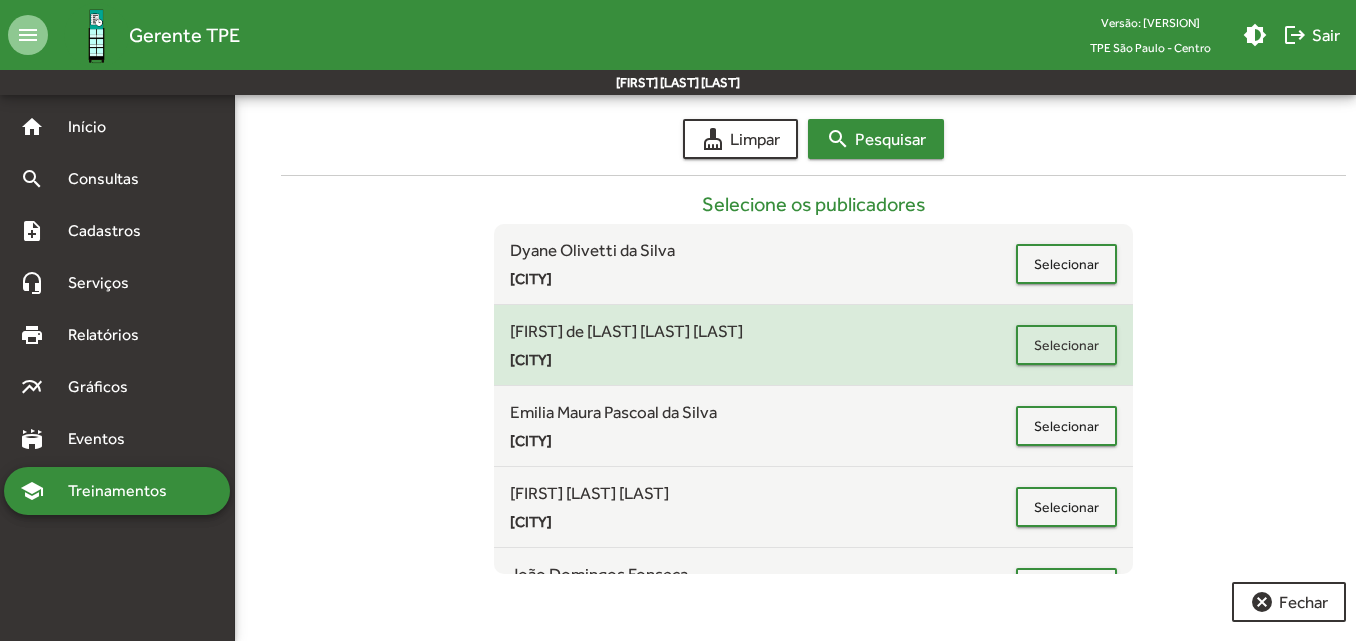 scroll, scrollTop: 489, scrollLeft: 0, axis: vertical 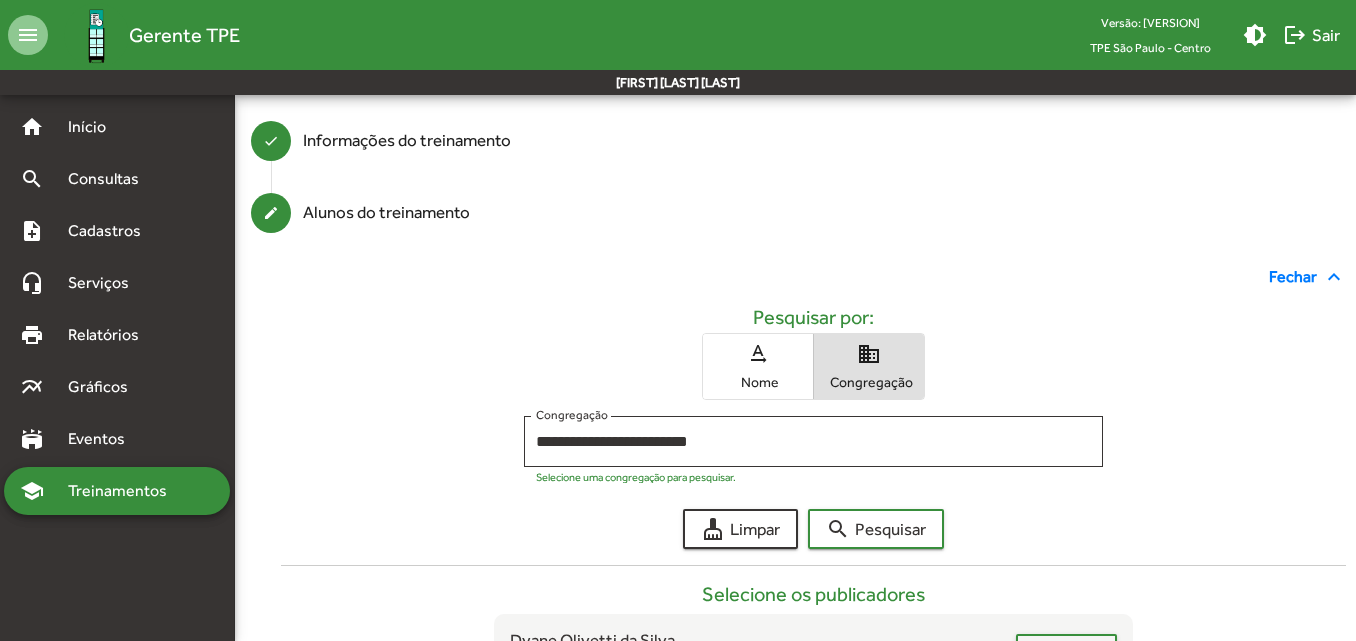 click on "Treinamentos" at bounding box center [123, 491] 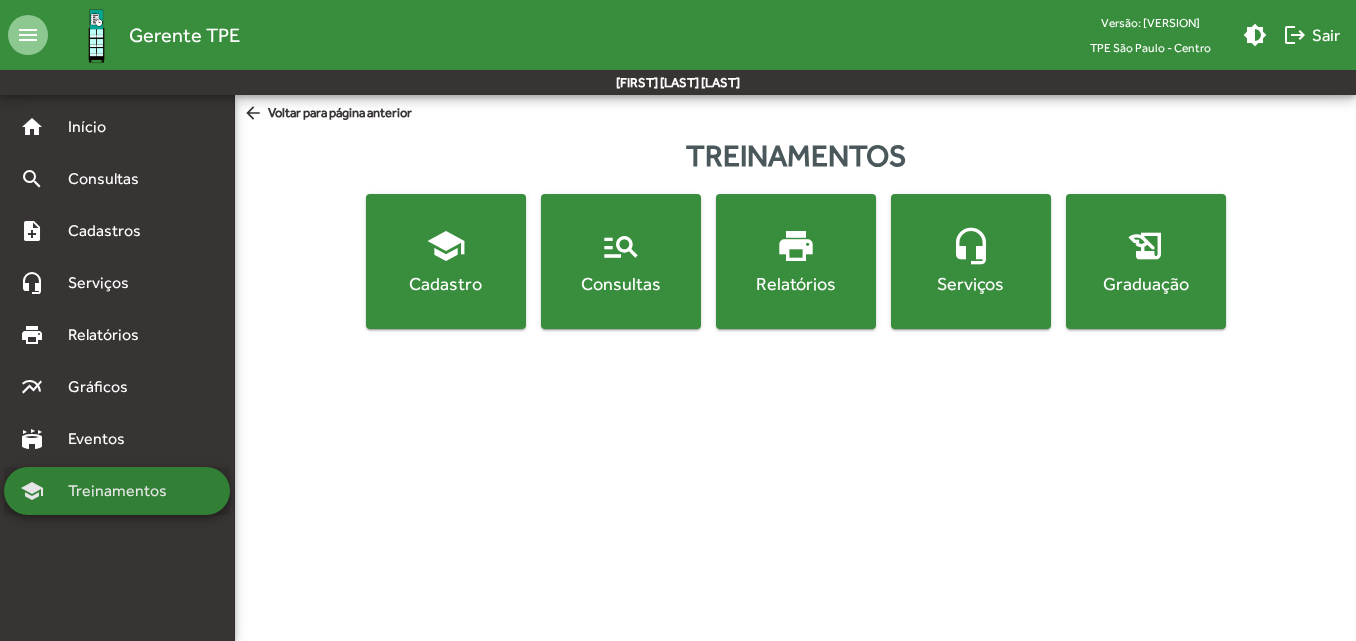 scroll, scrollTop: 0, scrollLeft: 0, axis: both 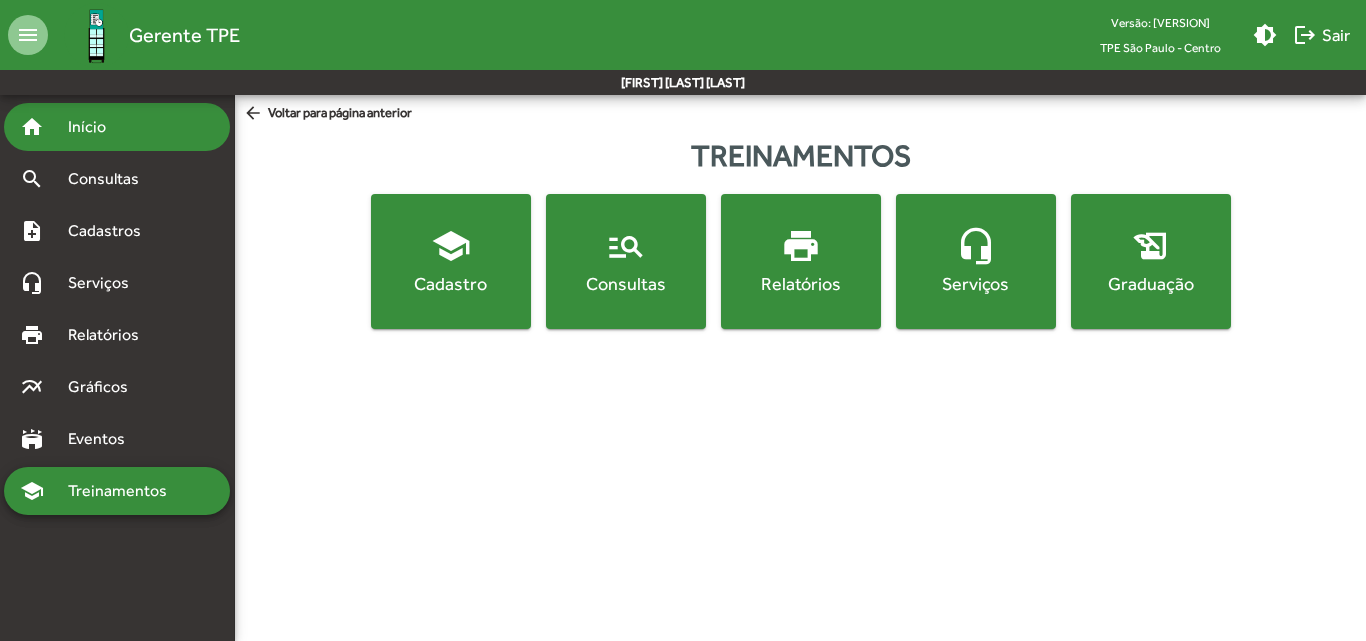 click on "Início" at bounding box center (95, 127) 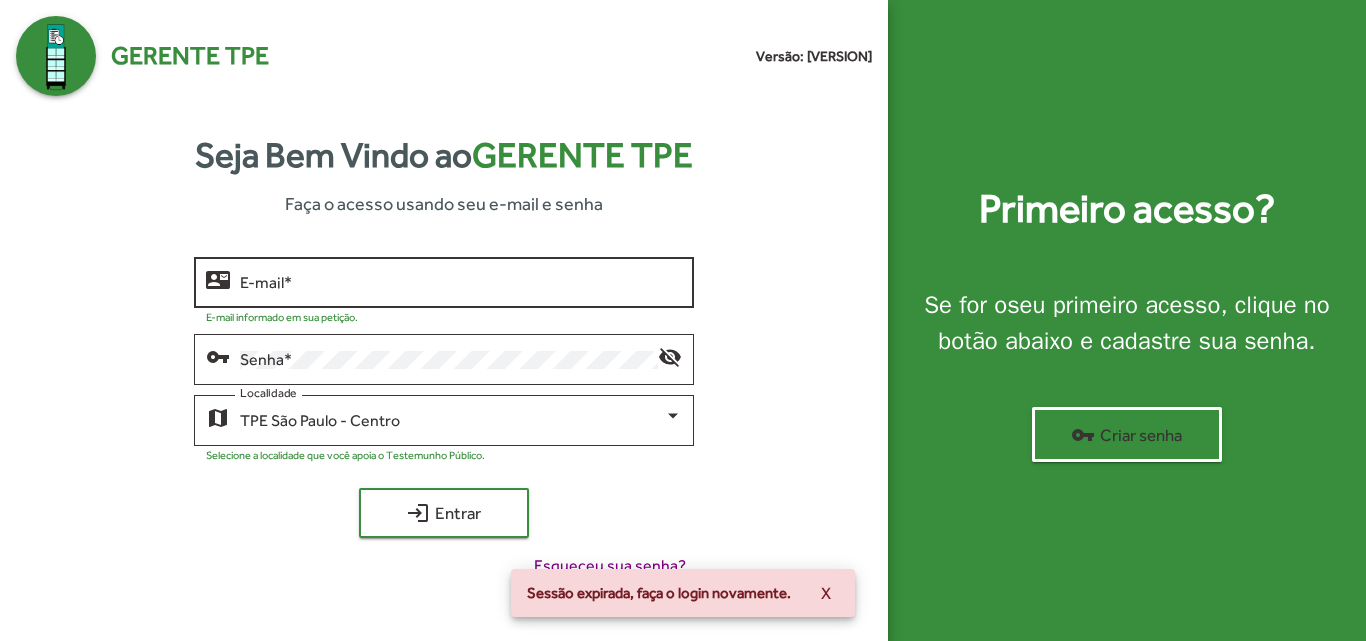 click on "E-mail   *" at bounding box center (460, 283) 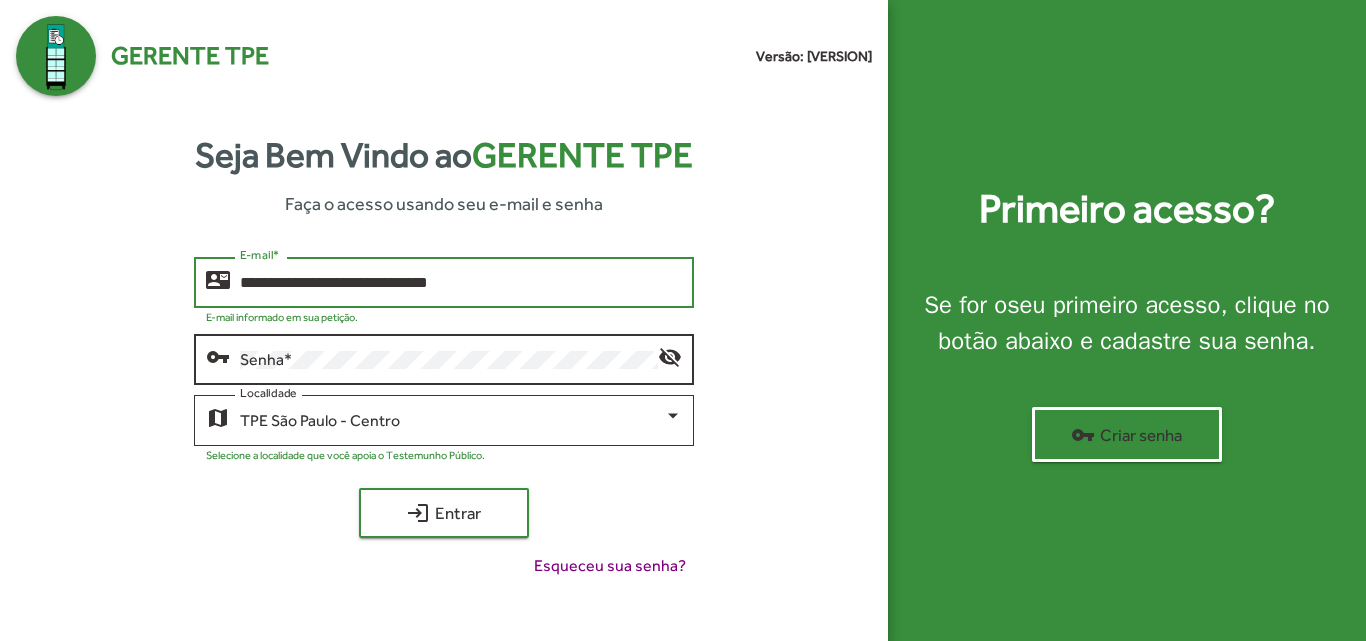 type on "**********" 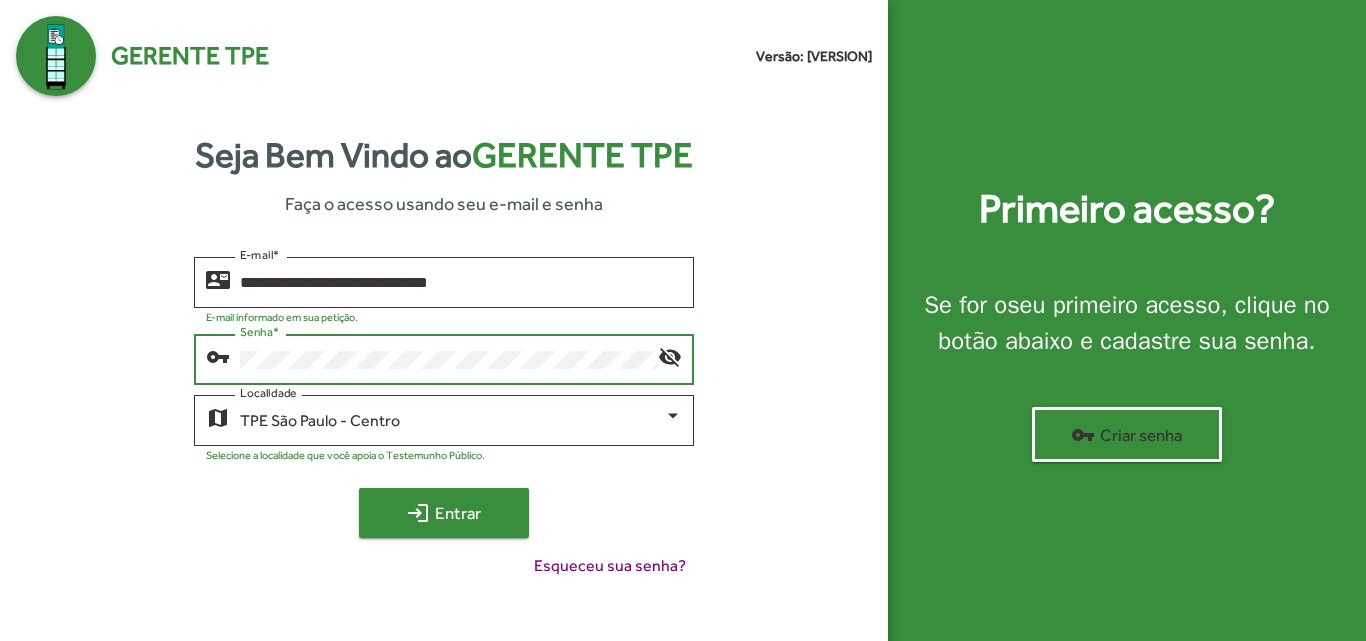 click on "login  Entrar" at bounding box center [444, 513] 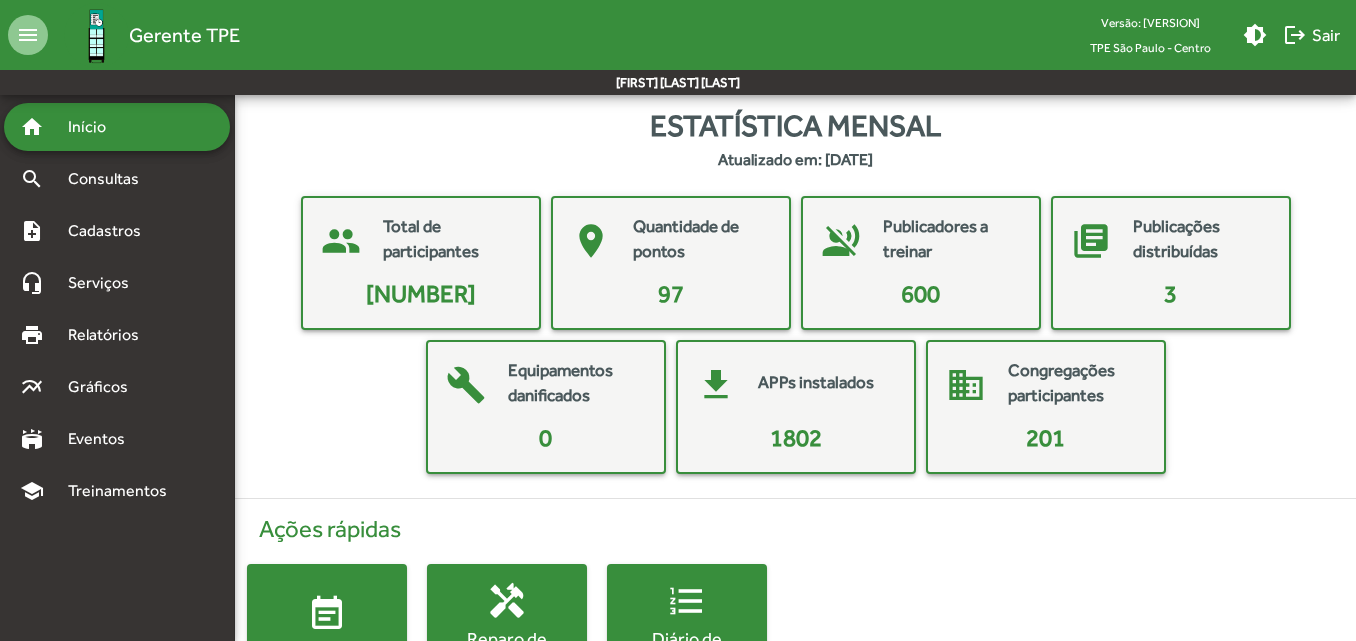 click on "voice_over_off" at bounding box center (341, 241) 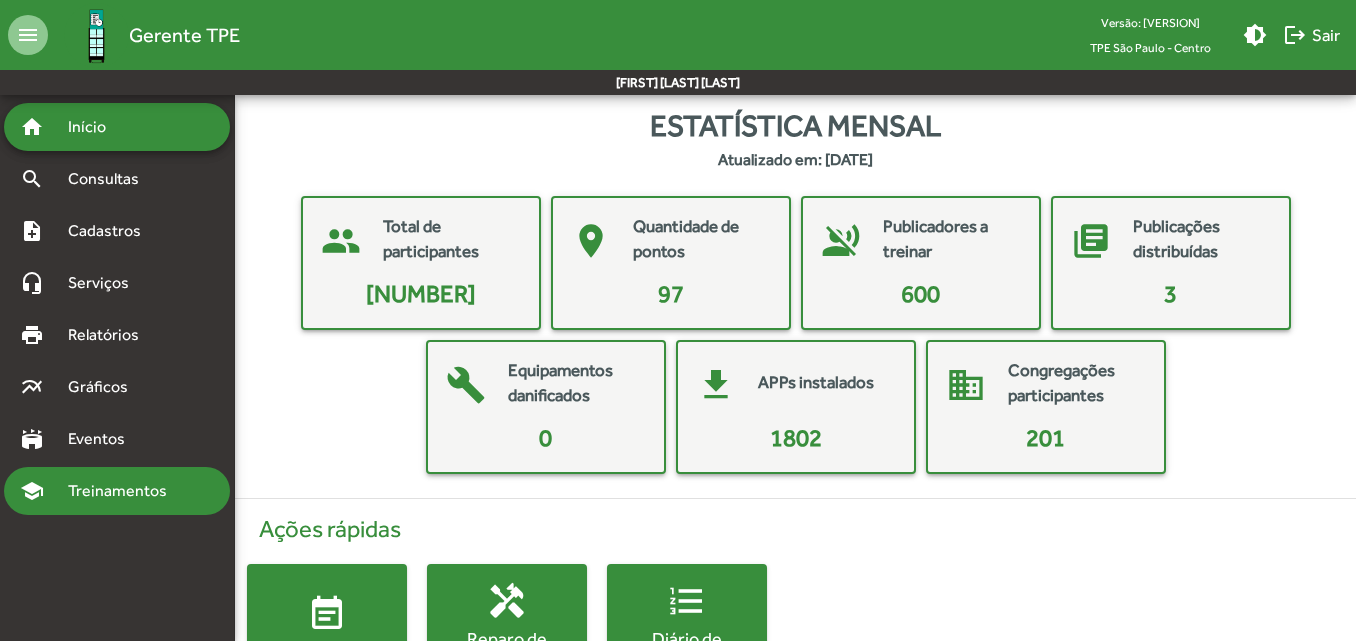 click on "Treinamentos" at bounding box center (95, 127) 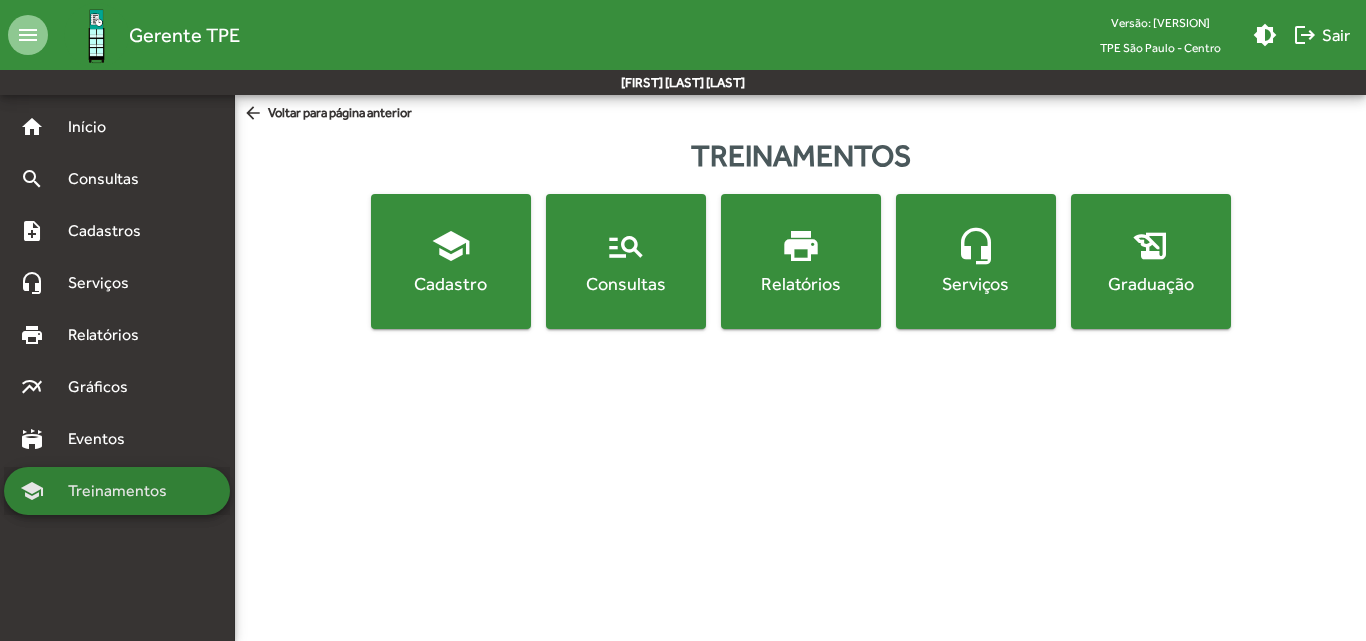 click on "Treinamentos" at bounding box center (123, 491) 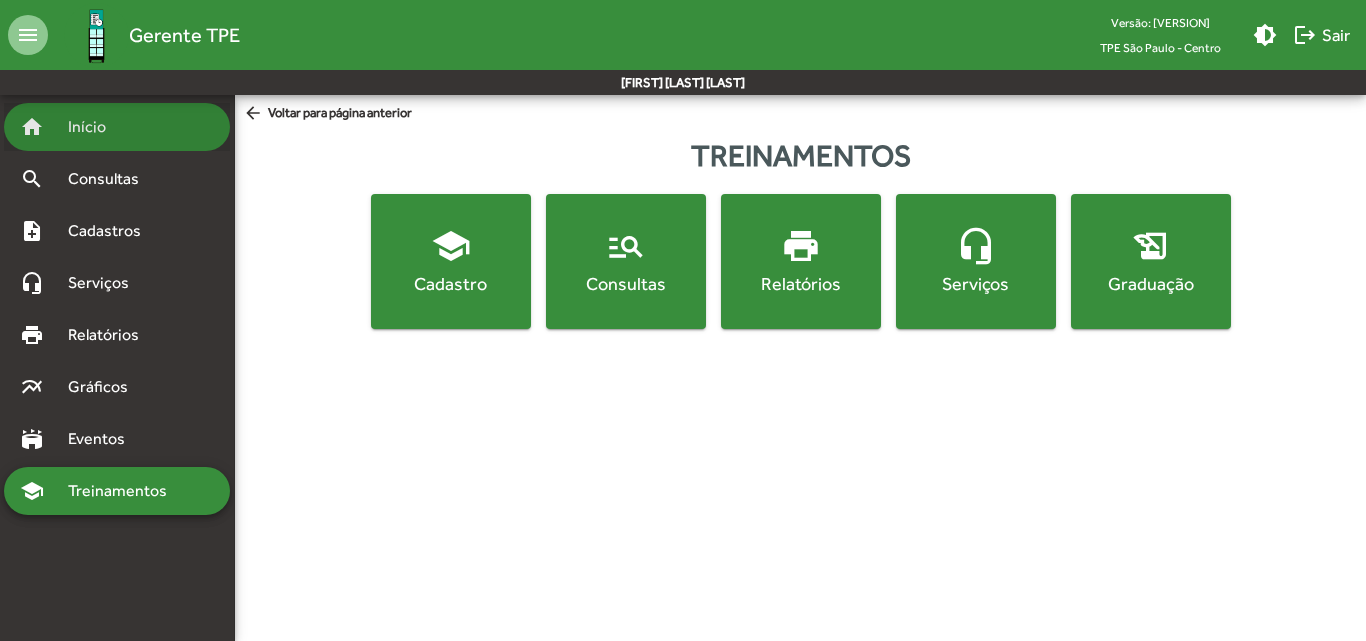 click on "Início" at bounding box center (95, 127) 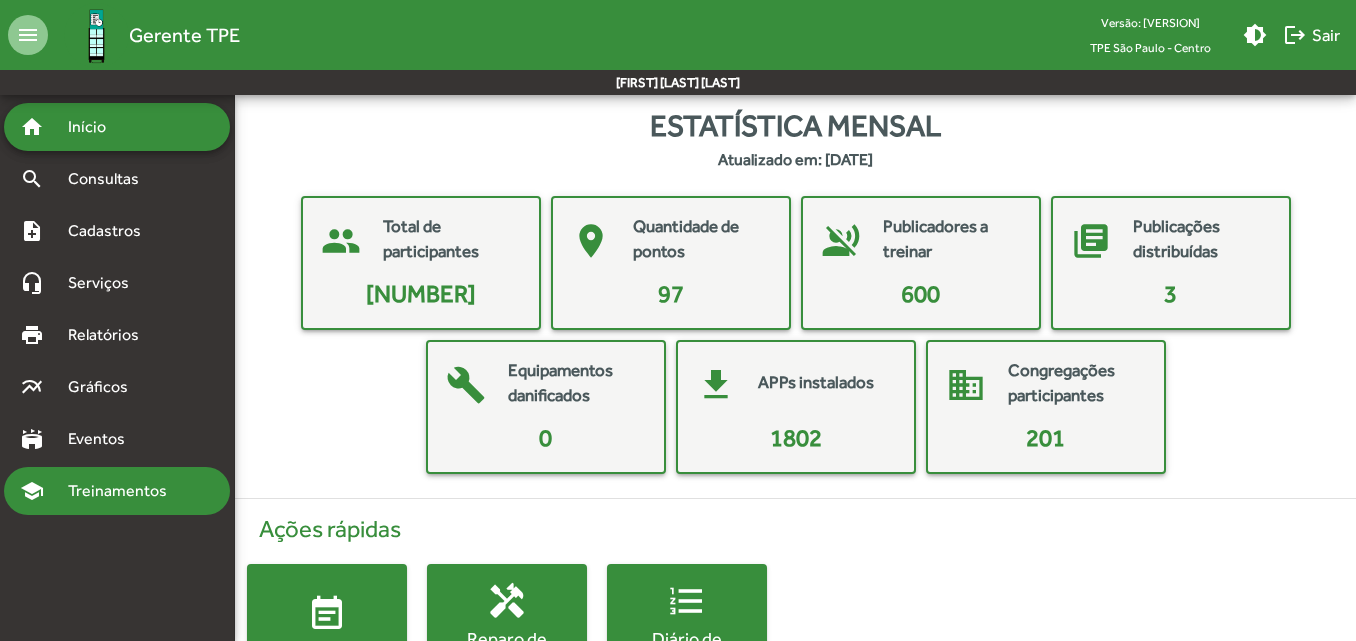 click on "Treinamentos" at bounding box center [95, 127] 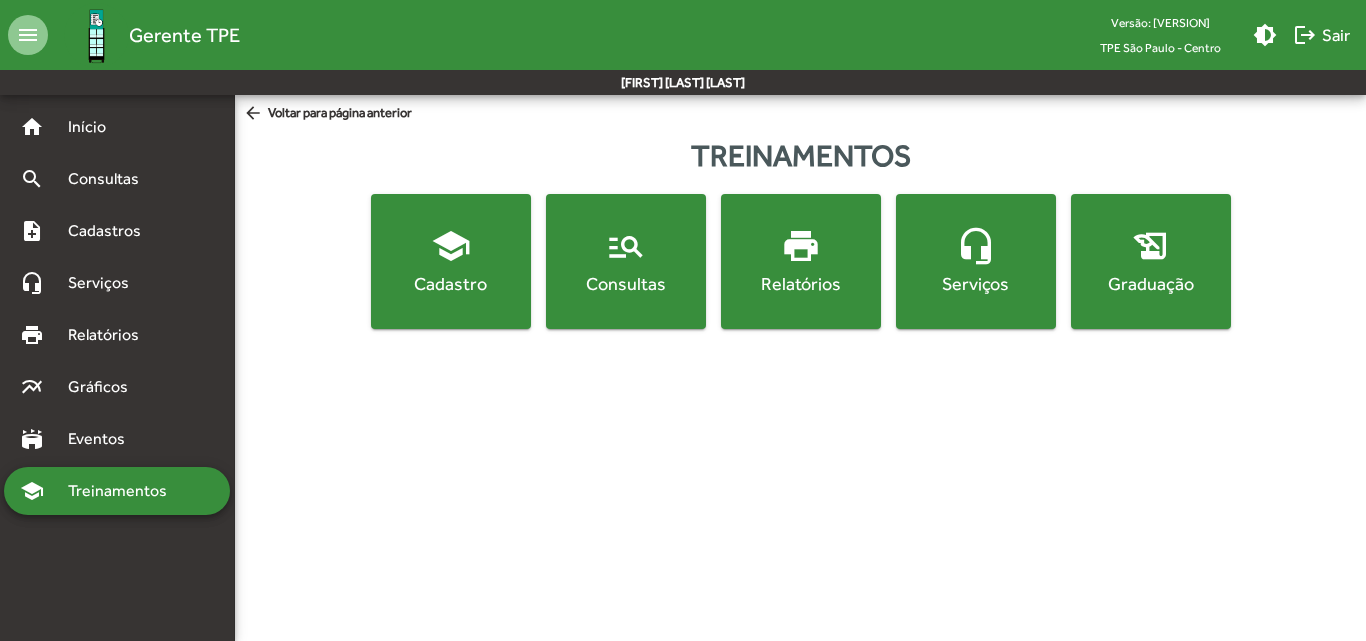 click on "Relatórios" at bounding box center (451, 283) 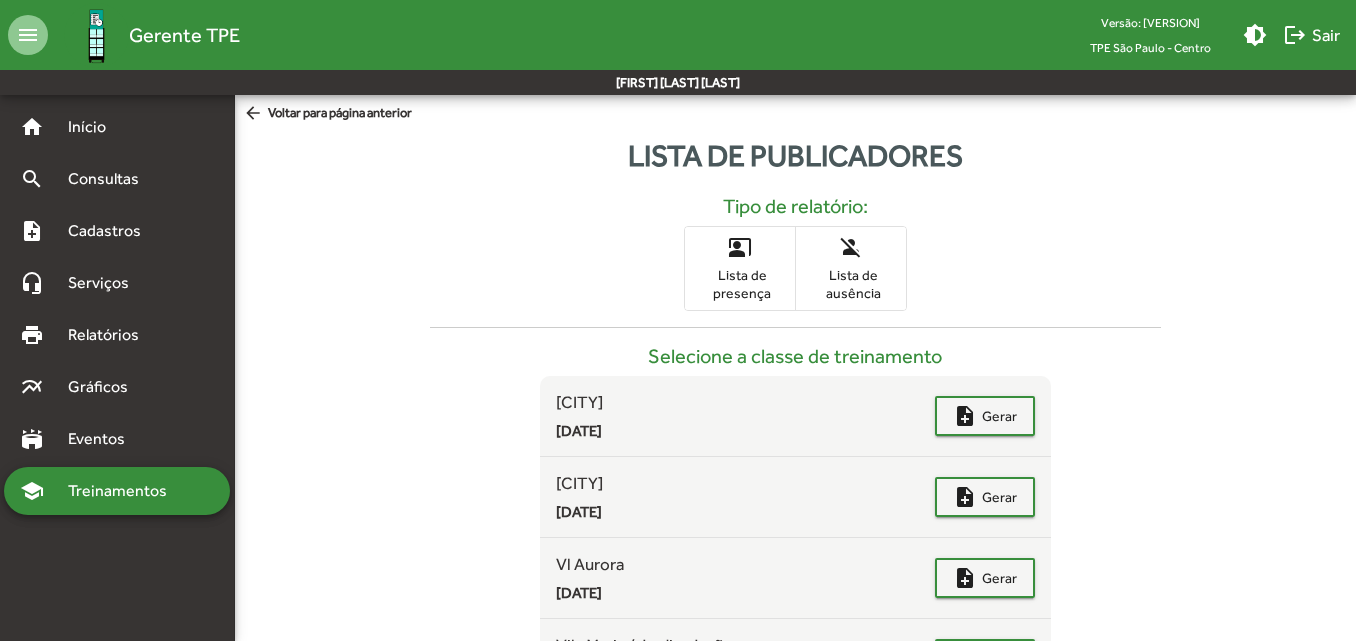 click on "Treinamentos" at bounding box center (123, 491) 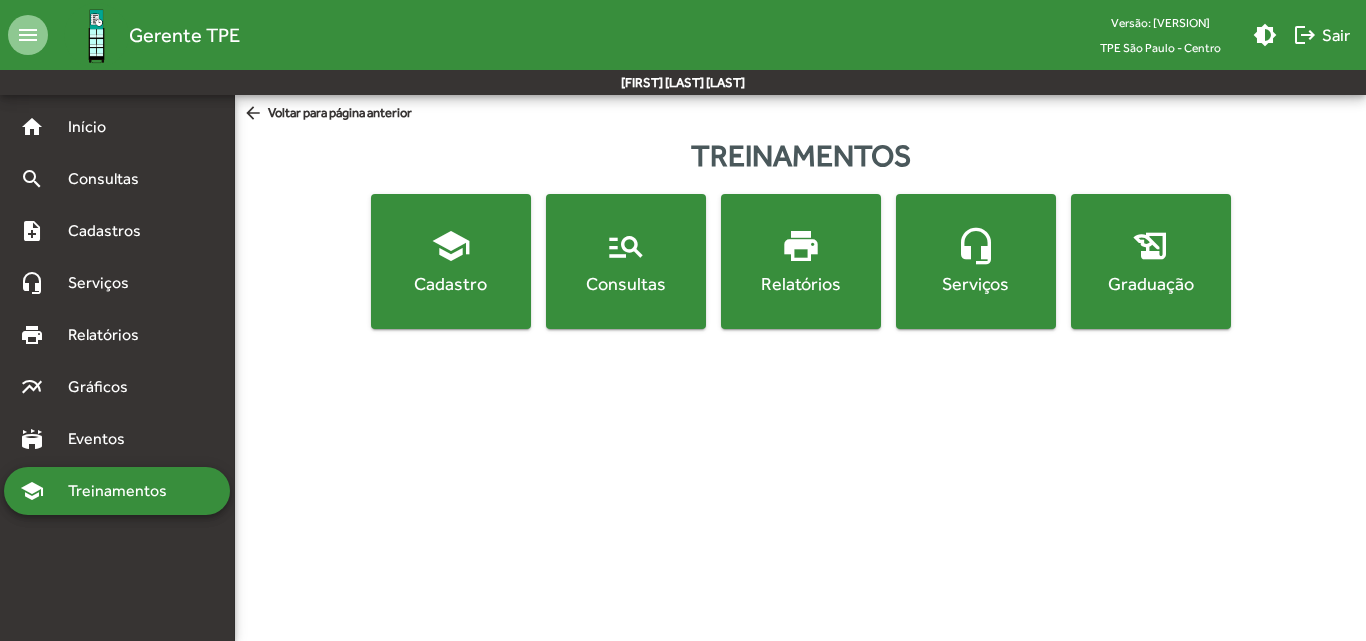 click on "headset_mic  Serviços" at bounding box center [451, 261] 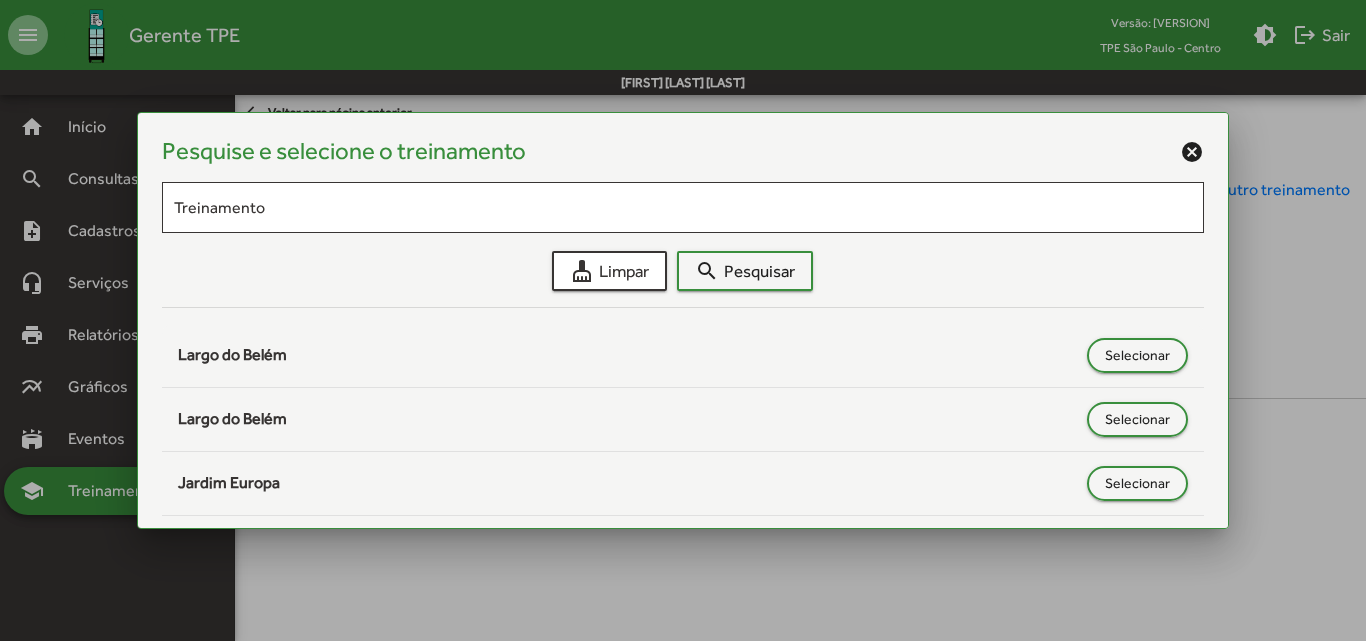 click on "cancel" at bounding box center [1192, 152] 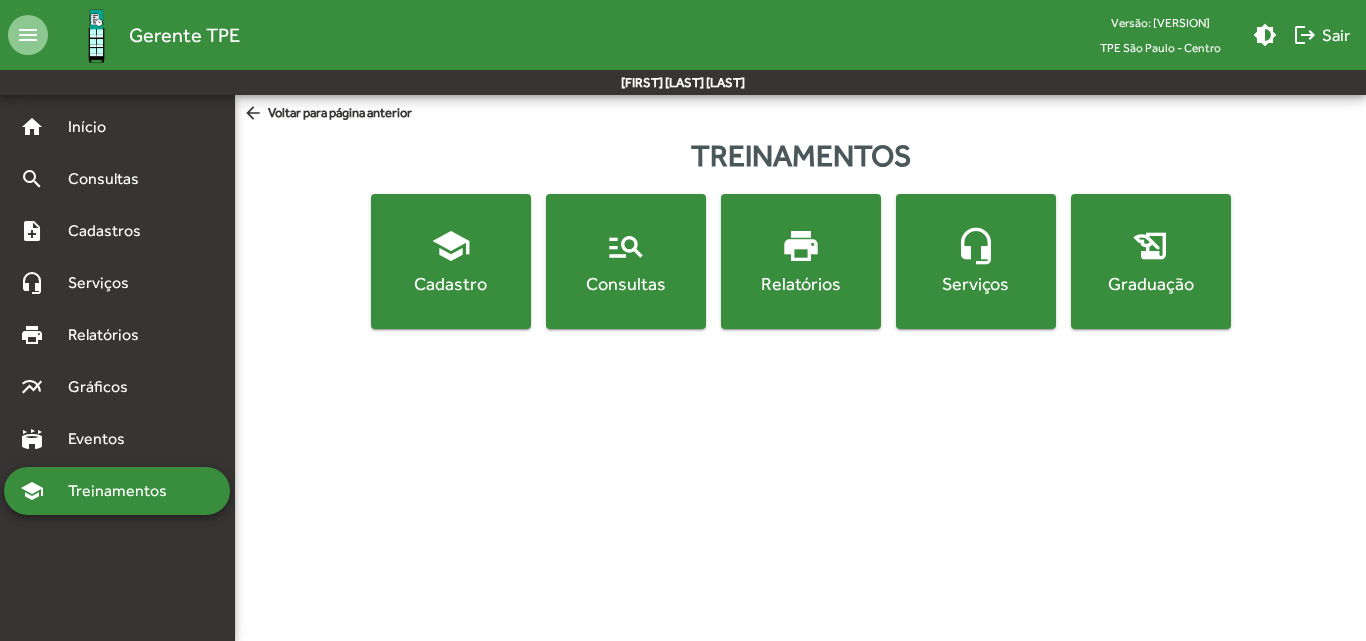 click on "history_edu" at bounding box center [451, 246] 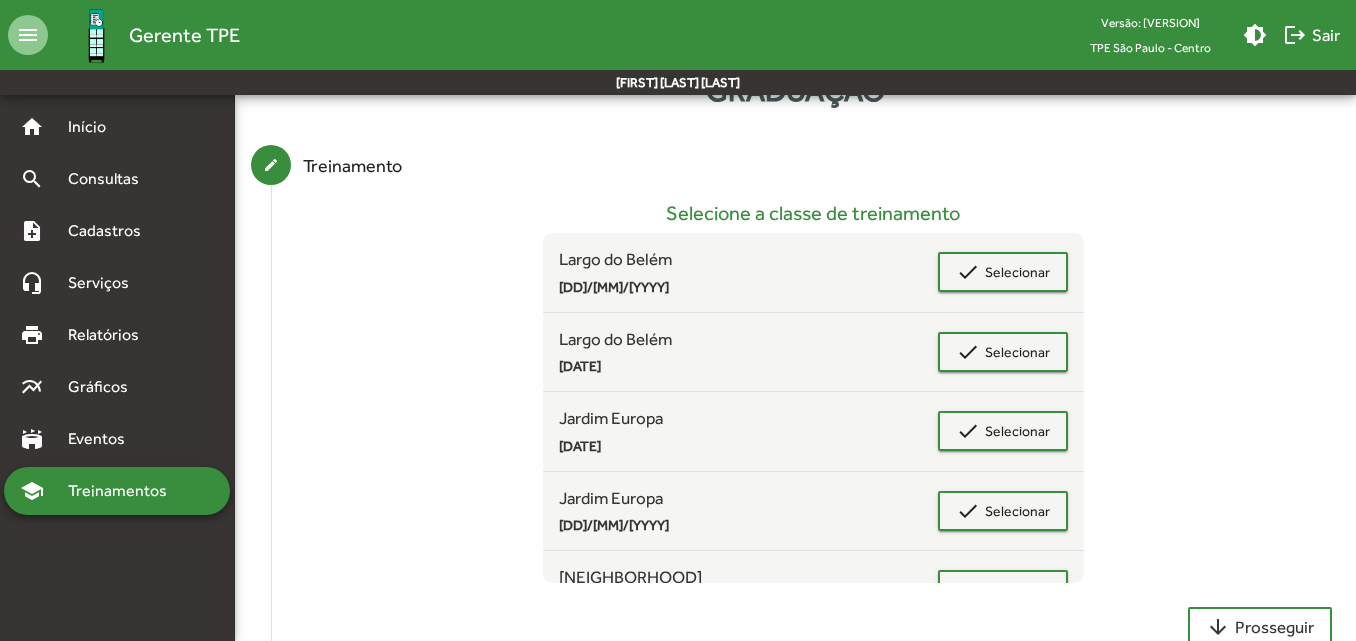 scroll, scrollTop: 100, scrollLeft: 0, axis: vertical 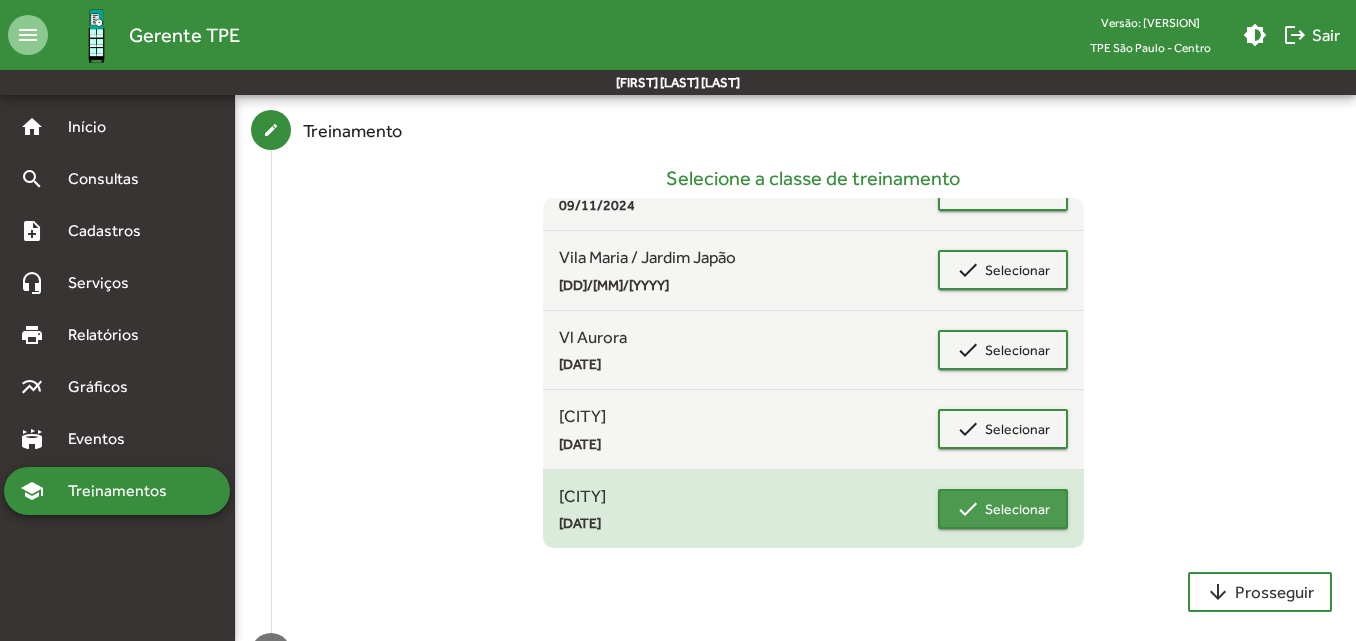 click on "Selecionar" at bounding box center [1017, 509] 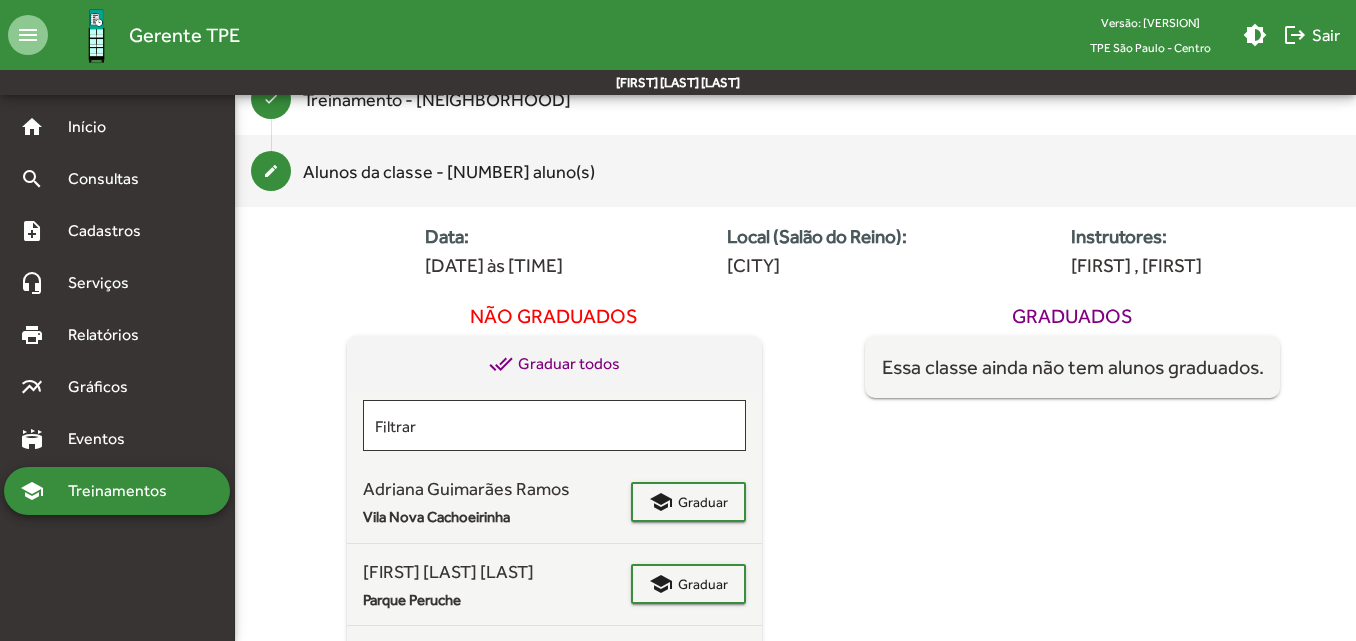 scroll, scrollTop: 231, scrollLeft: 0, axis: vertical 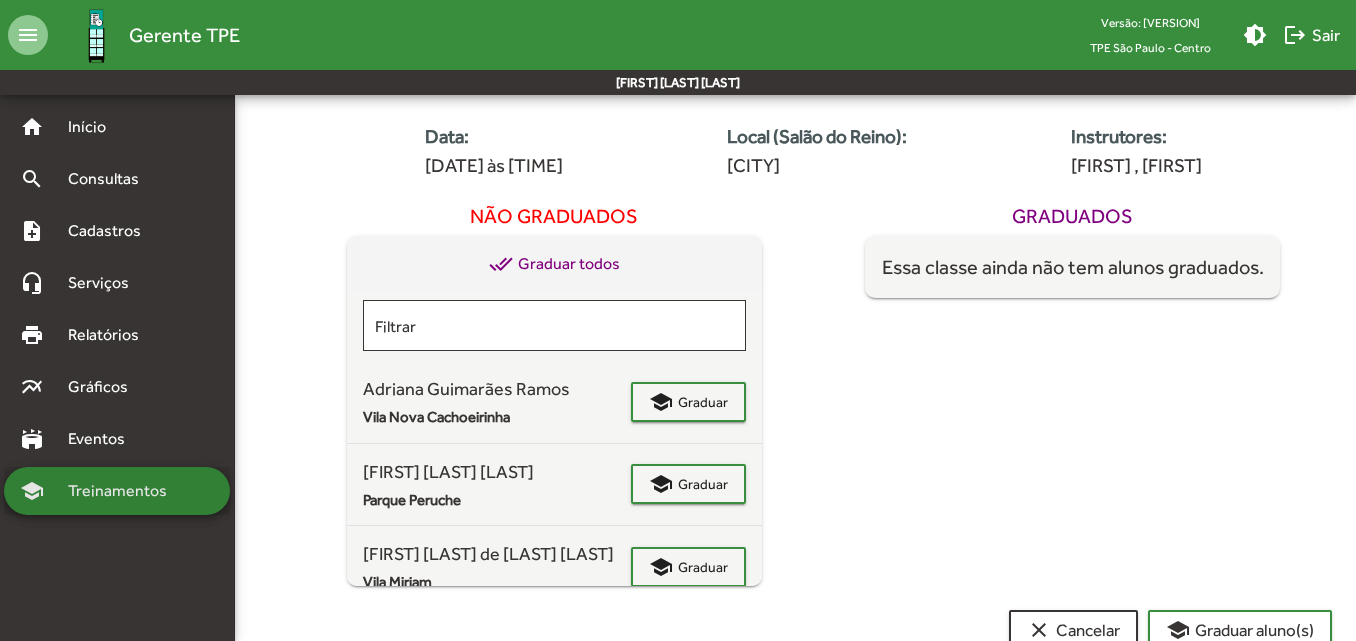 click on "Treinamentos" at bounding box center (123, 491) 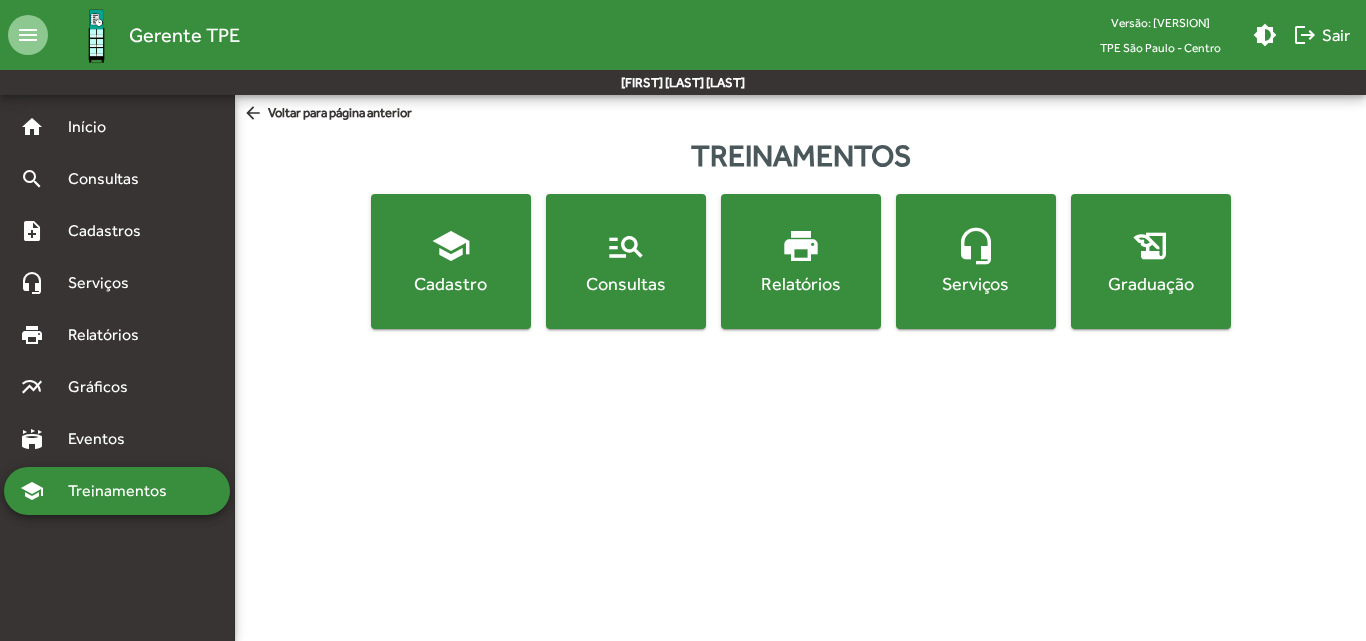 click on "Graduação" at bounding box center [451, 283] 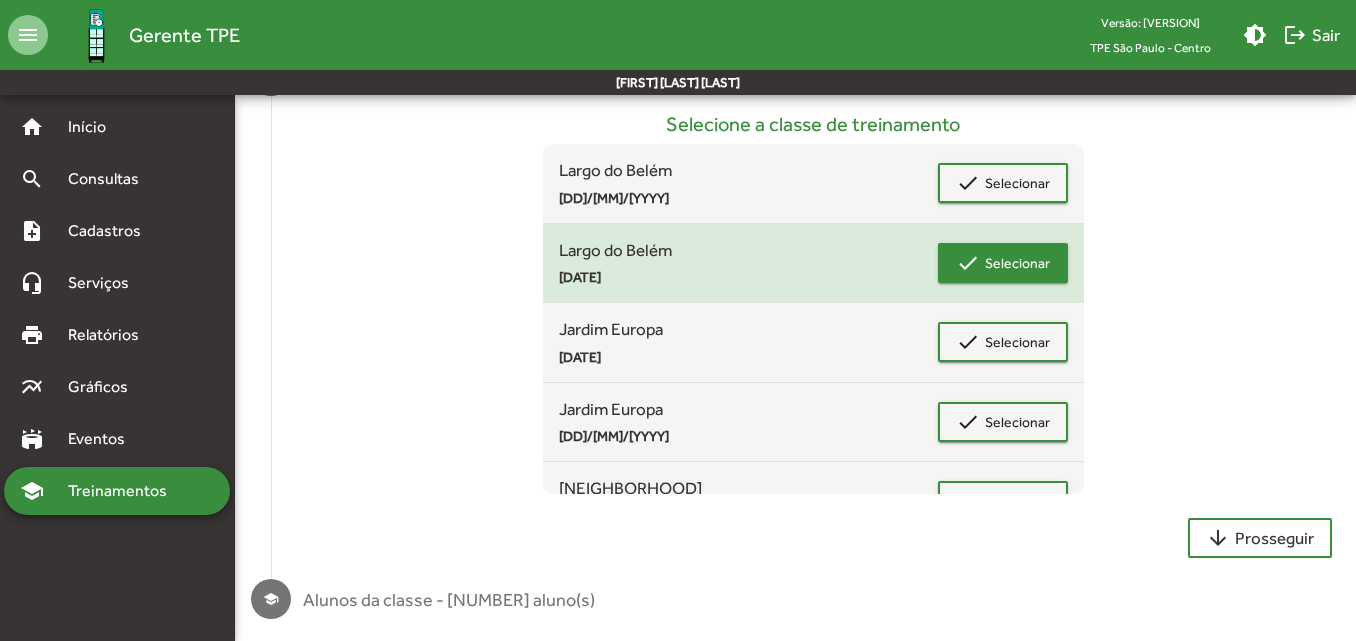 scroll, scrollTop: 172, scrollLeft: 0, axis: vertical 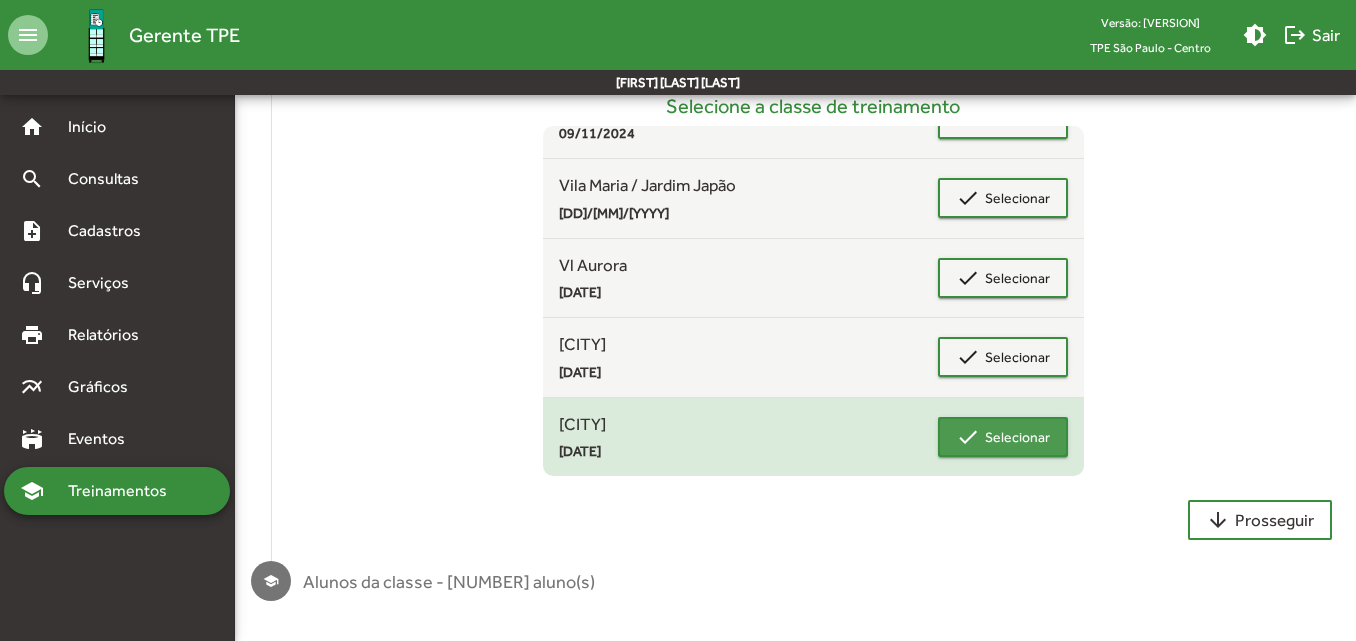 click on "Selecionar" at bounding box center (1017, 437) 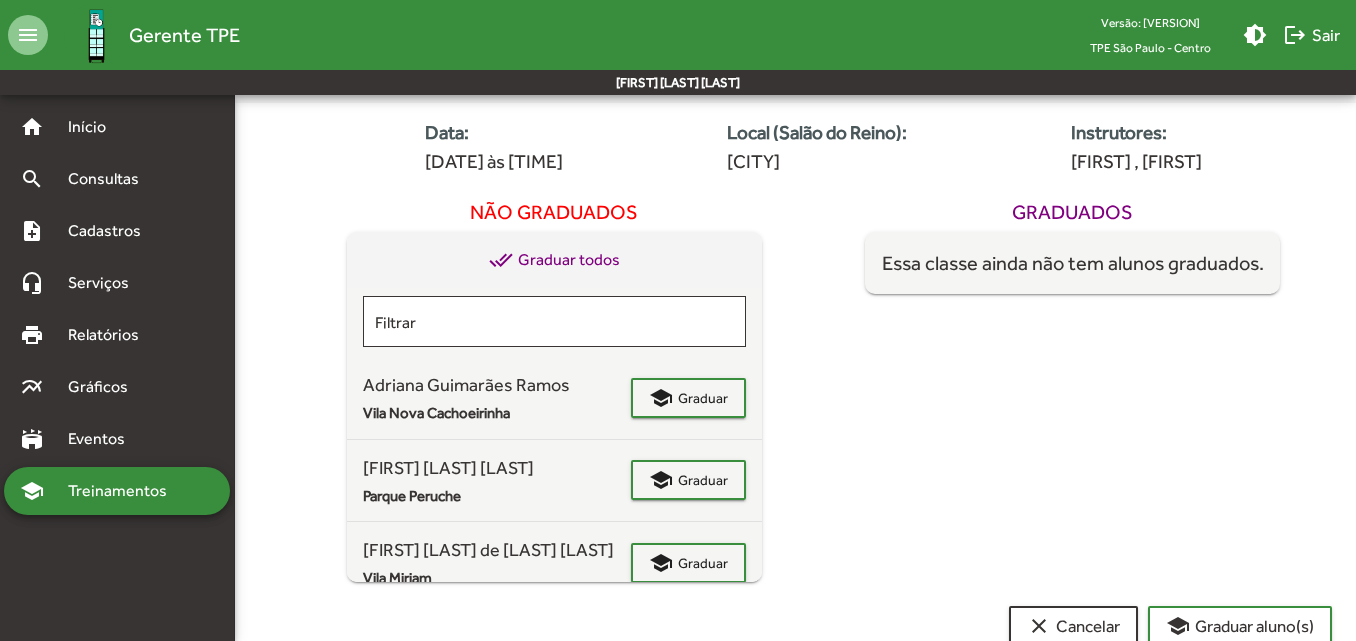 scroll, scrollTop: 269, scrollLeft: 0, axis: vertical 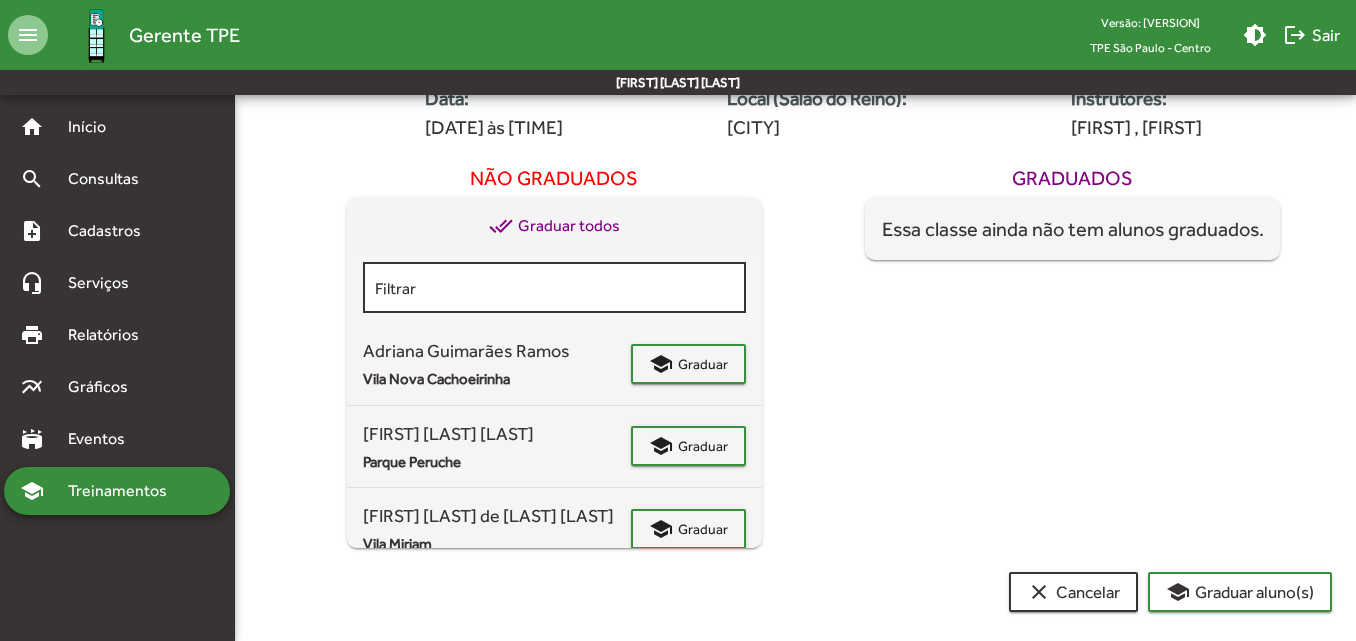 click on "Filtrar" at bounding box center [554, 288] 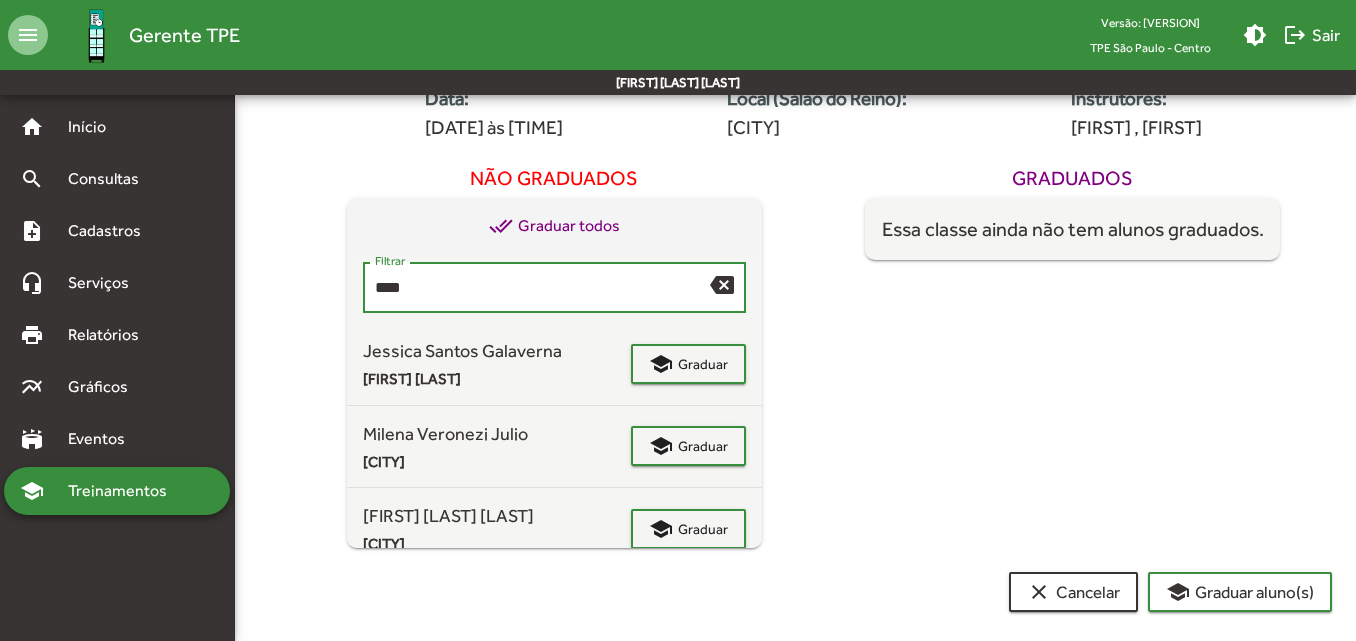 scroll, scrollTop: 208, scrollLeft: 0, axis: vertical 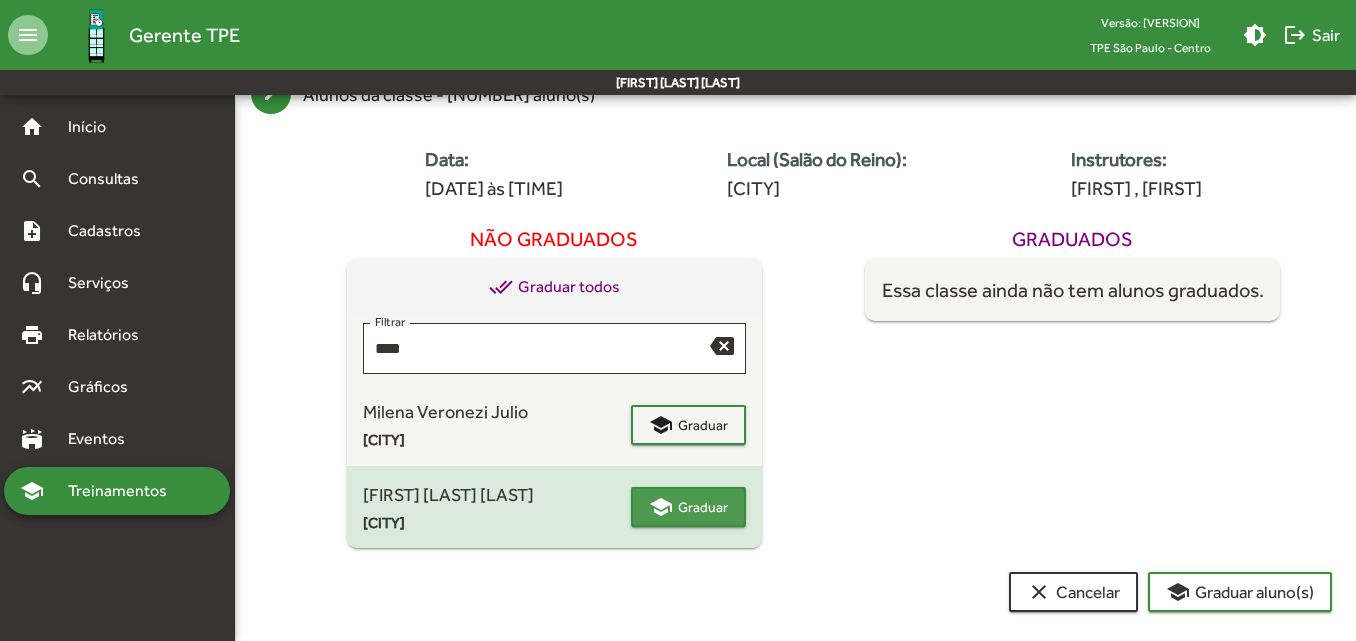 click on "school" at bounding box center (661, 507) 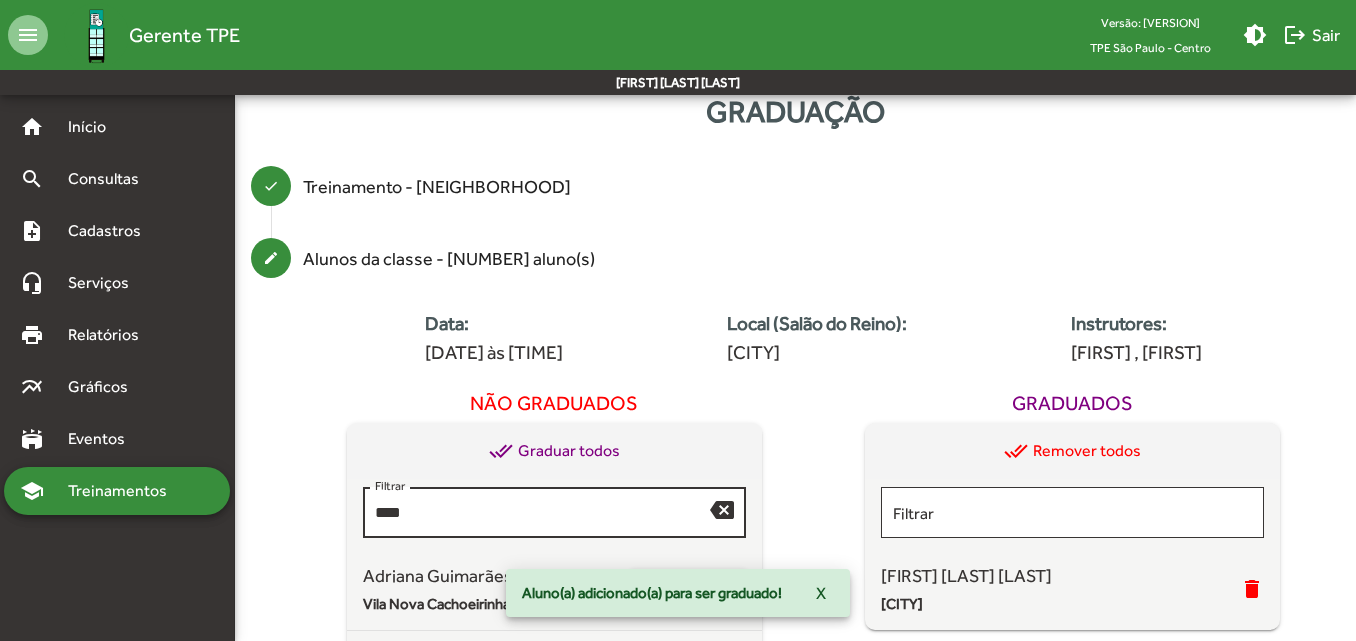 click on "****" at bounding box center [542, 513] 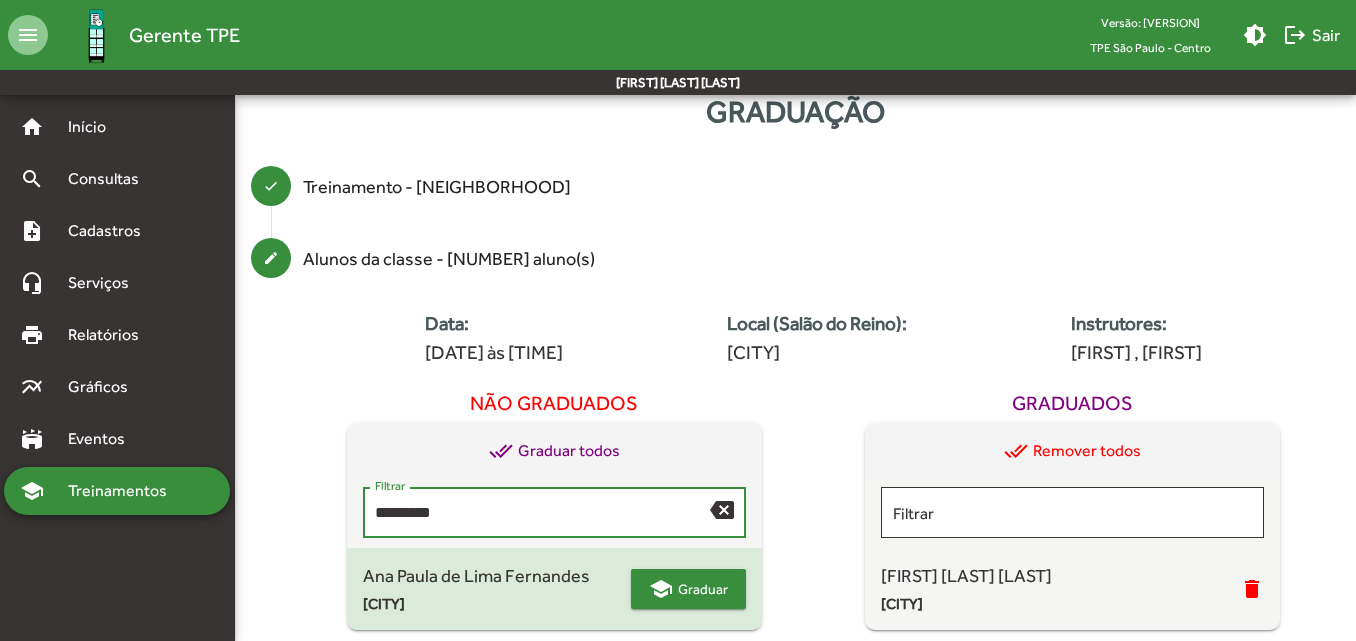 click on "Graduar" at bounding box center [703, 589] 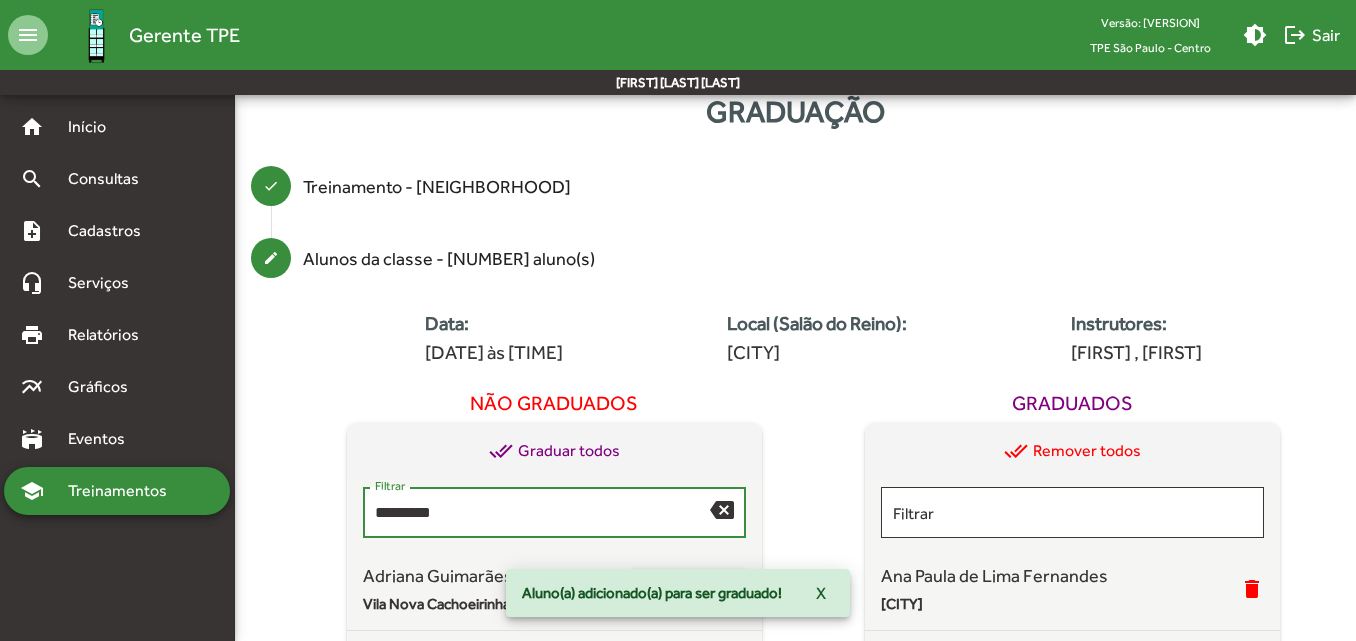 click on "*********" at bounding box center (542, 513) 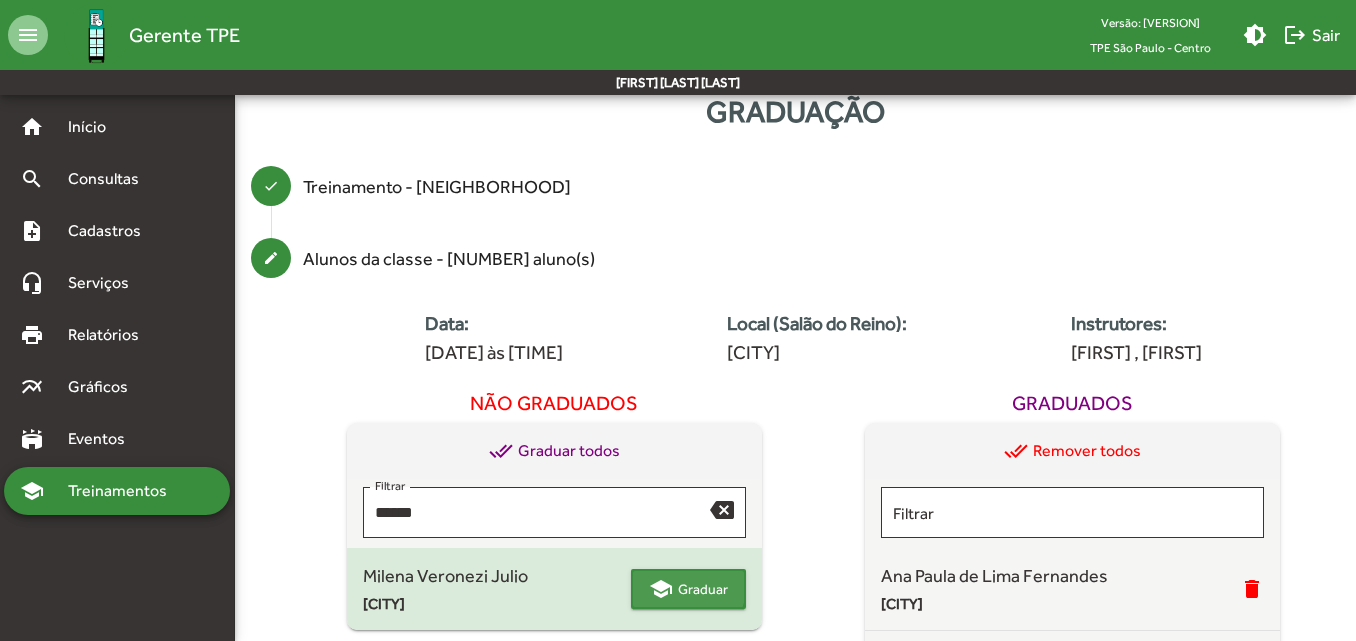 click on "school" at bounding box center [661, 589] 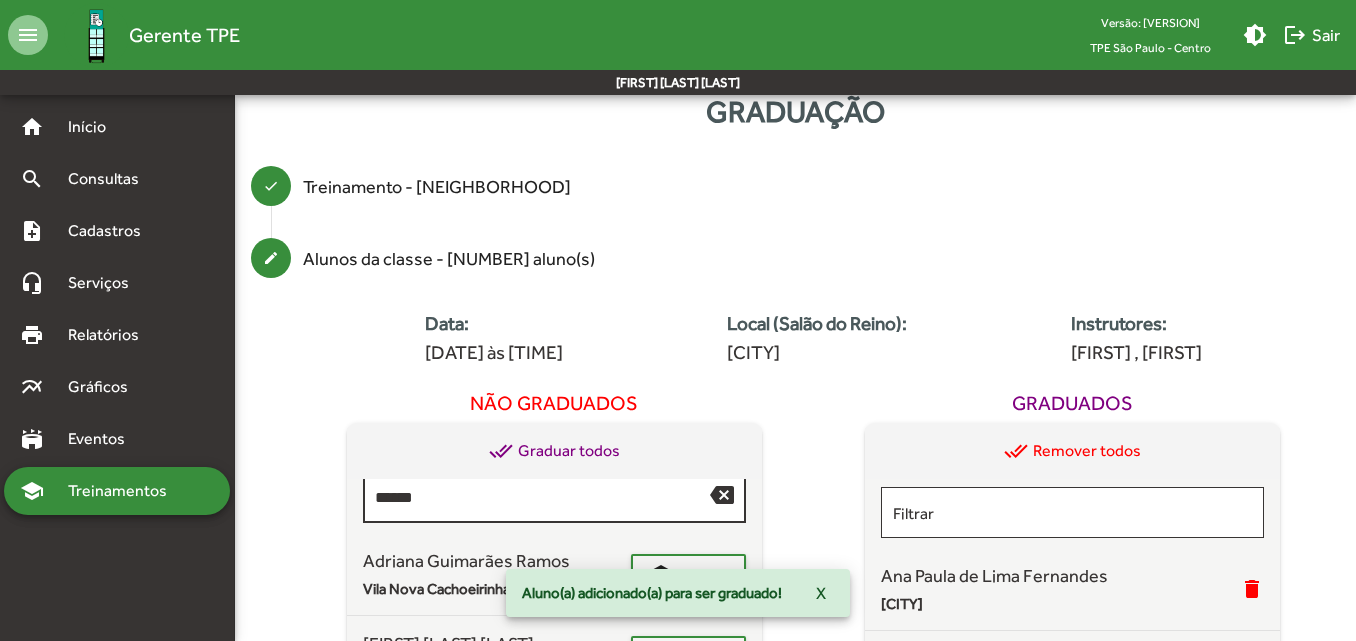scroll, scrollTop: 0, scrollLeft: 0, axis: both 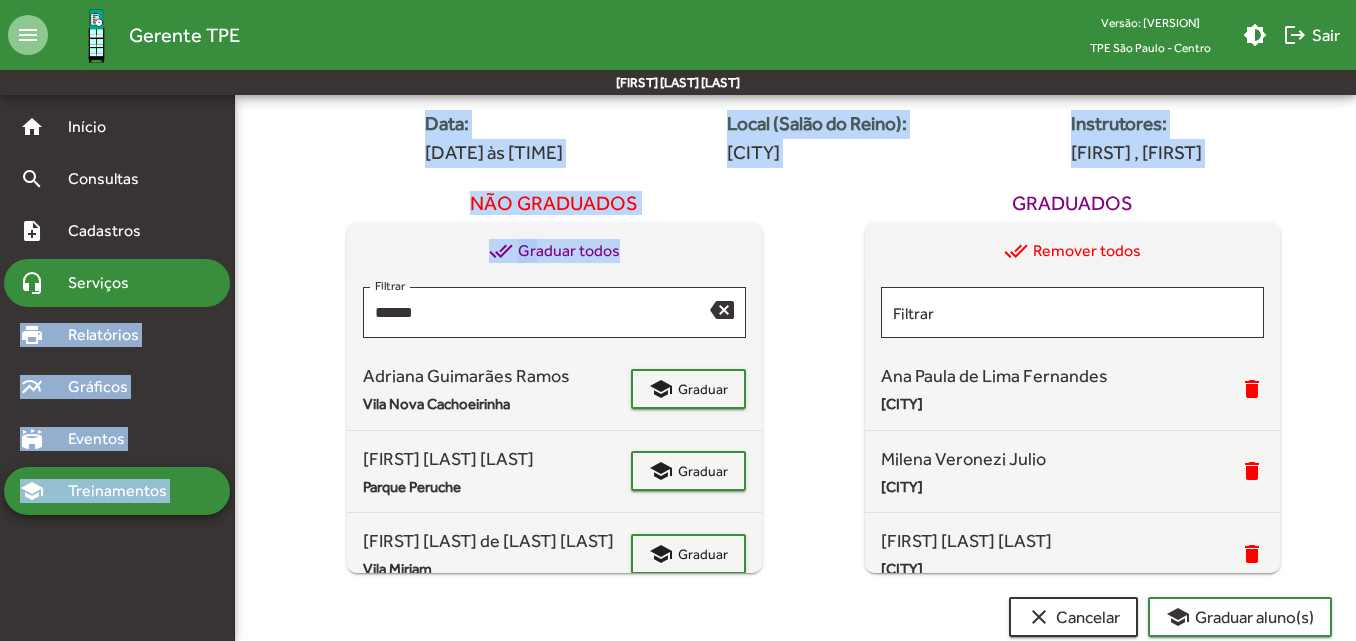 drag, startPoint x: 442, startPoint y: 316, endPoint x: 126, endPoint y: 301, distance: 316.3558 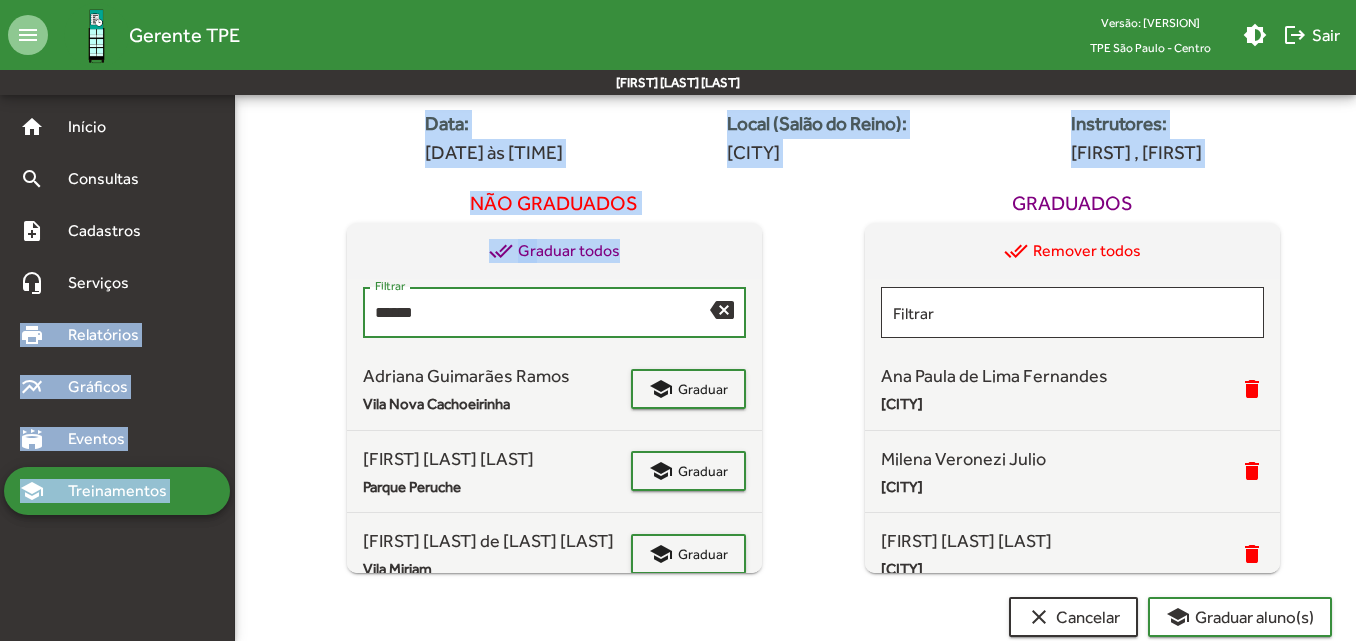 click on "******" at bounding box center (542, 313) 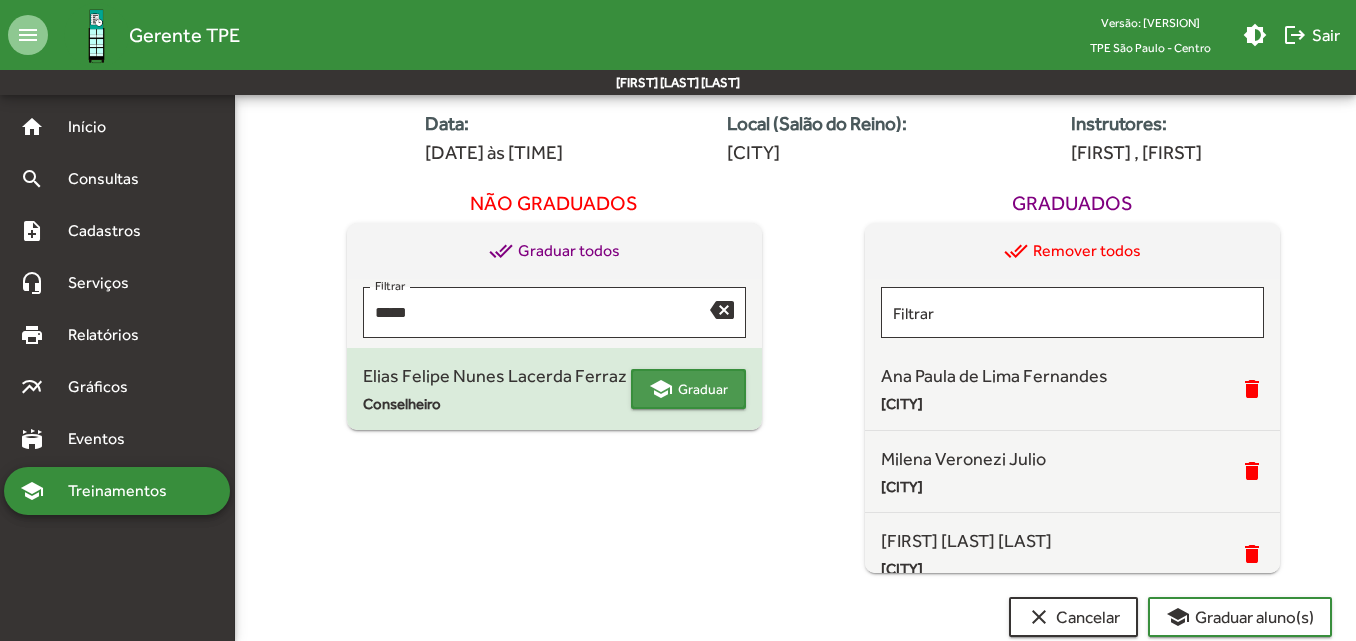 click on "school  Graduar" at bounding box center (688, 389) 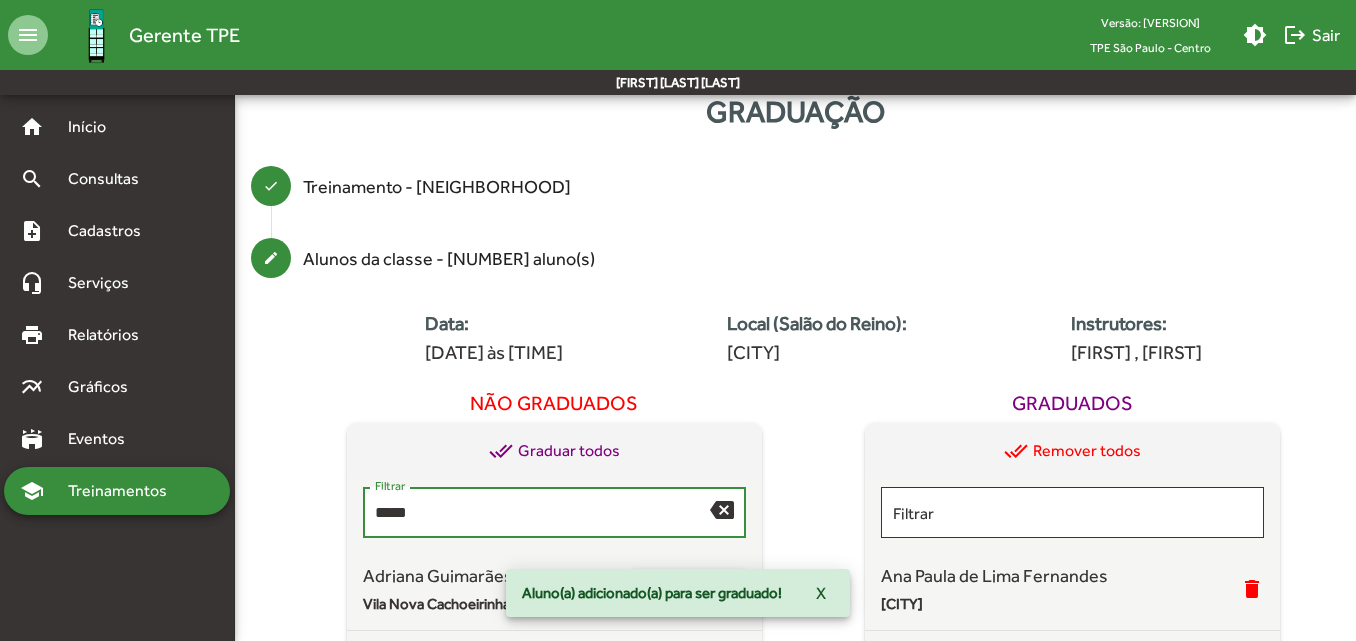 click on "*****" at bounding box center [542, 513] 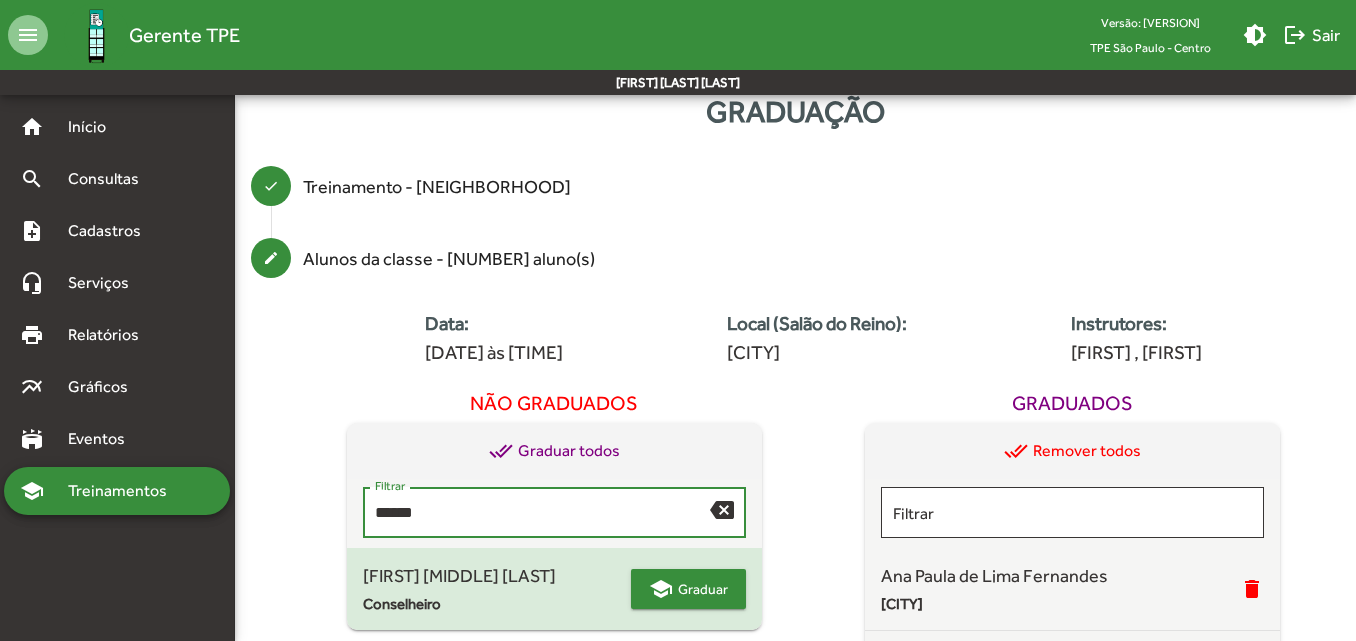 click on "Graduar" at bounding box center [703, 589] 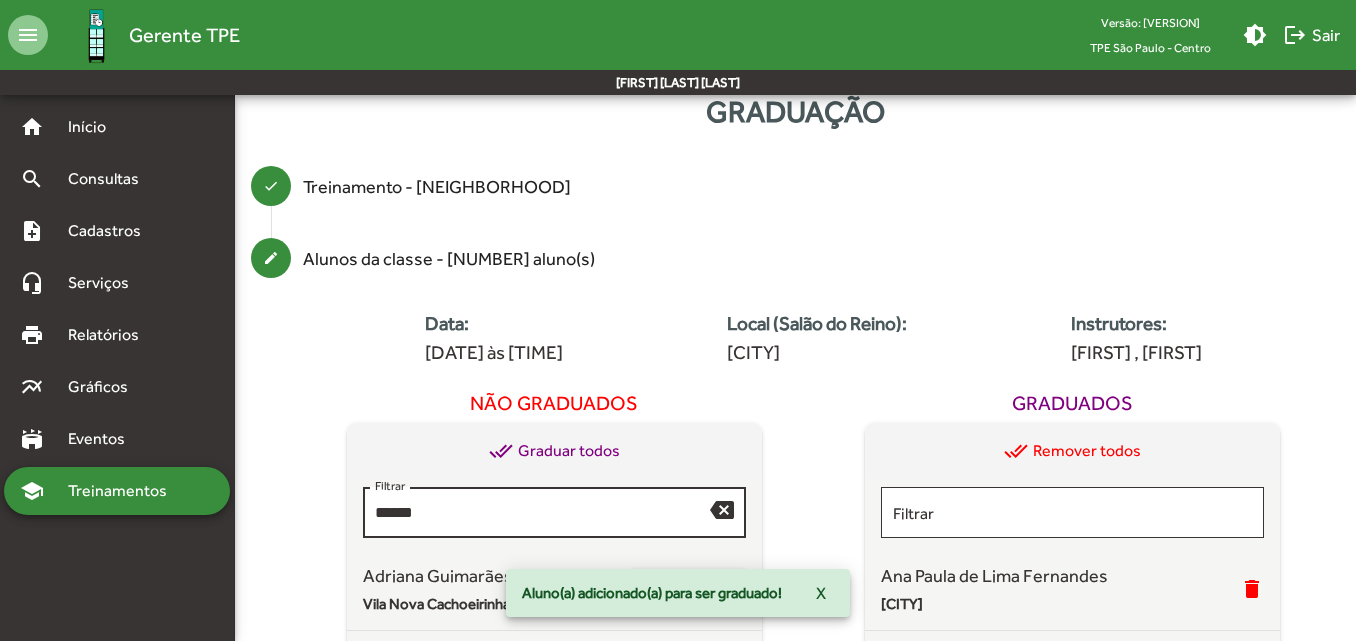 click on "******" at bounding box center [542, 513] 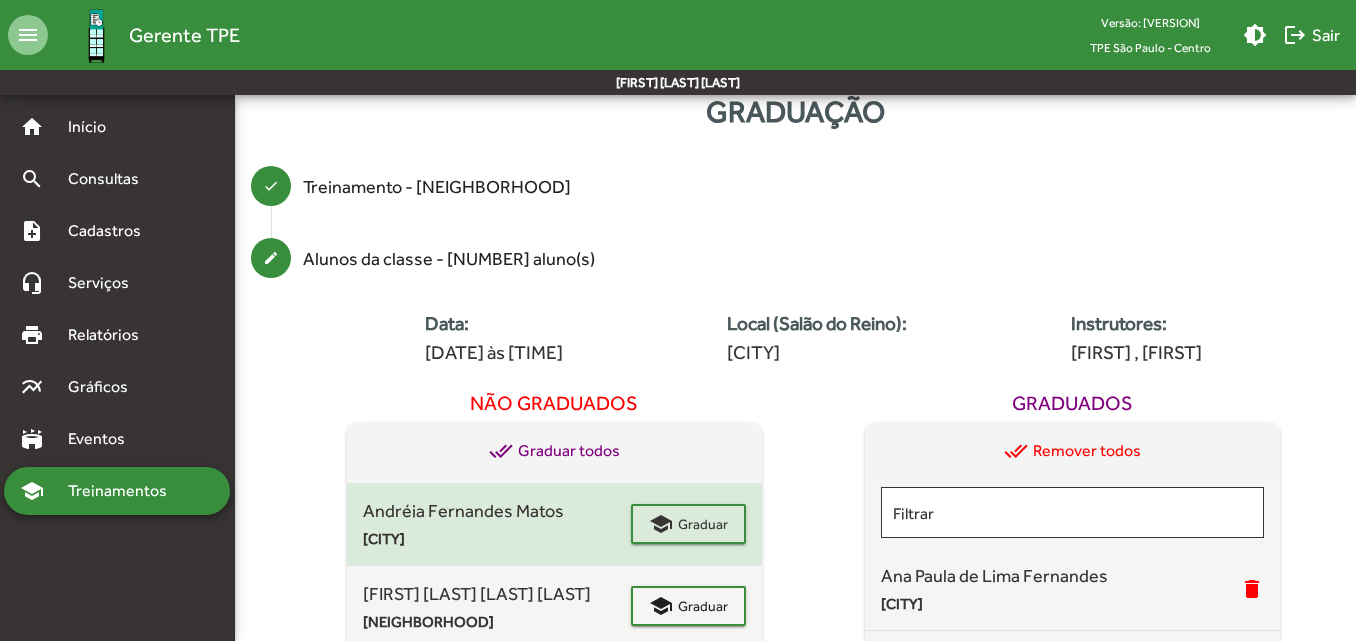 scroll, scrollTop: 100, scrollLeft: 0, axis: vertical 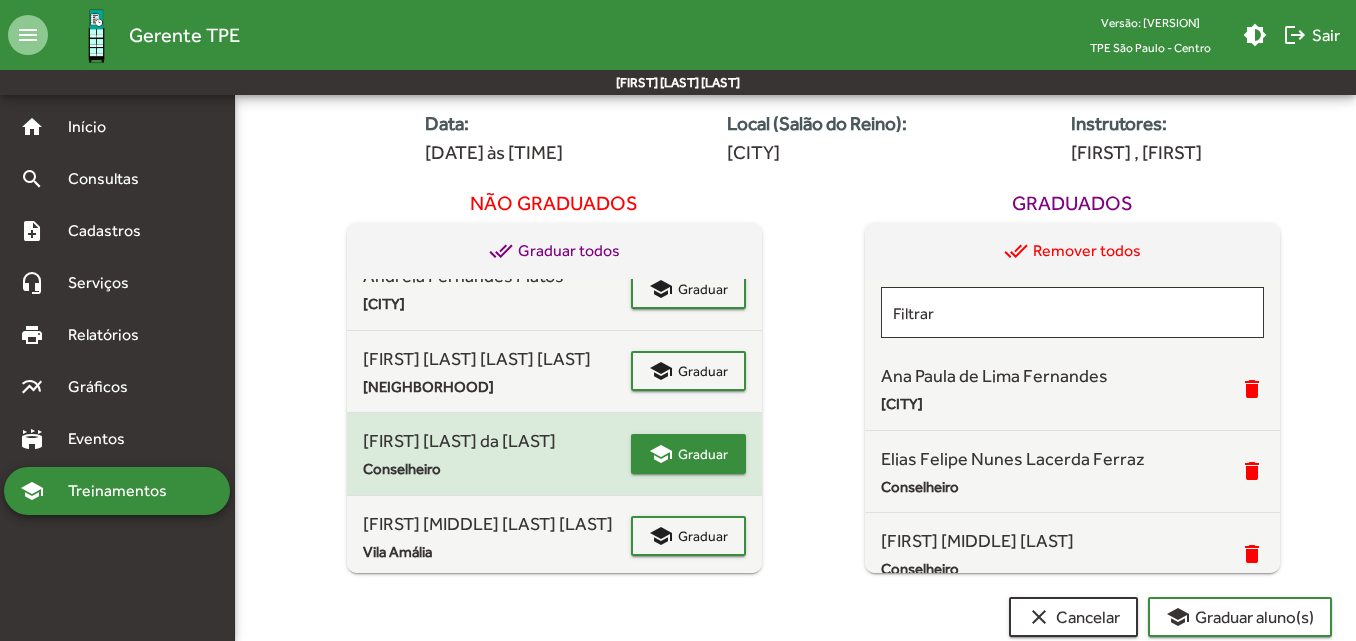 click on "school" at bounding box center (661, 289) 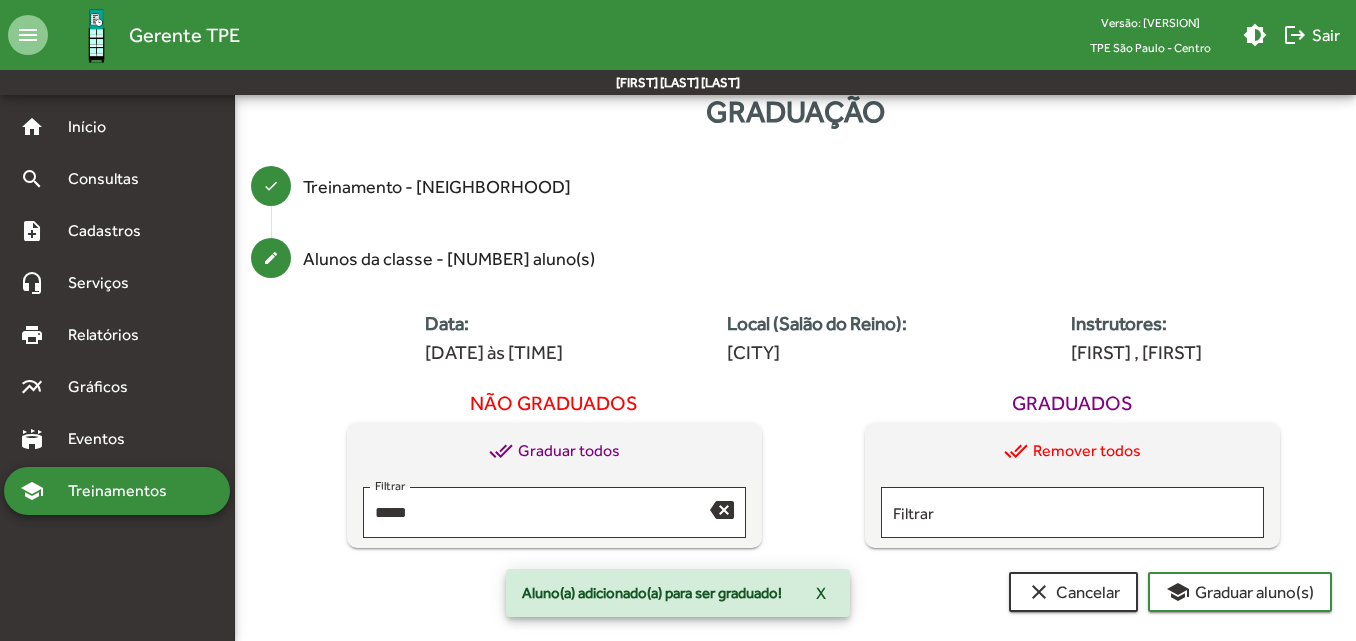 scroll, scrollTop: 44, scrollLeft: 0, axis: vertical 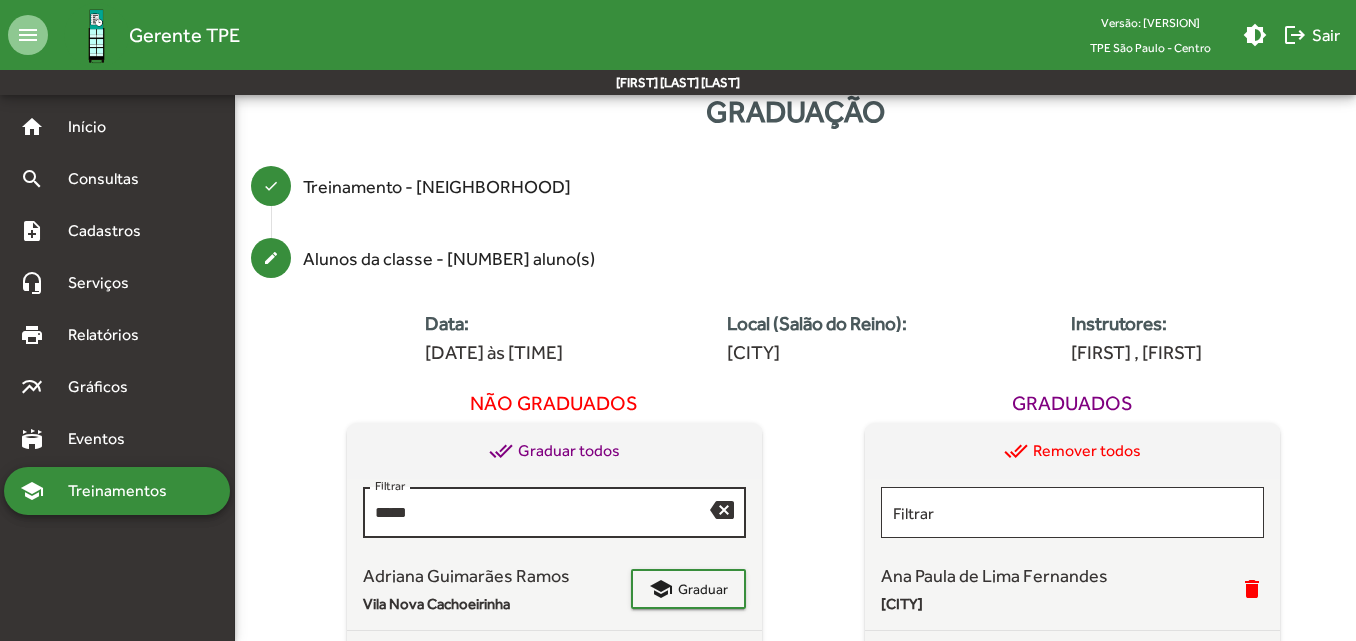 click on "*****" at bounding box center [542, 513] 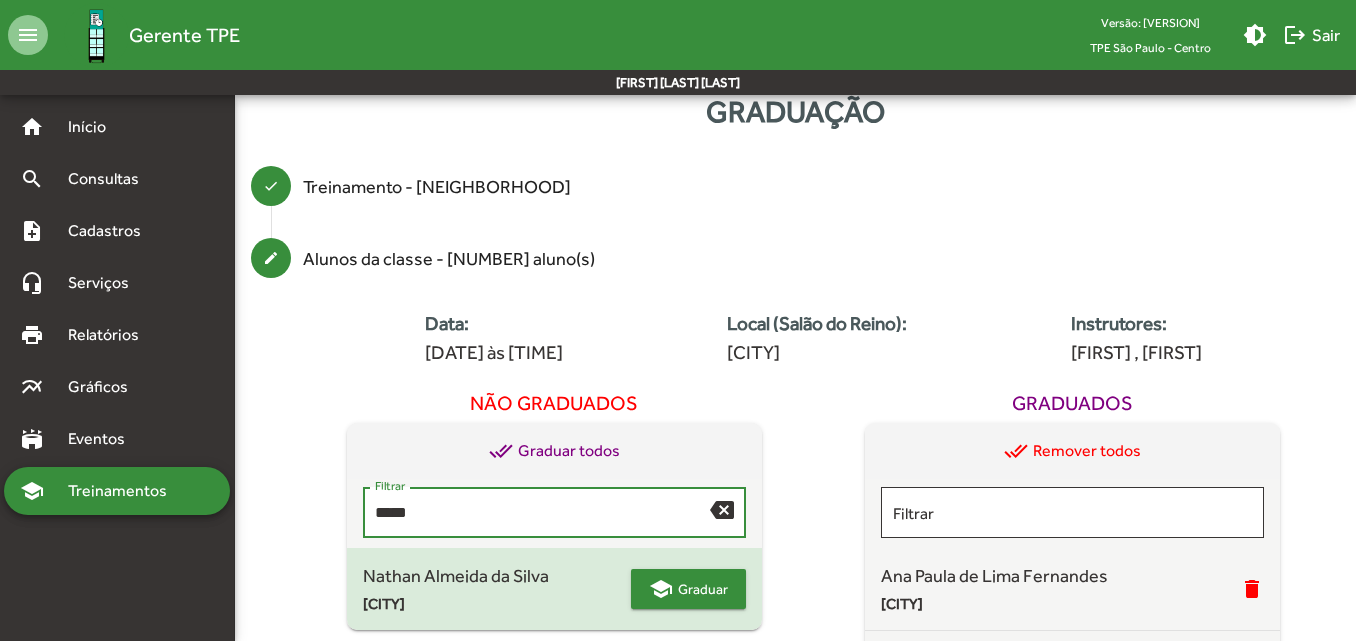 click on "school" at bounding box center [661, 589] 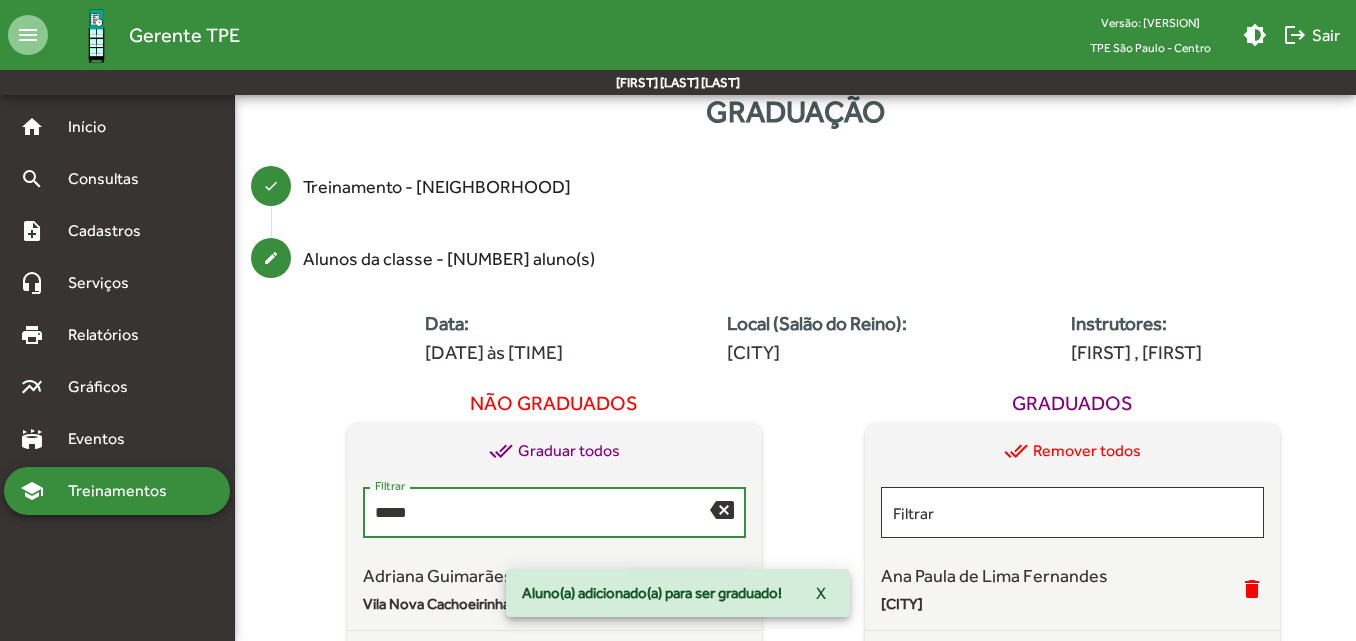 click on "*****" at bounding box center (542, 513) 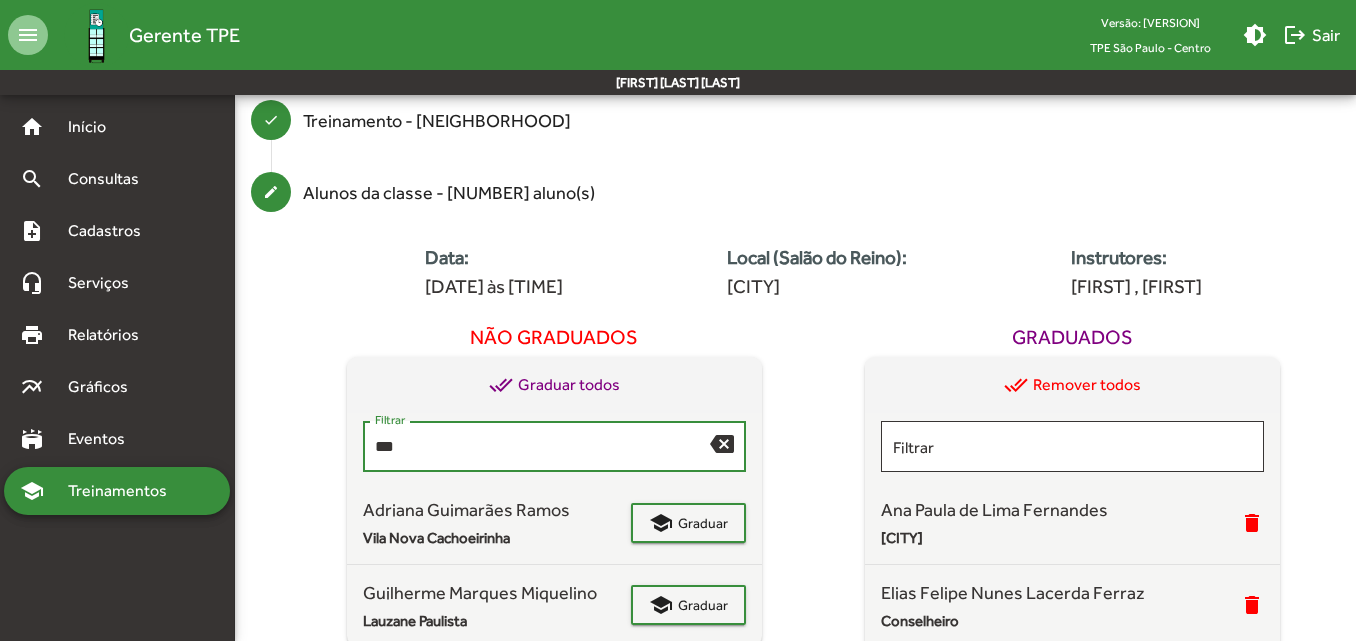 scroll, scrollTop: 144, scrollLeft: 0, axis: vertical 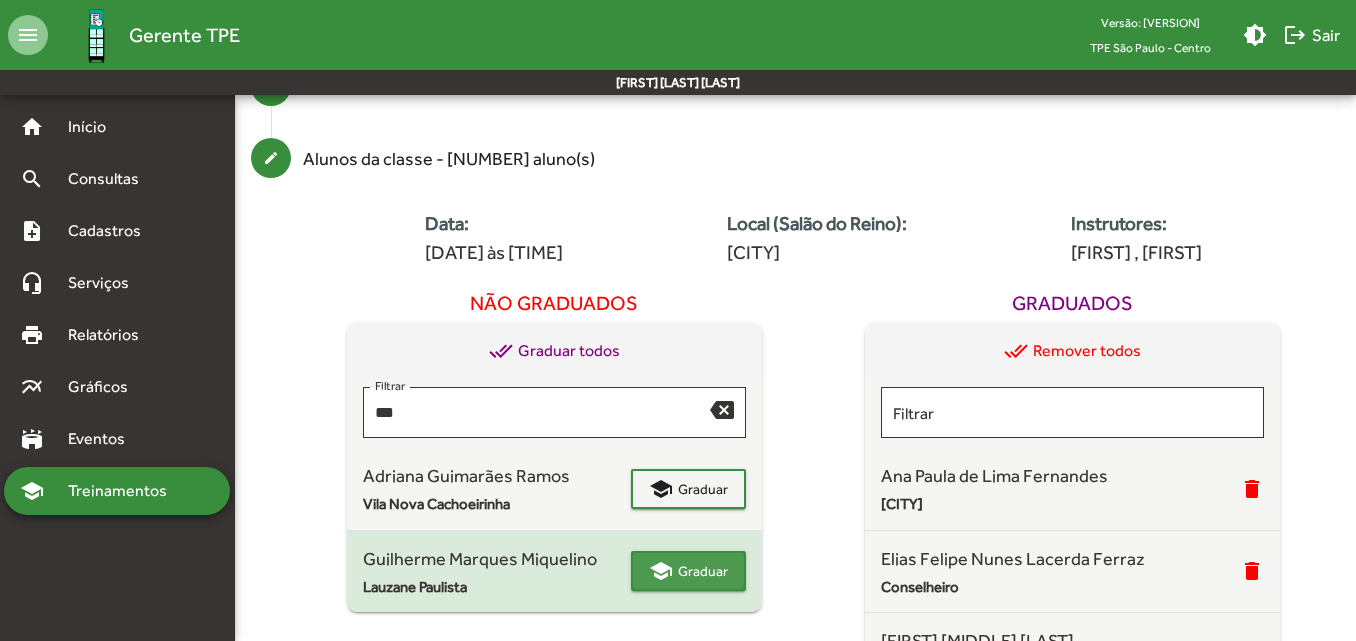click on "school  Graduar" at bounding box center [688, 571] 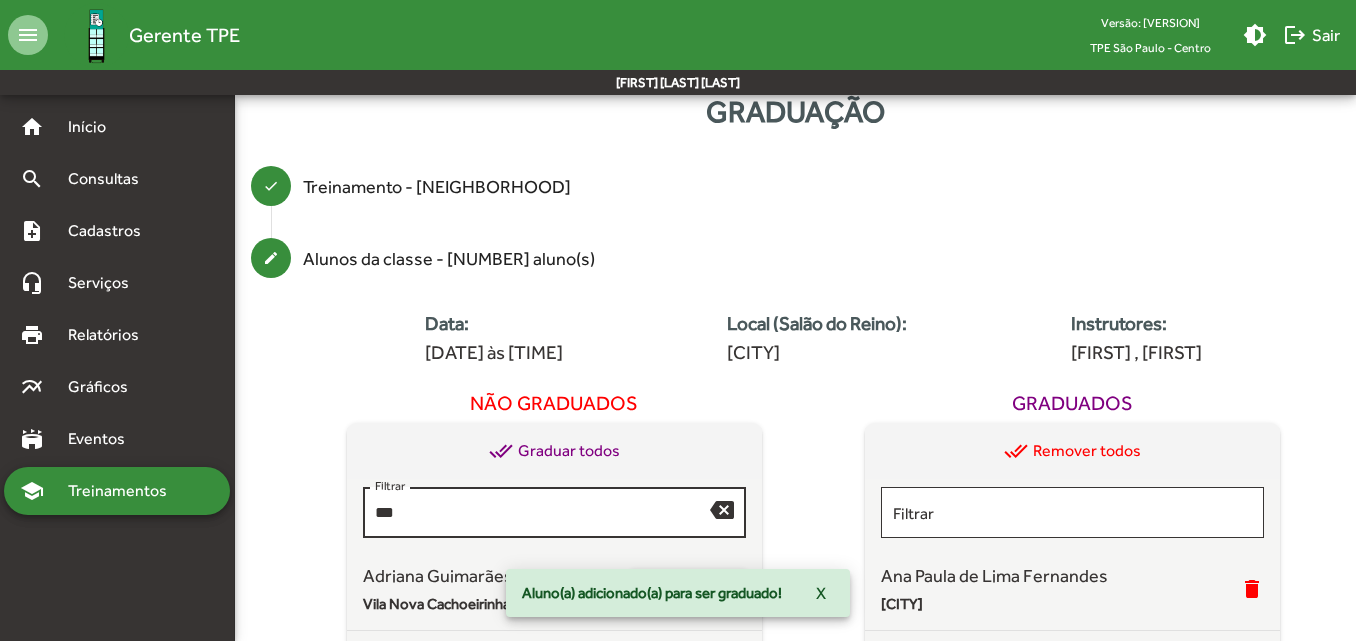 click on "*** Filtrar" at bounding box center [542, 510] 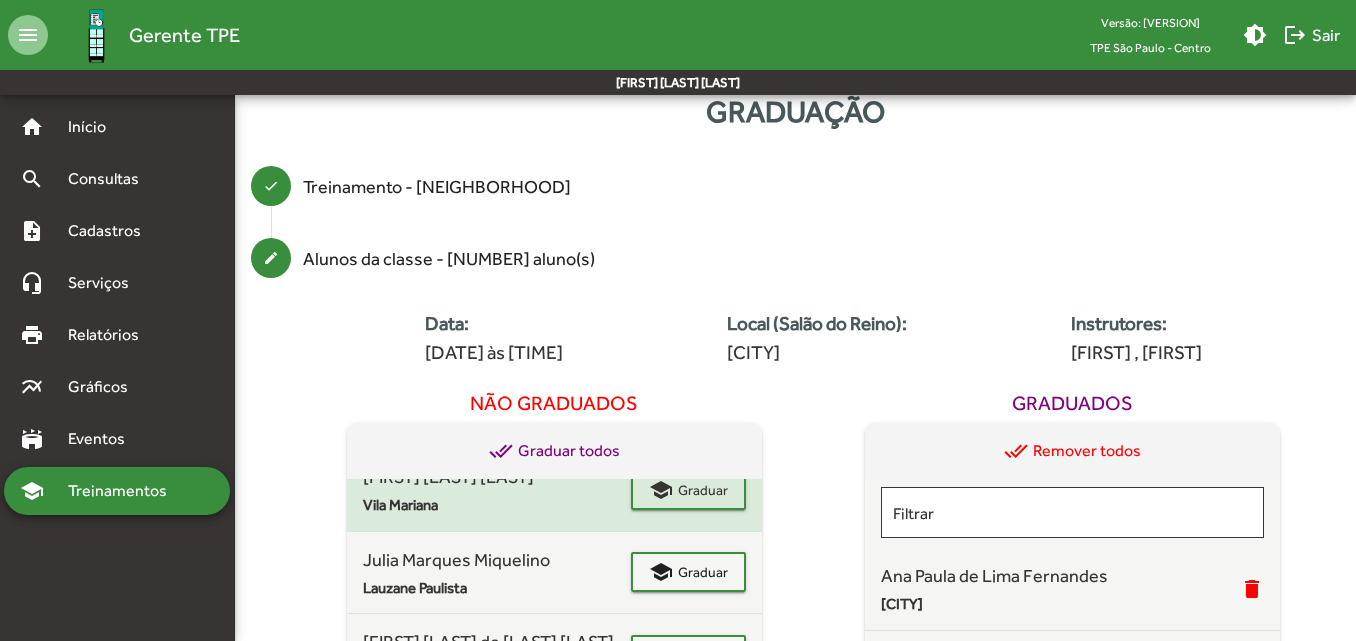 scroll, scrollTop: 104, scrollLeft: 0, axis: vertical 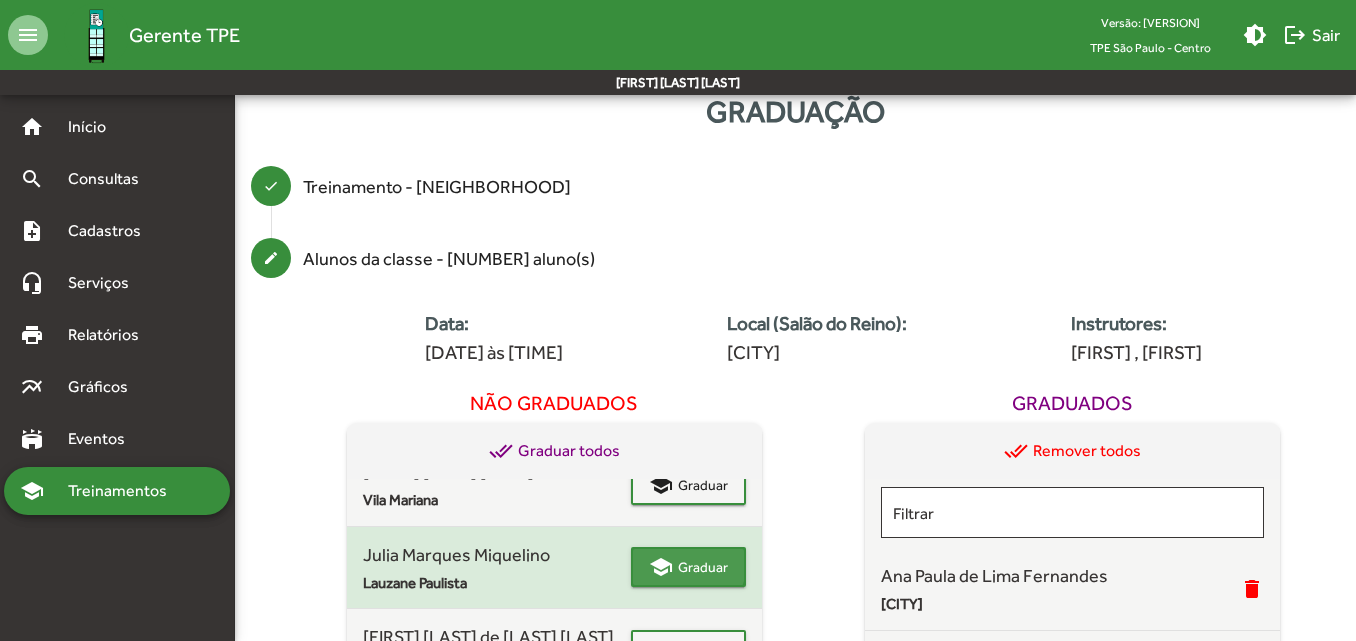 click on "school  Graduar" at bounding box center [688, 567] 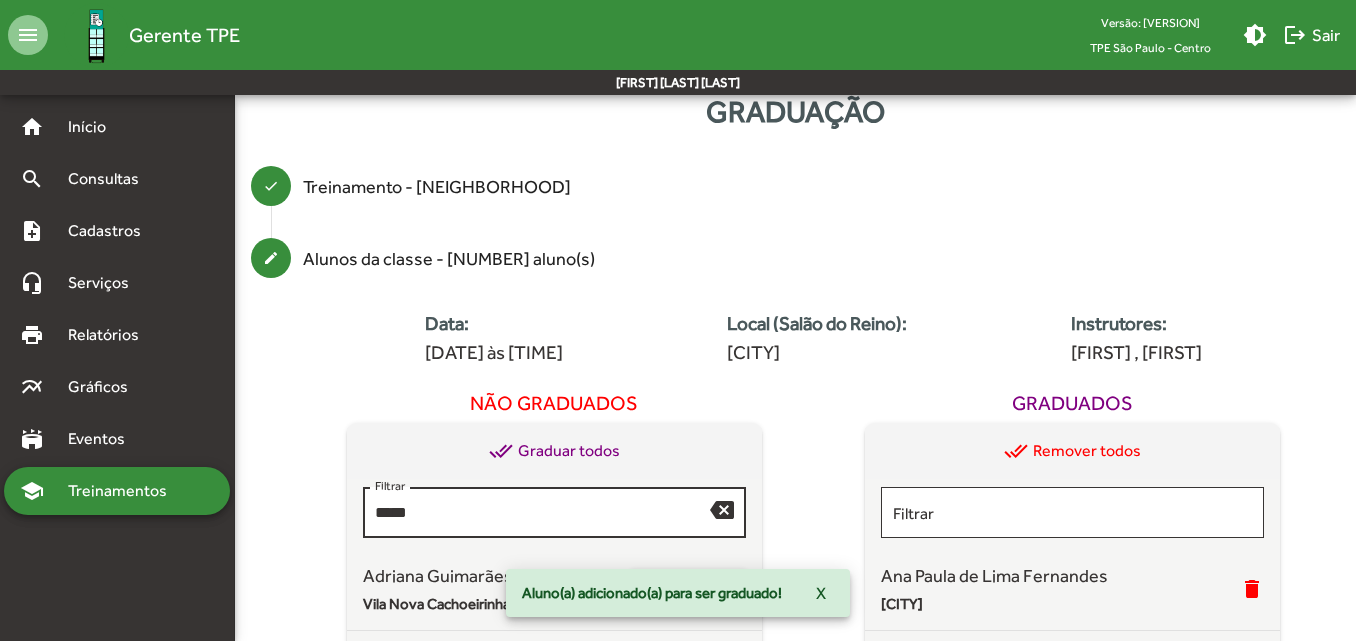 click on "*****" at bounding box center [542, 513] 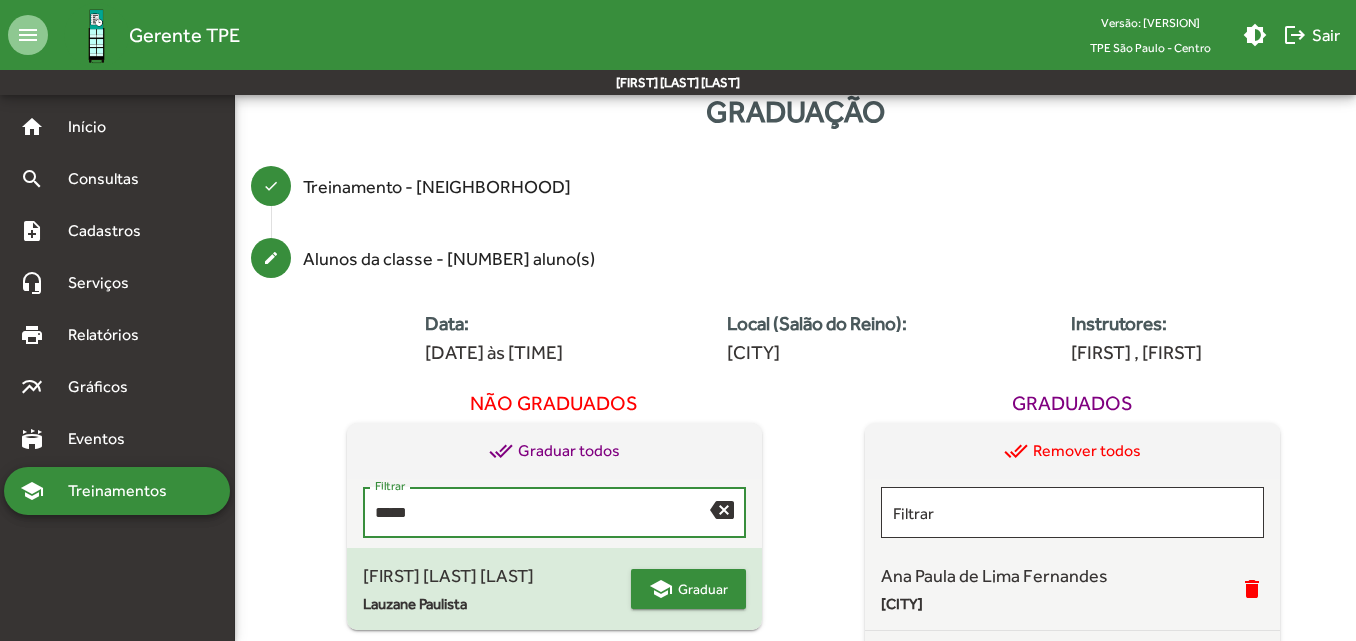 click on "Graduar" at bounding box center [703, 589] 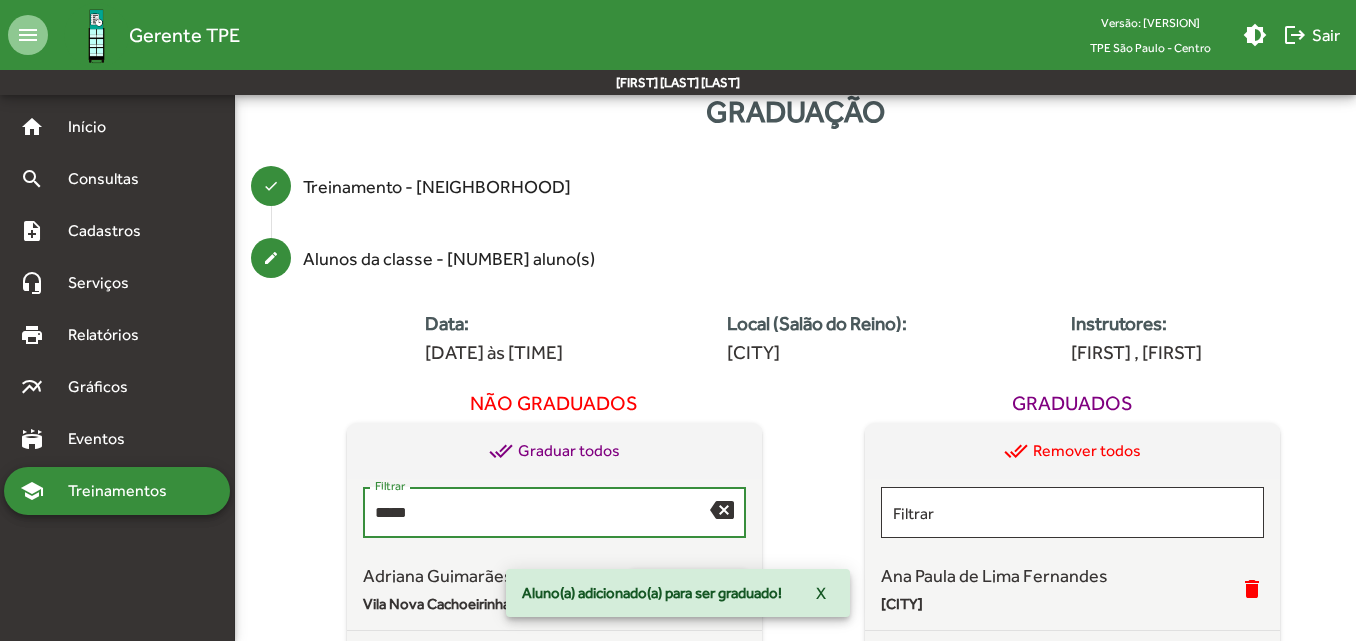 click on "*****" at bounding box center [542, 513] 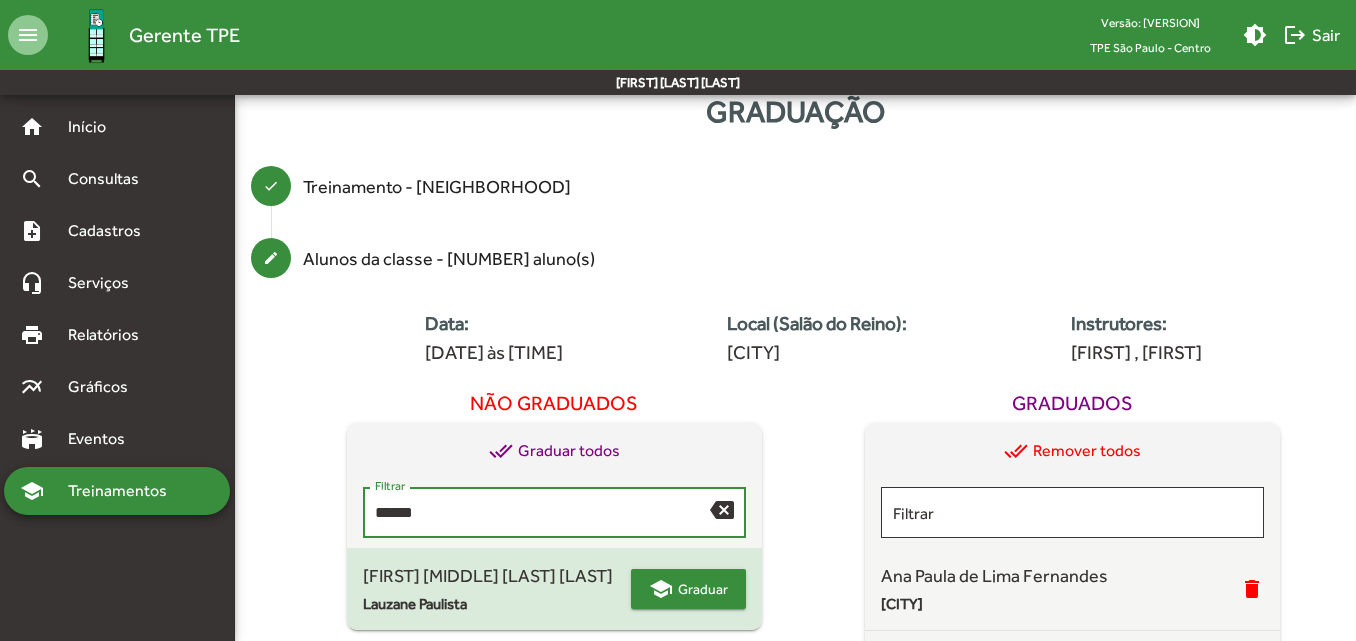 click on "school" at bounding box center [661, 589] 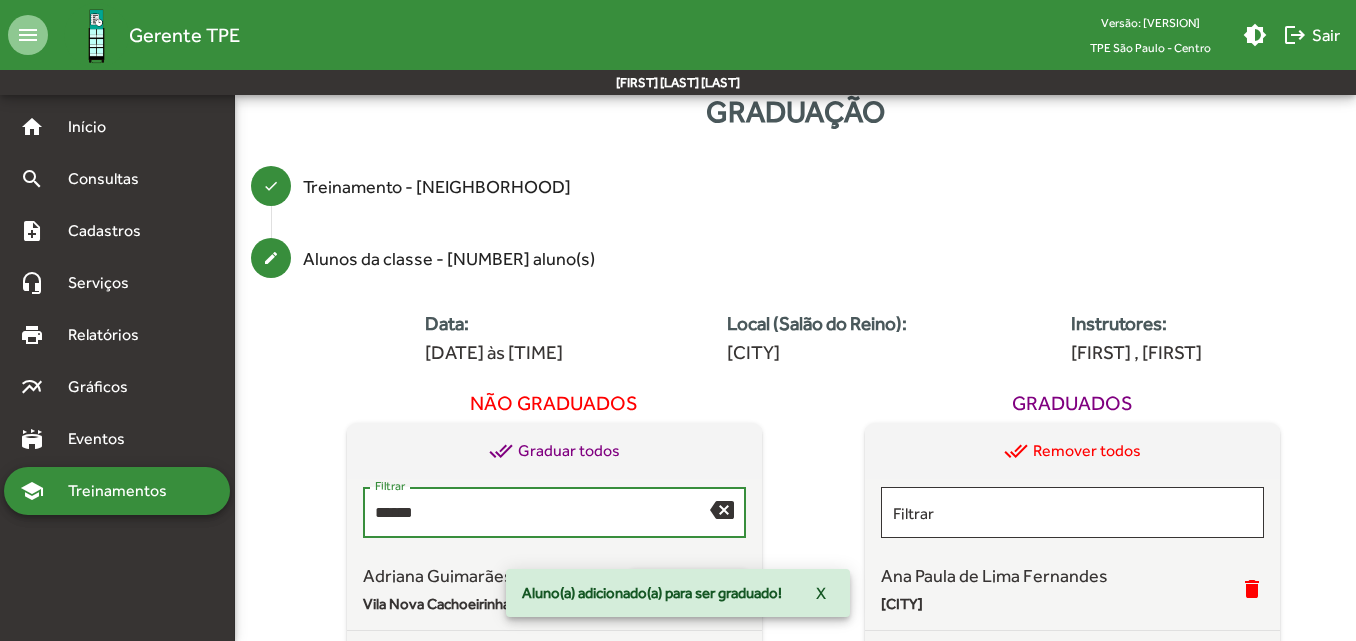 click on "******" at bounding box center [542, 513] 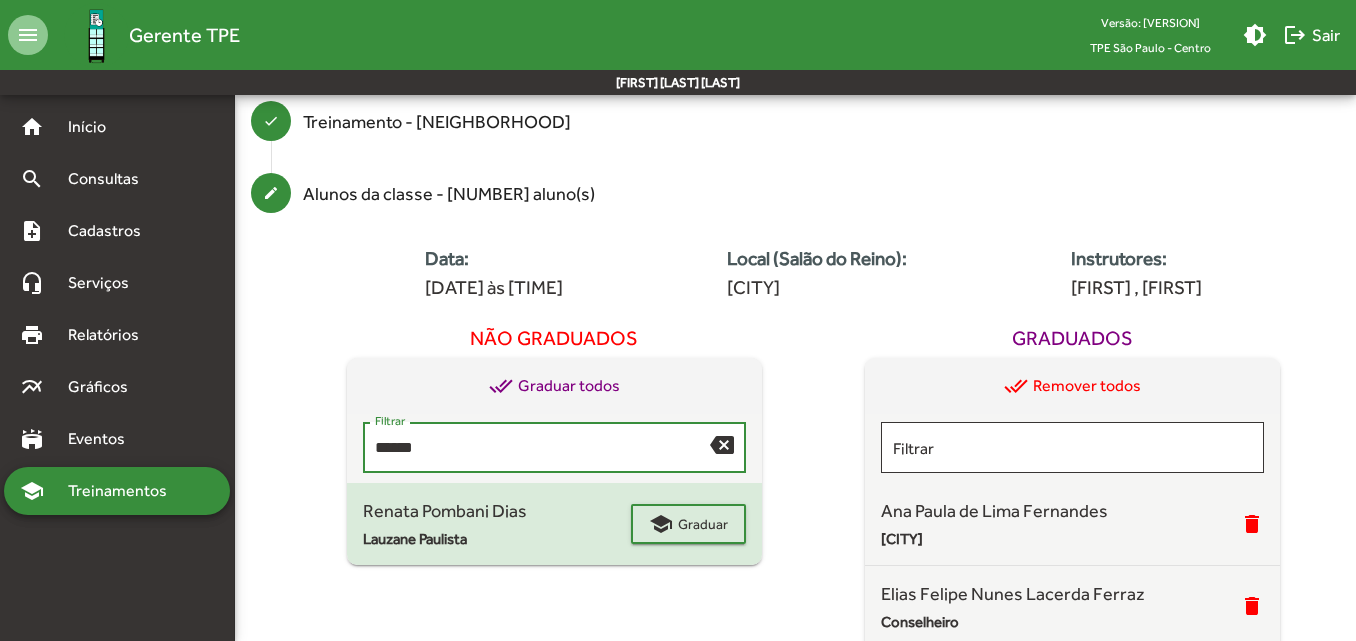 scroll, scrollTop: 144, scrollLeft: 0, axis: vertical 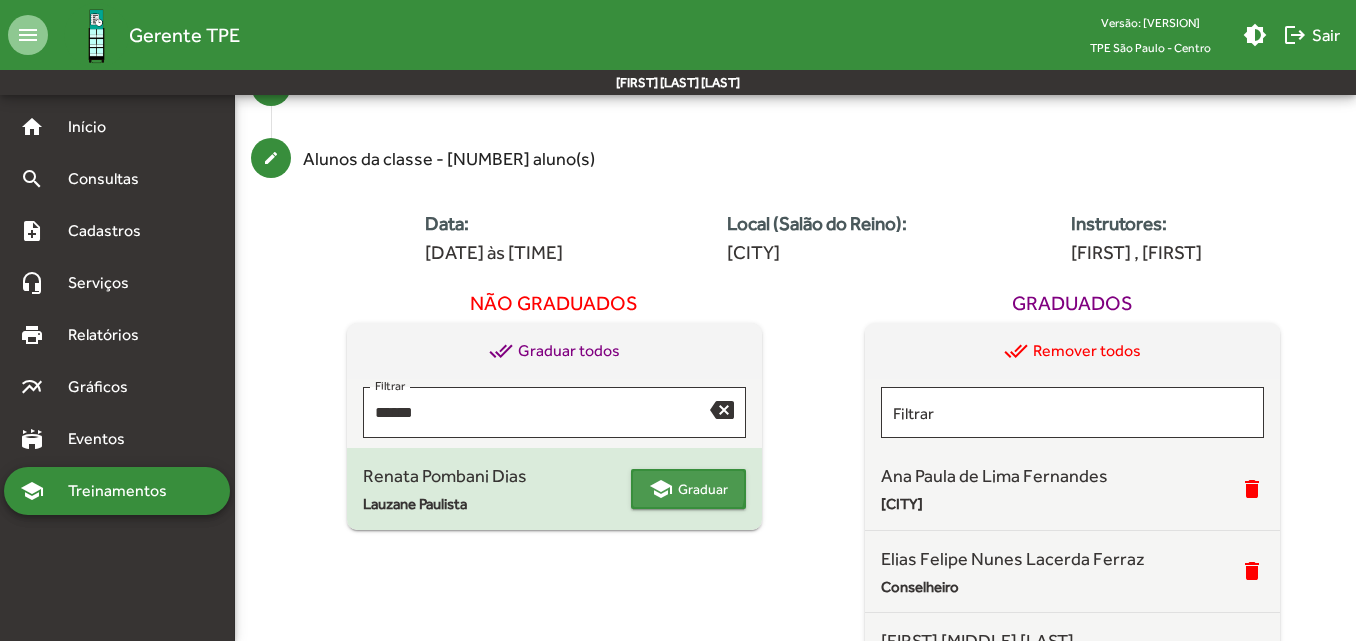click on "school" at bounding box center (661, 489) 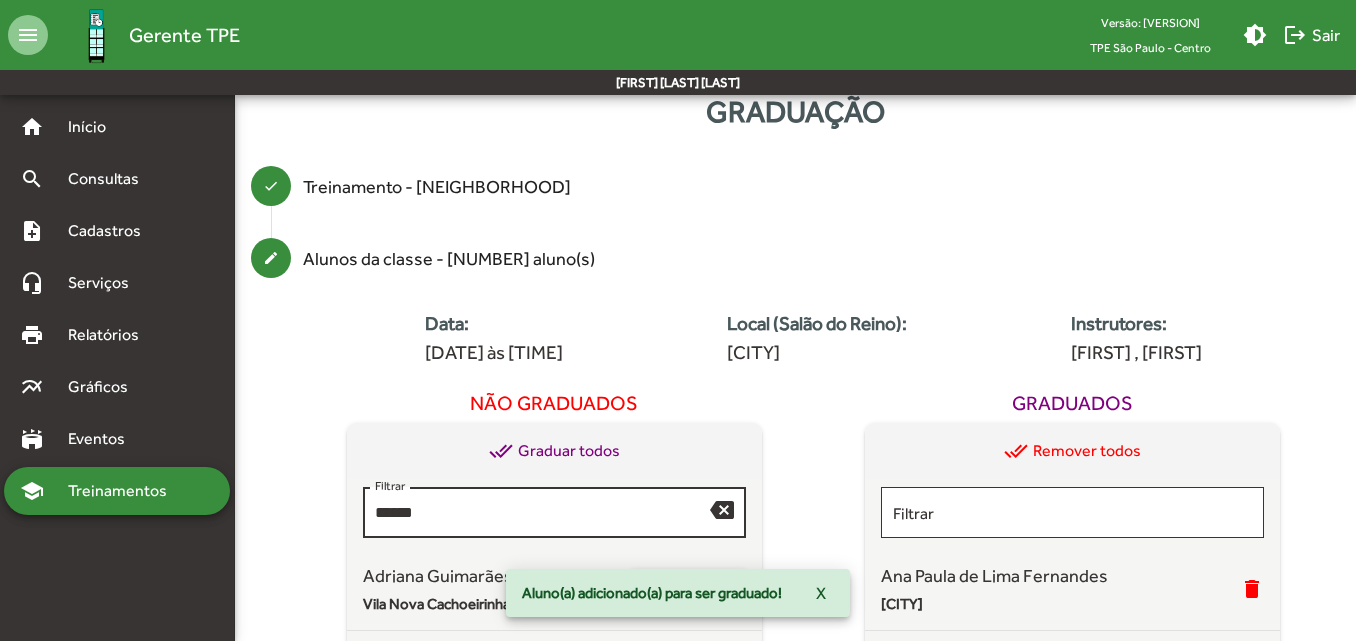 click on "******* Filtrar" at bounding box center [542, 510] 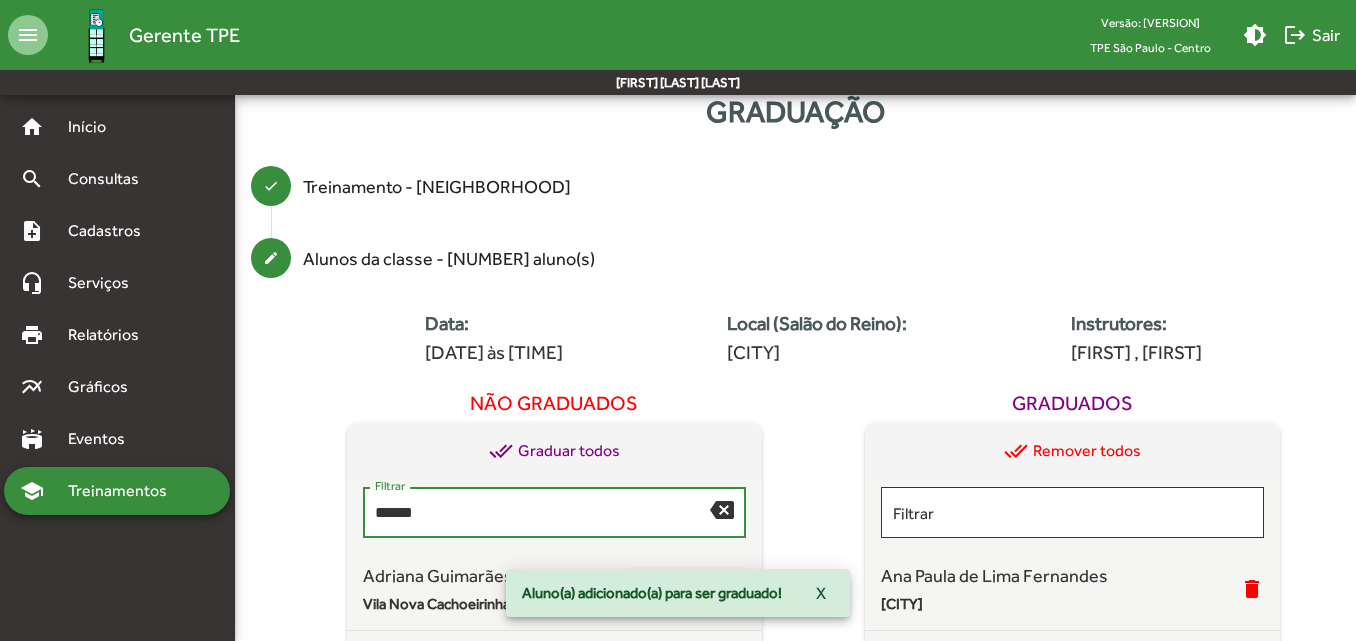 click on "******" at bounding box center [542, 513] 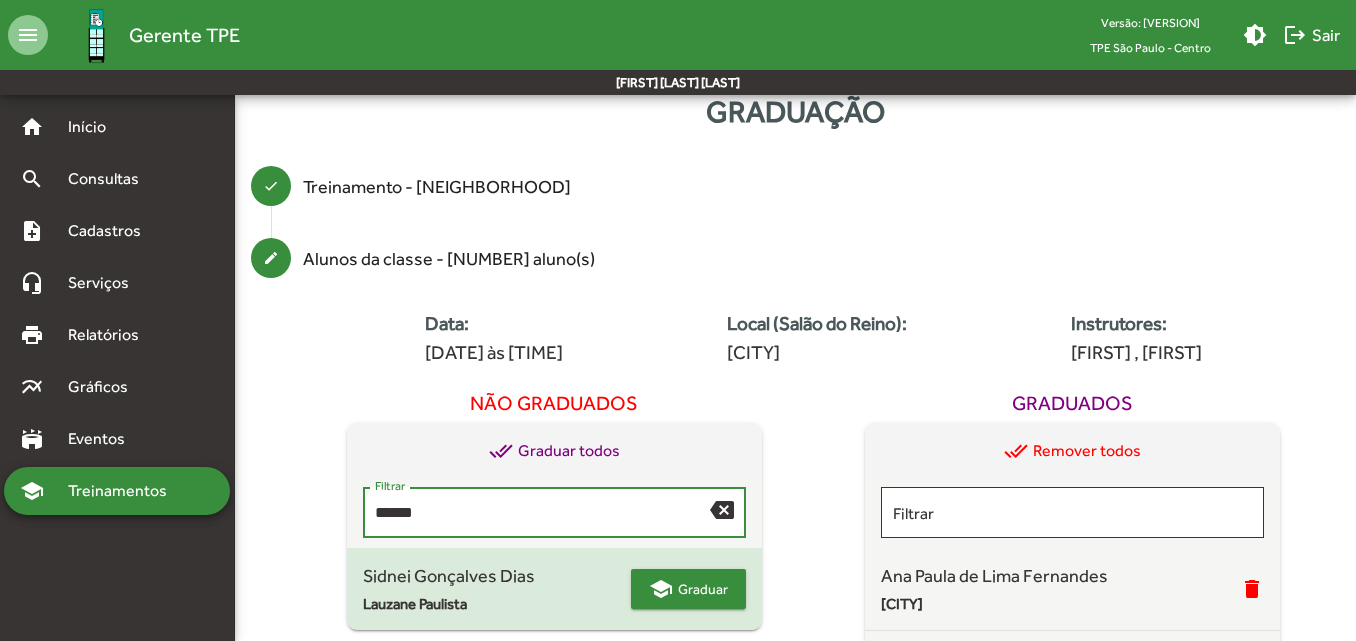 click on "Graduar" at bounding box center [703, 589] 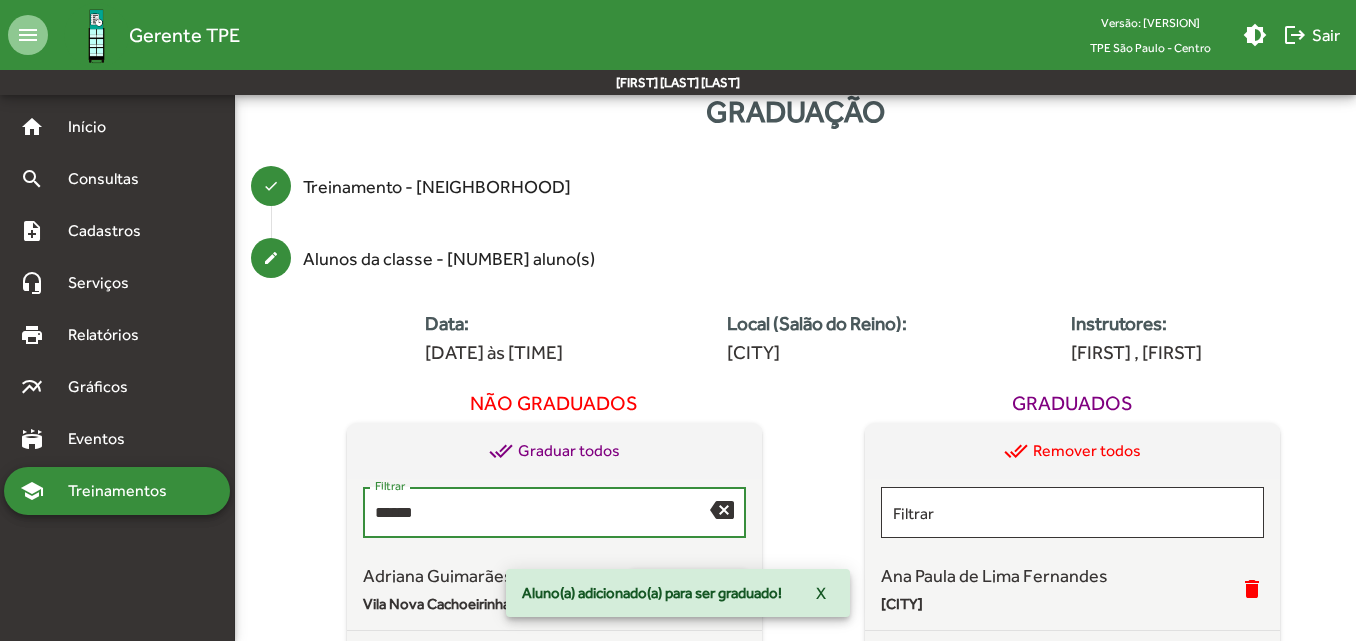 click on "******" at bounding box center (542, 513) 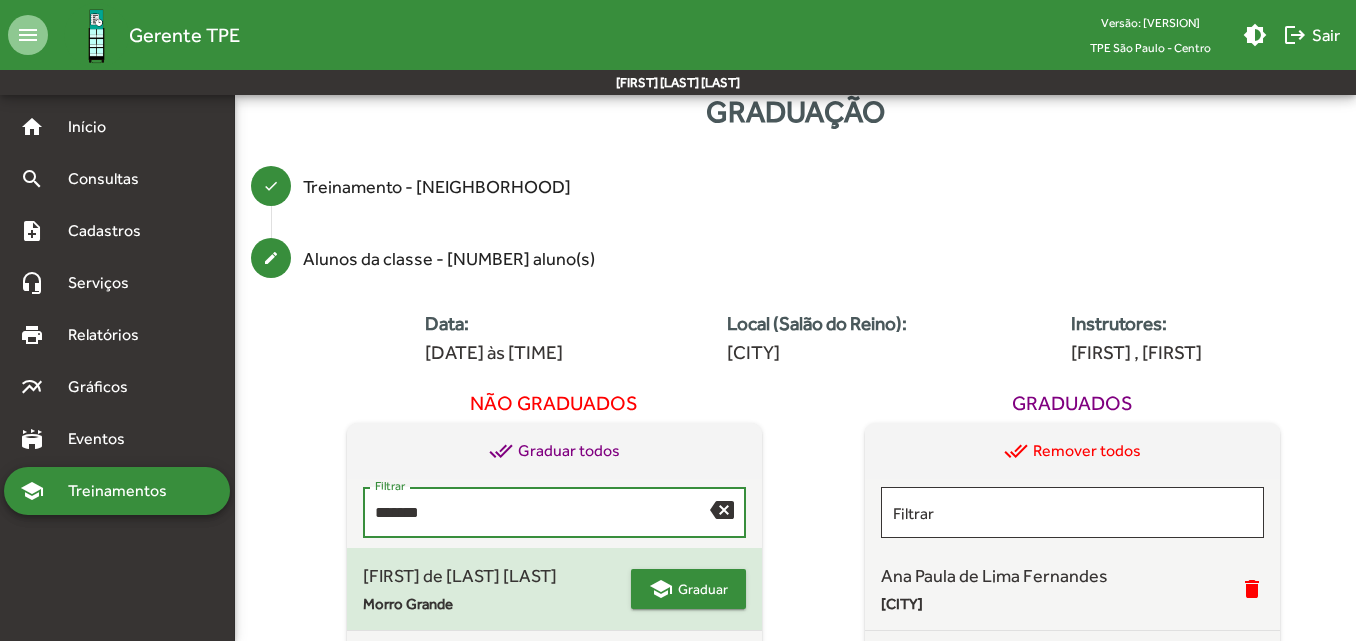 click on "school" at bounding box center [661, 589] 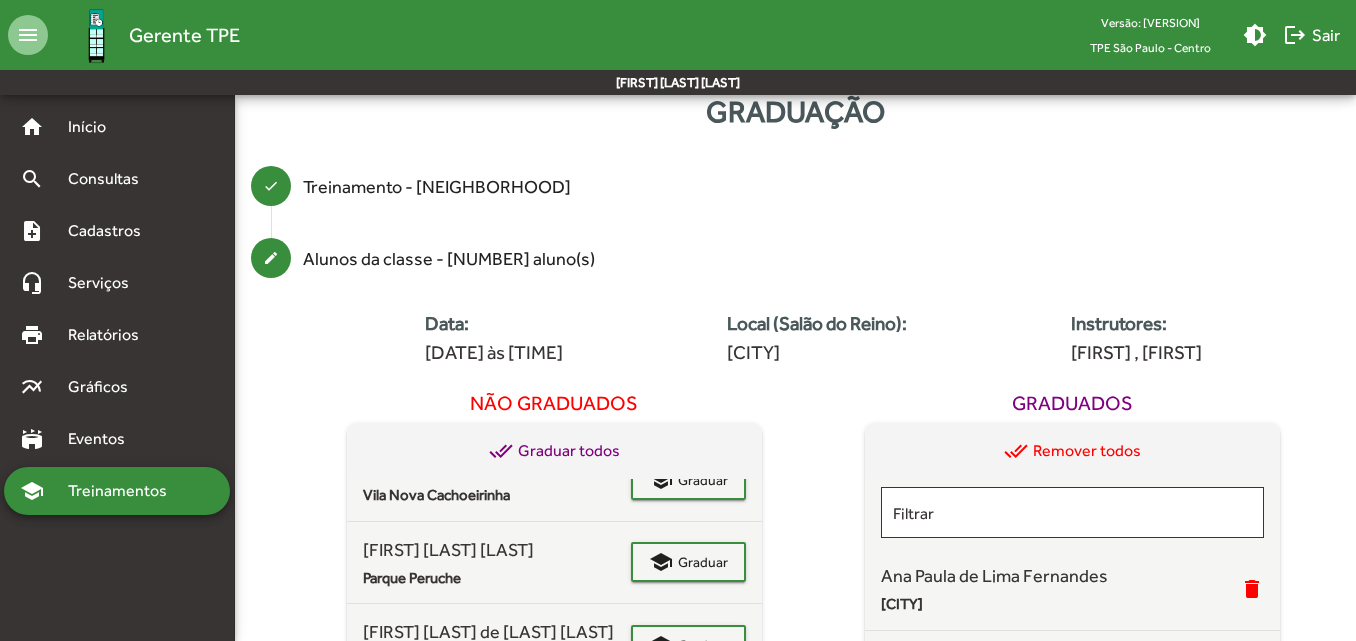 scroll, scrollTop: 0, scrollLeft: 0, axis: both 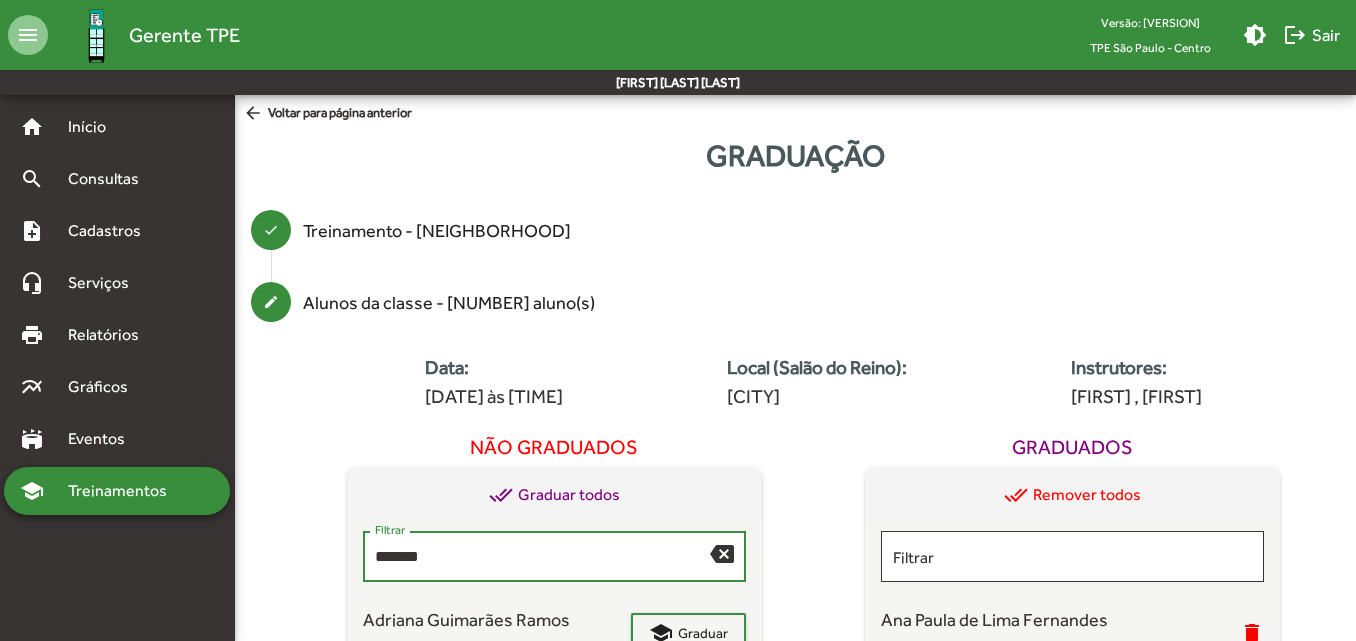 click on "*******" at bounding box center (542, 557) 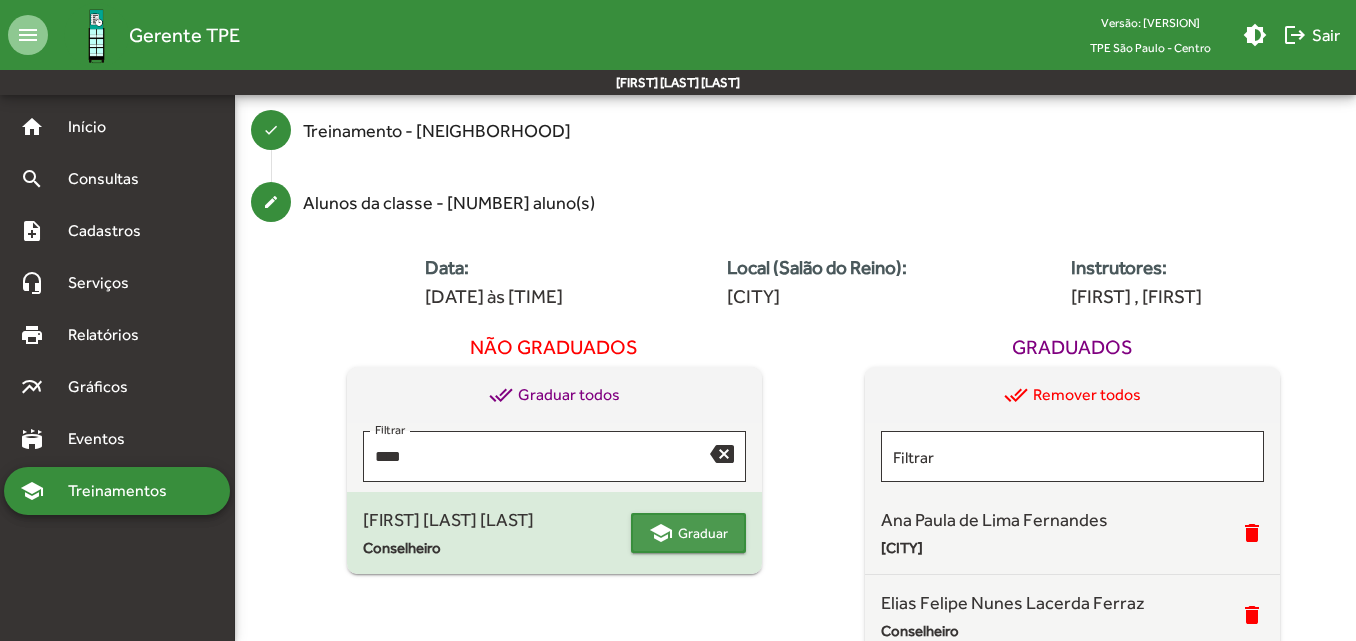 click on "Graduar" at bounding box center [703, 533] 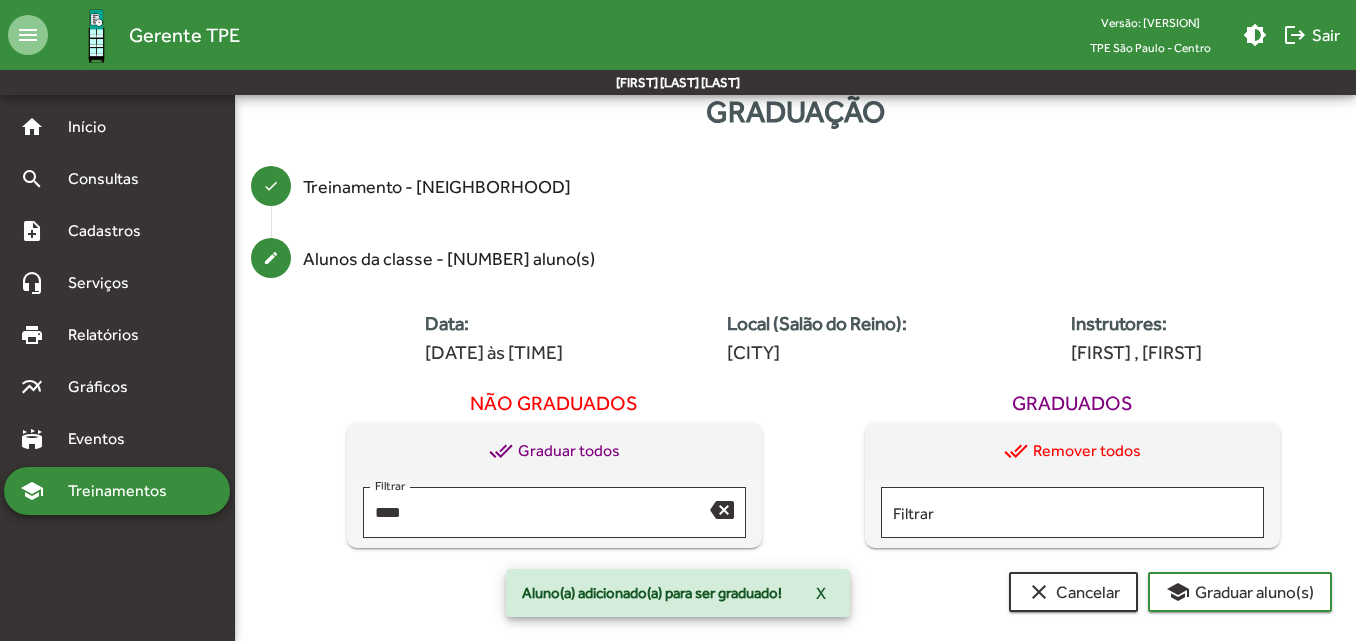 scroll, scrollTop: 44, scrollLeft: 0, axis: vertical 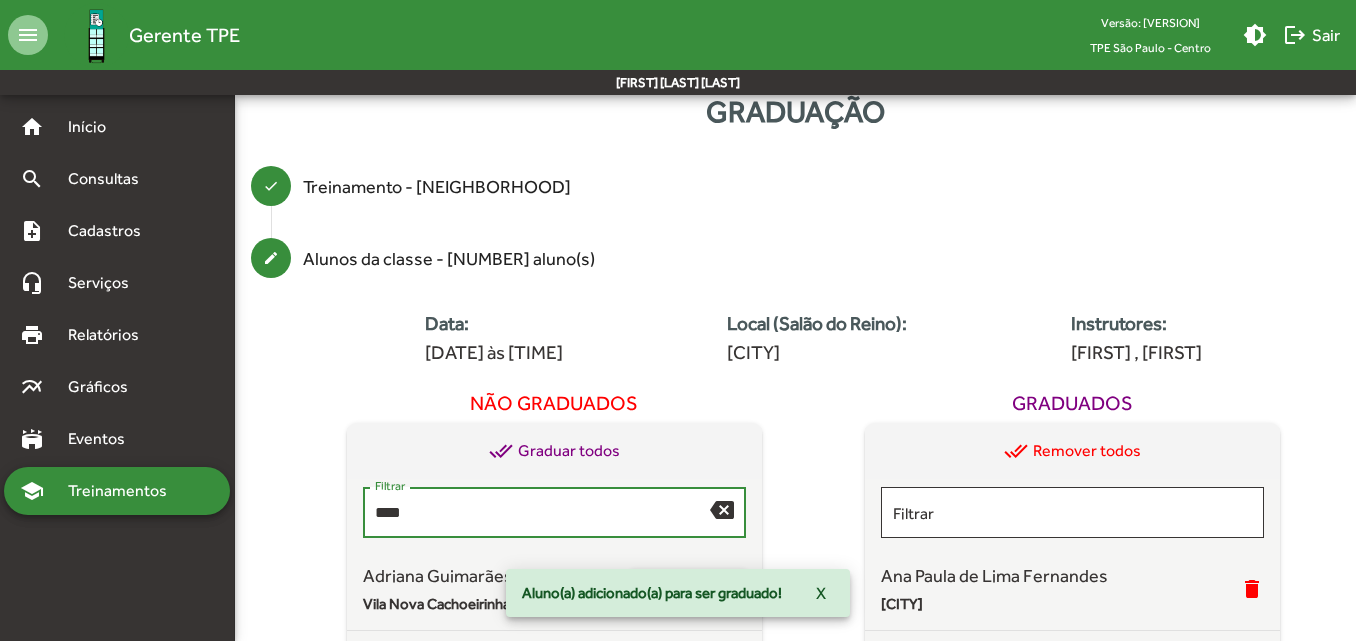 click on "****" at bounding box center [542, 513] 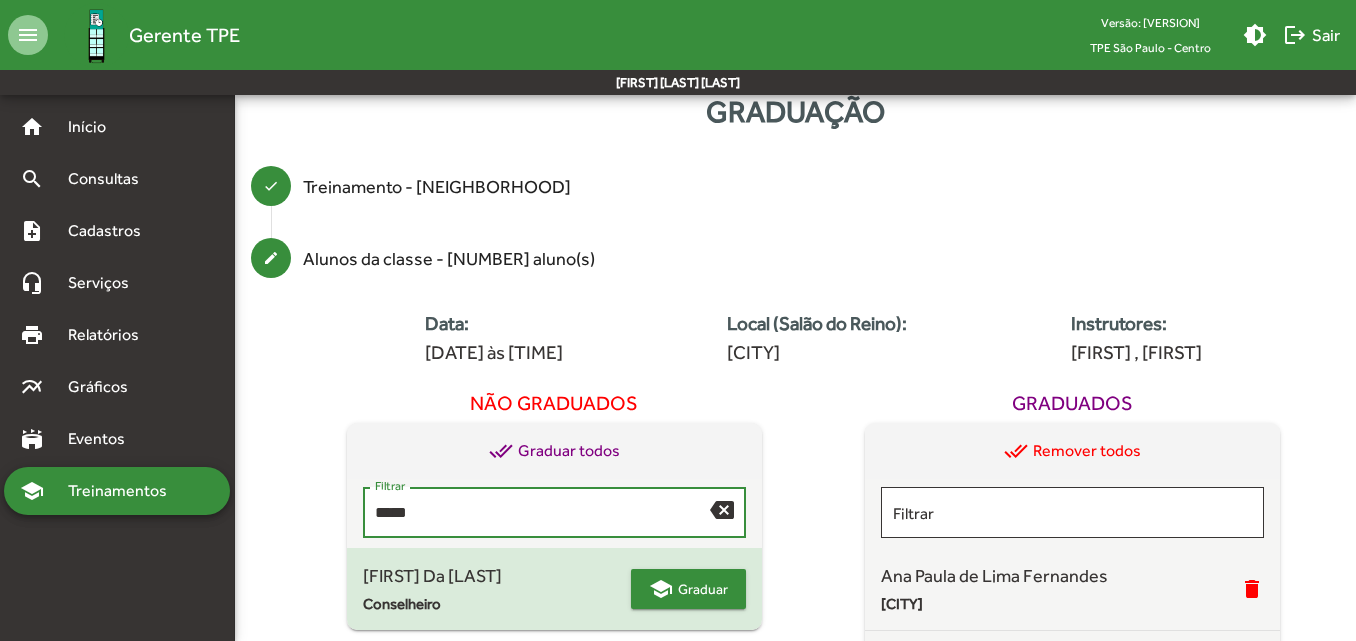 click on "Graduar" at bounding box center [703, 589] 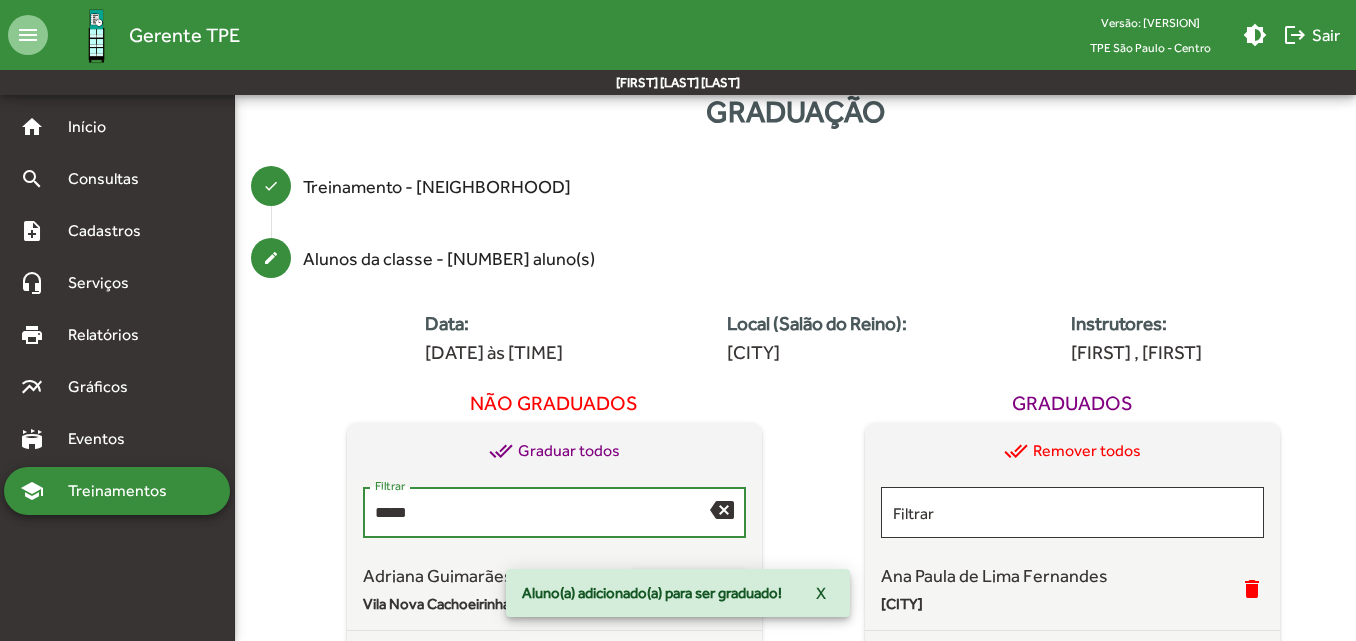 click on "*****" at bounding box center [542, 513] 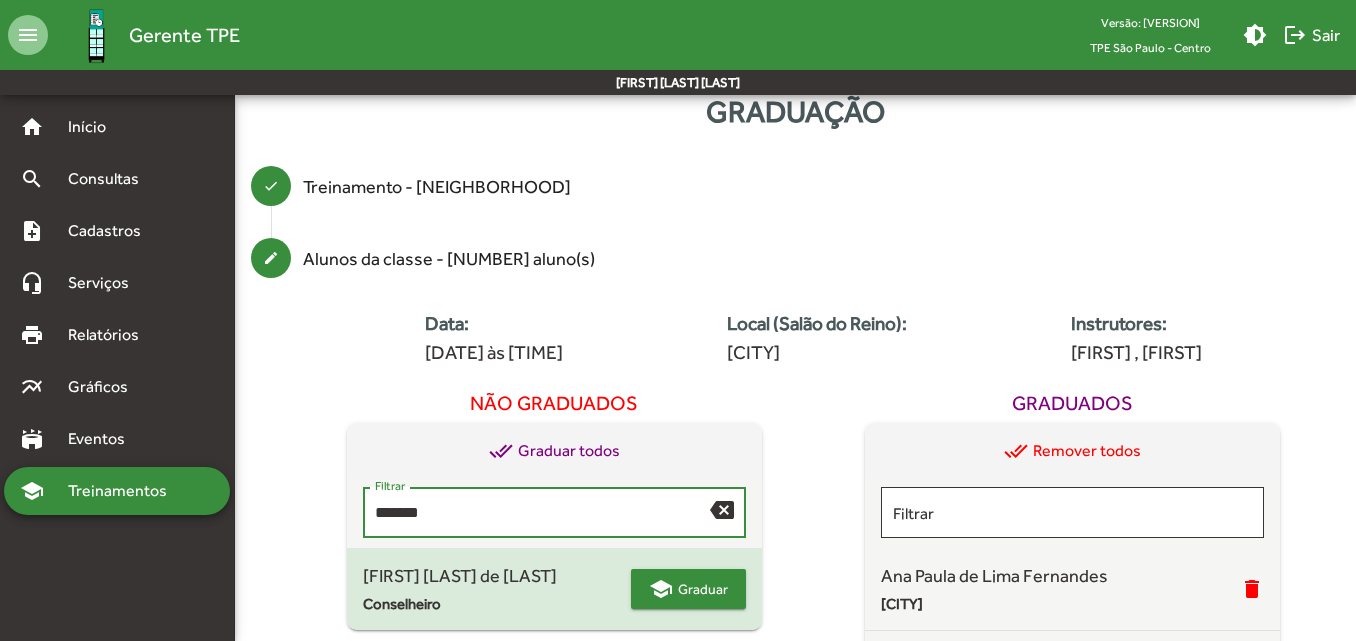 click on "school" at bounding box center (661, 589) 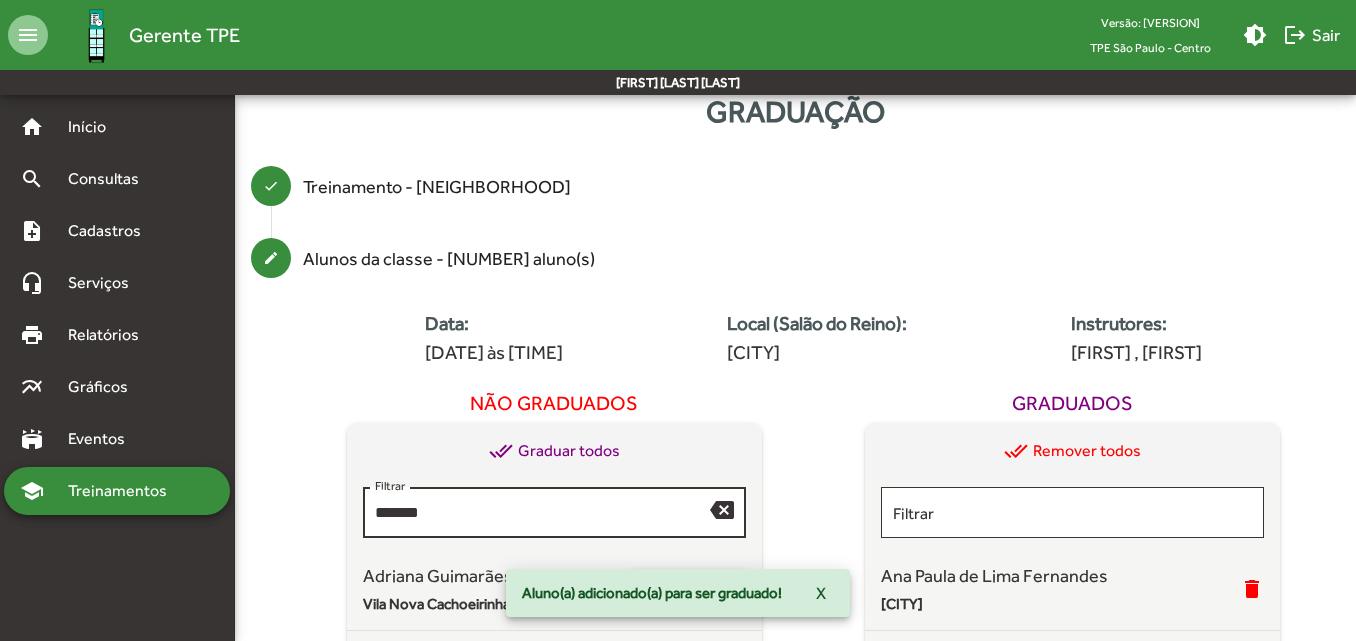 click on "******* Filtrar" at bounding box center (542, 510) 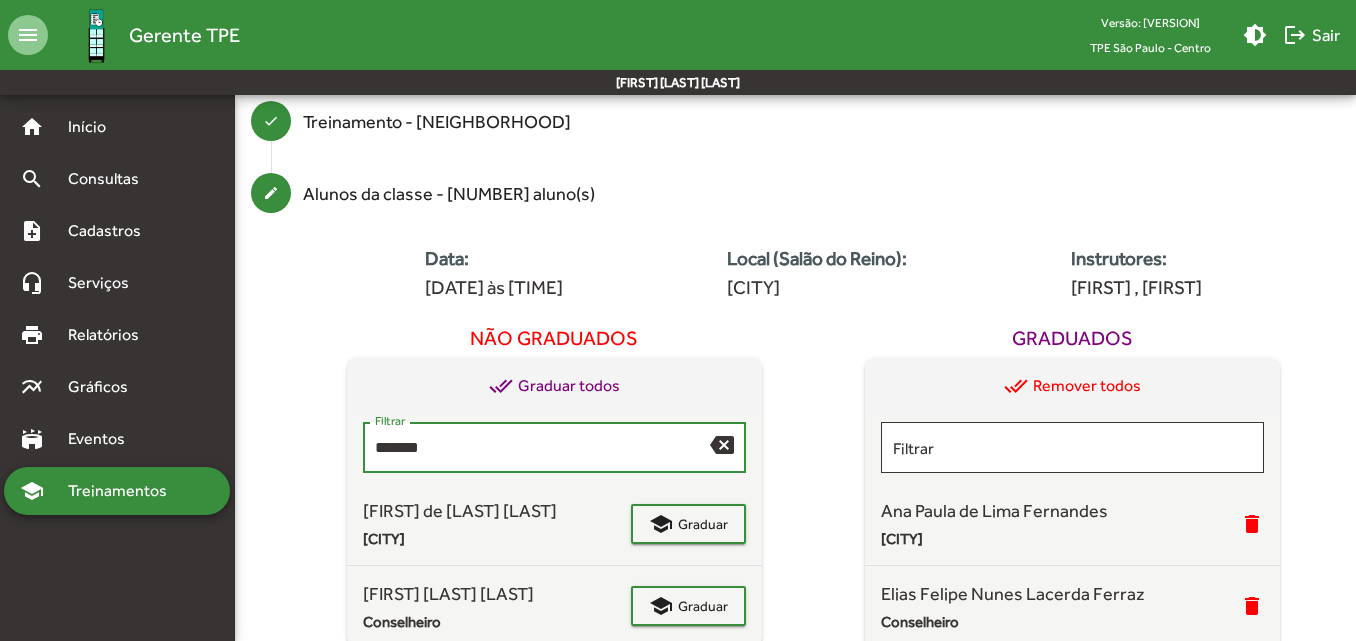 scroll, scrollTop: 144, scrollLeft: 0, axis: vertical 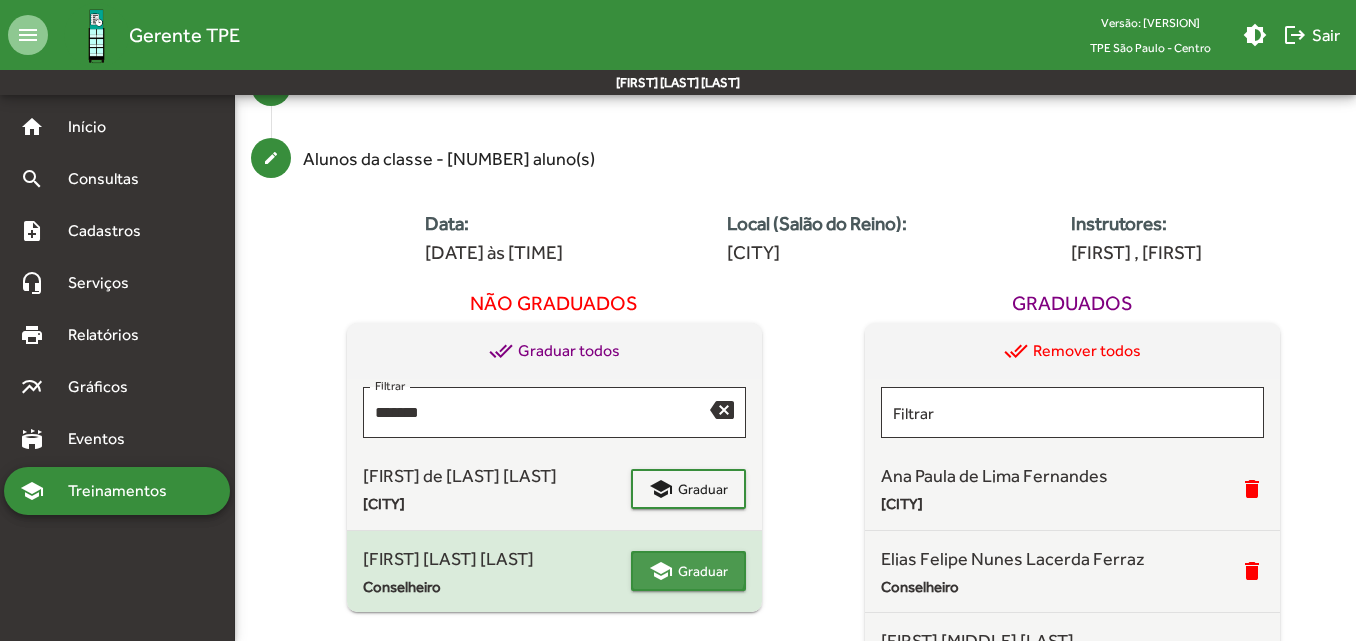 click on "school" at bounding box center (661, 571) 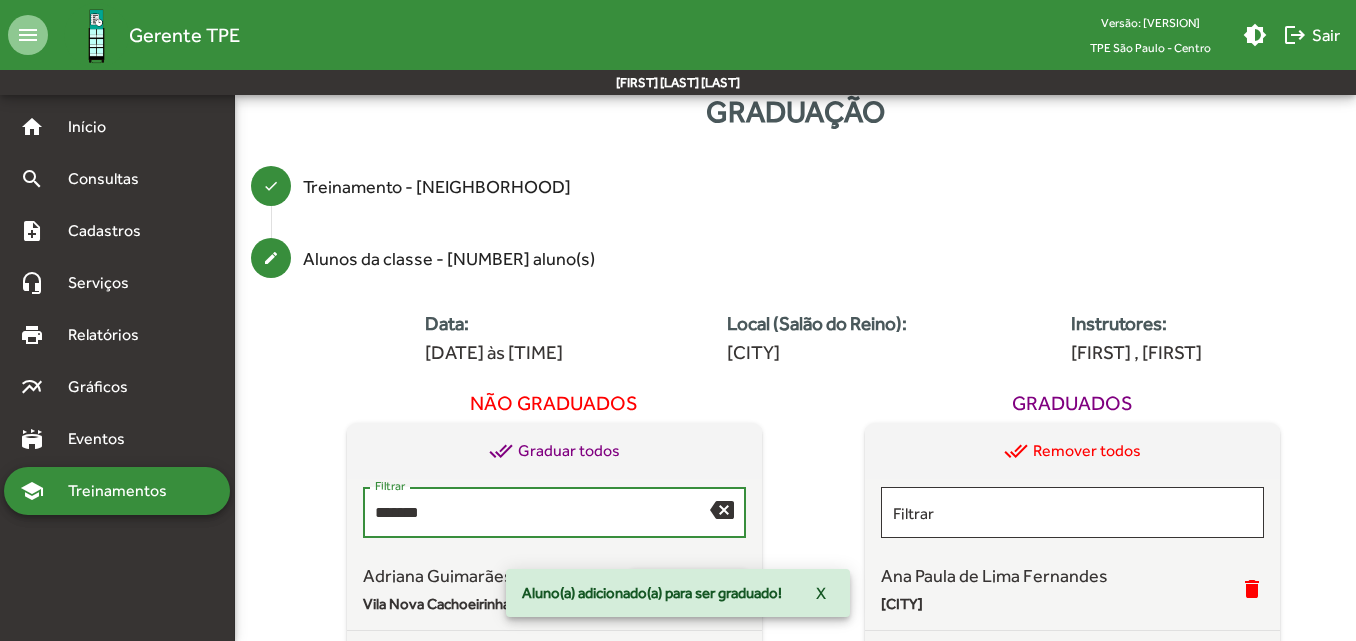 click on "*******" at bounding box center [542, 513] 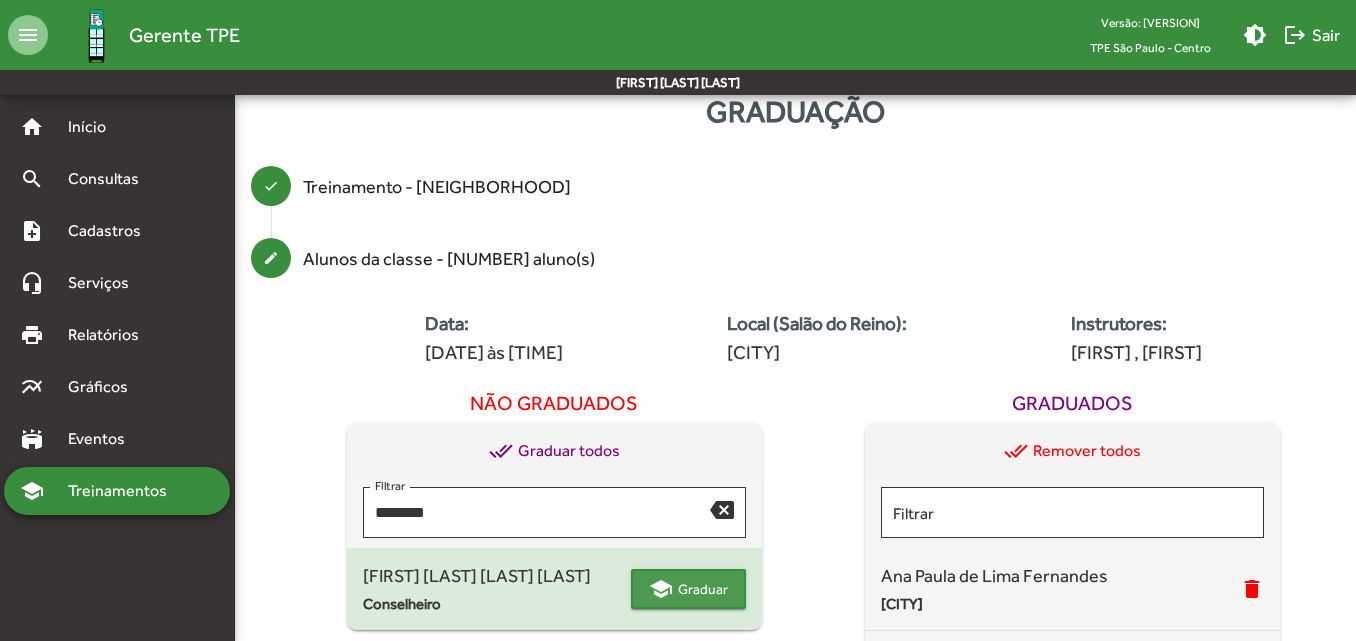 click on "Graduar" at bounding box center (703, 589) 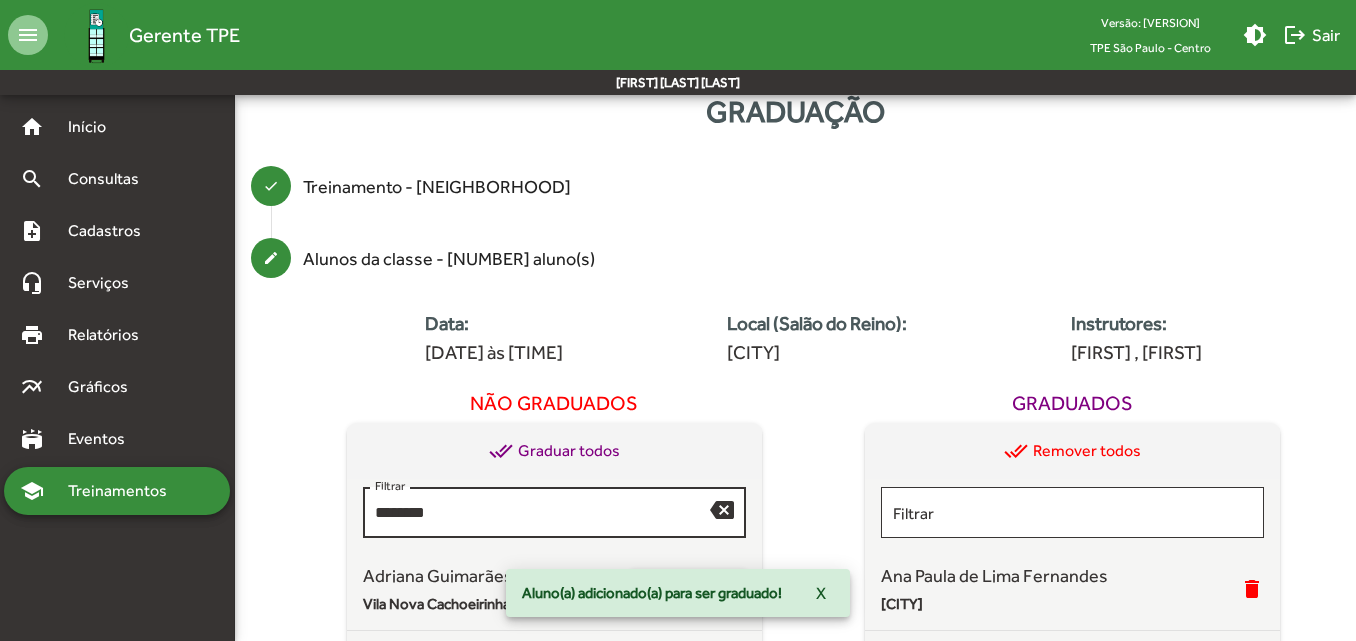 click on "********" at bounding box center [542, 513] 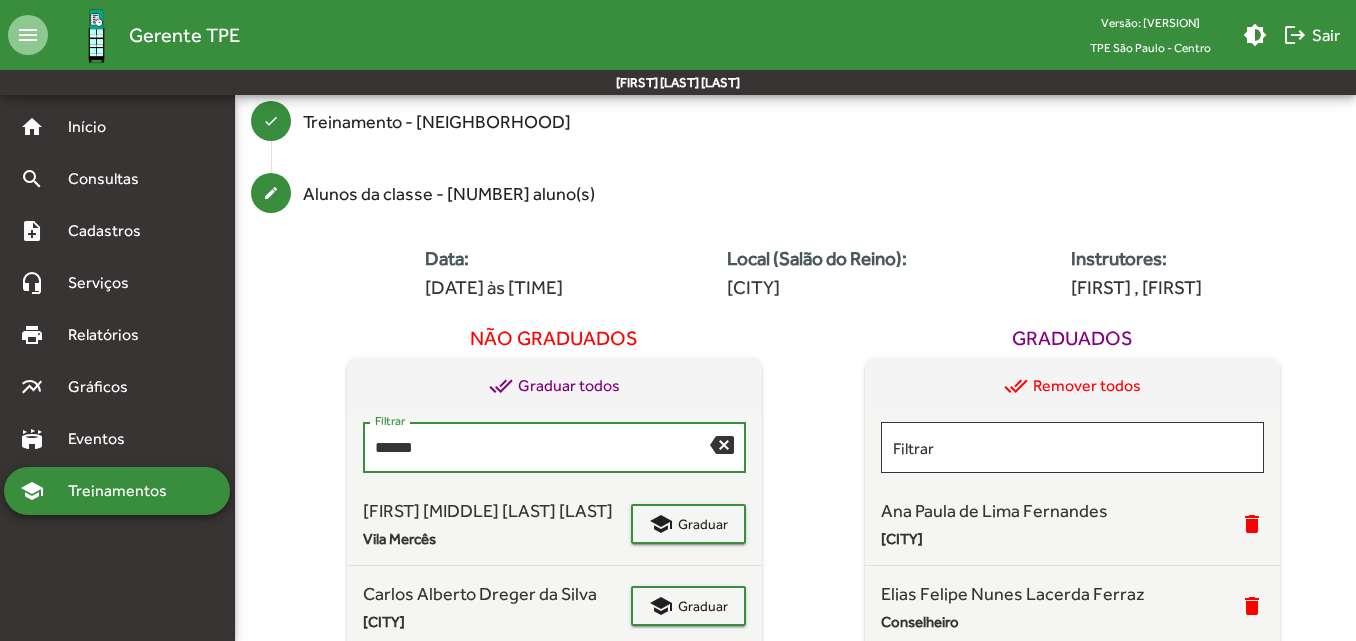 scroll, scrollTop: 144, scrollLeft: 0, axis: vertical 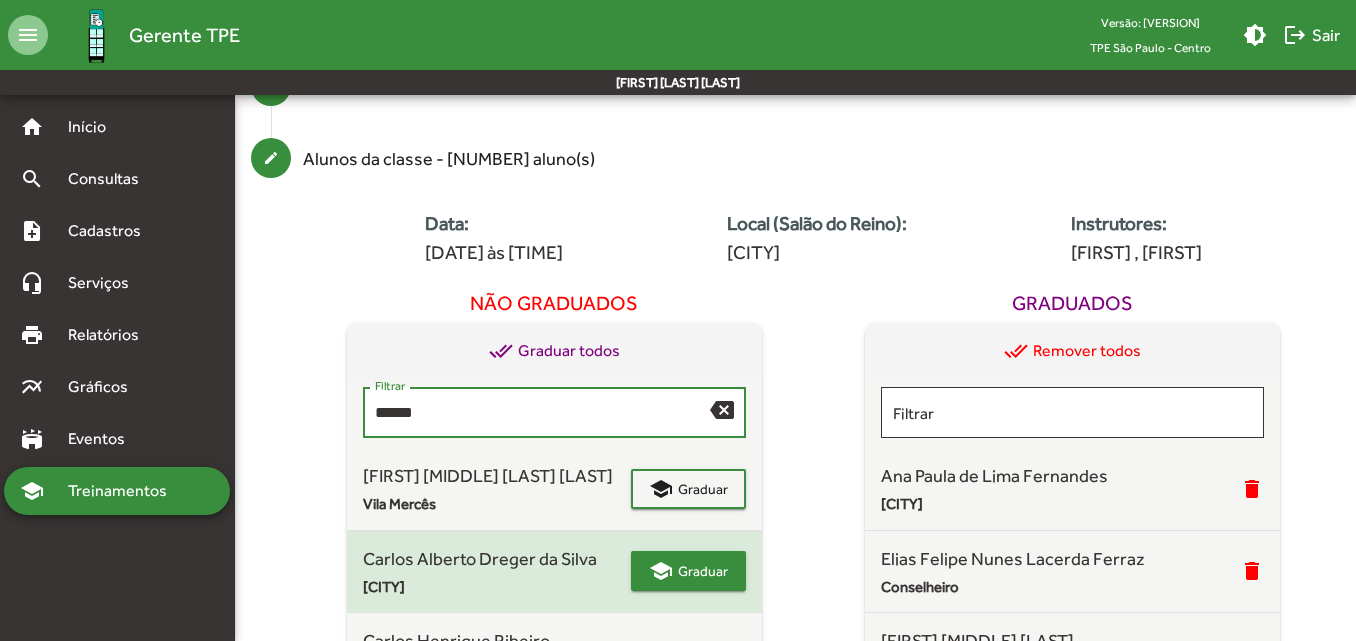 click on "Graduar" at bounding box center [703, 489] 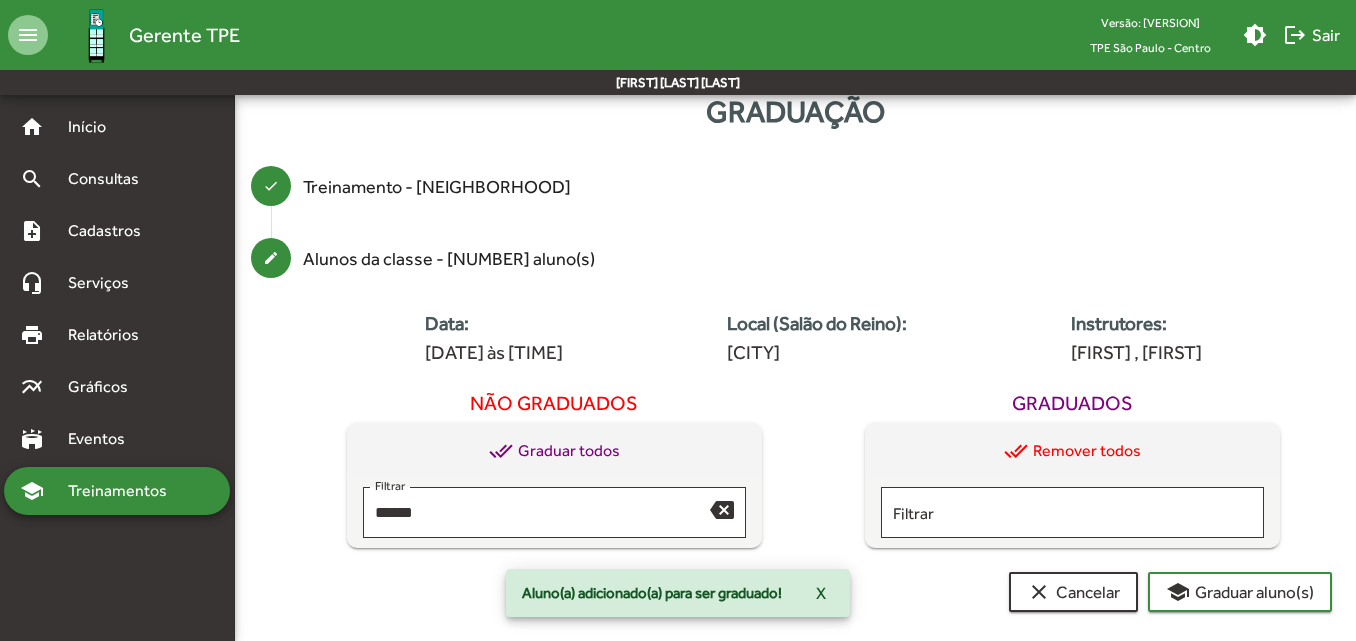 scroll, scrollTop: 44, scrollLeft: 0, axis: vertical 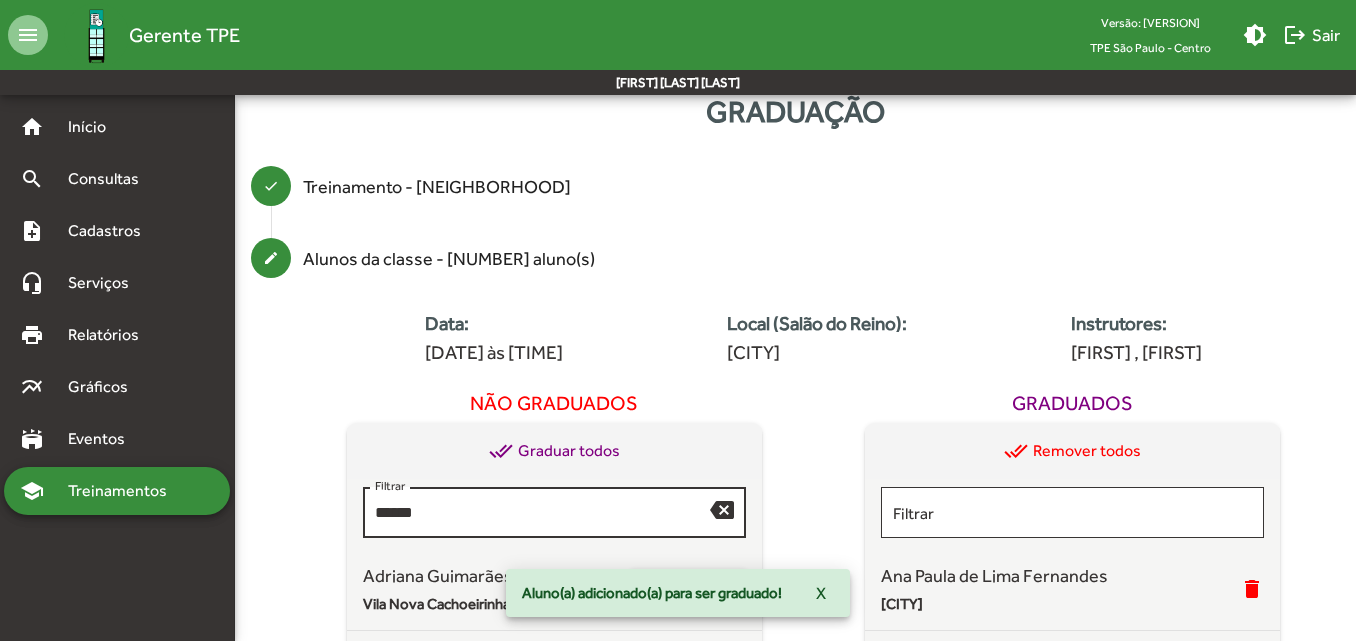 click on "******" at bounding box center [542, 513] 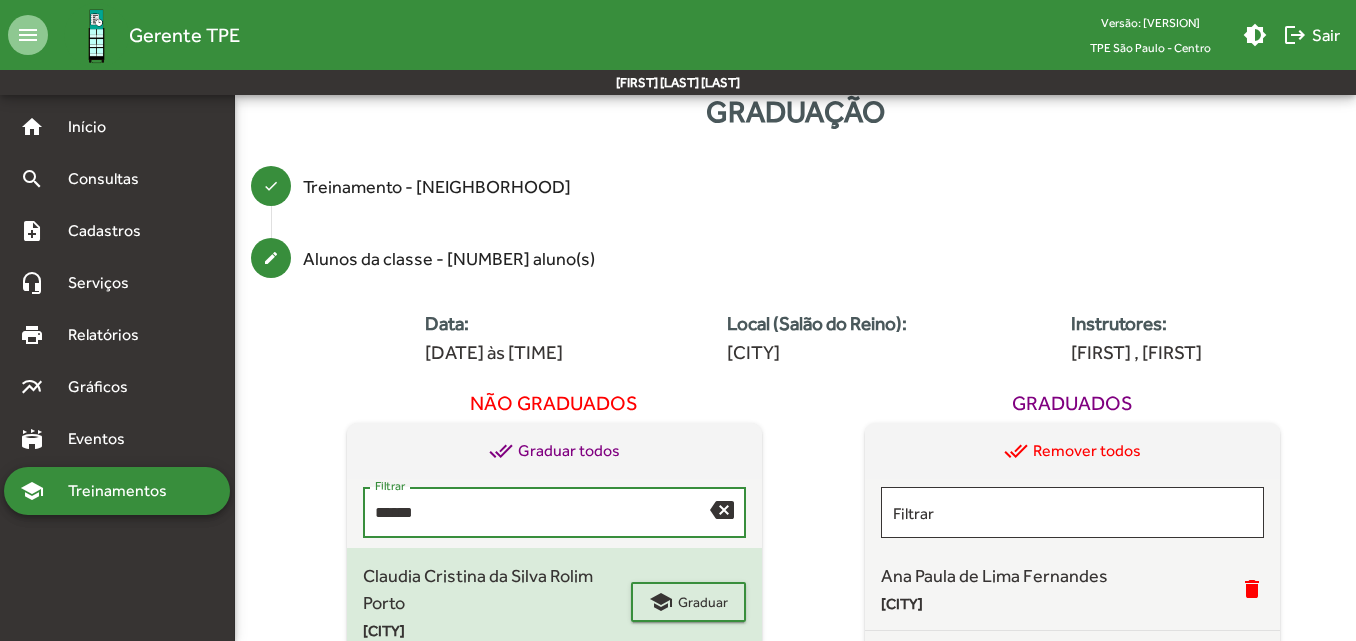 scroll, scrollTop: 144, scrollLeft: 0, axis: vertical 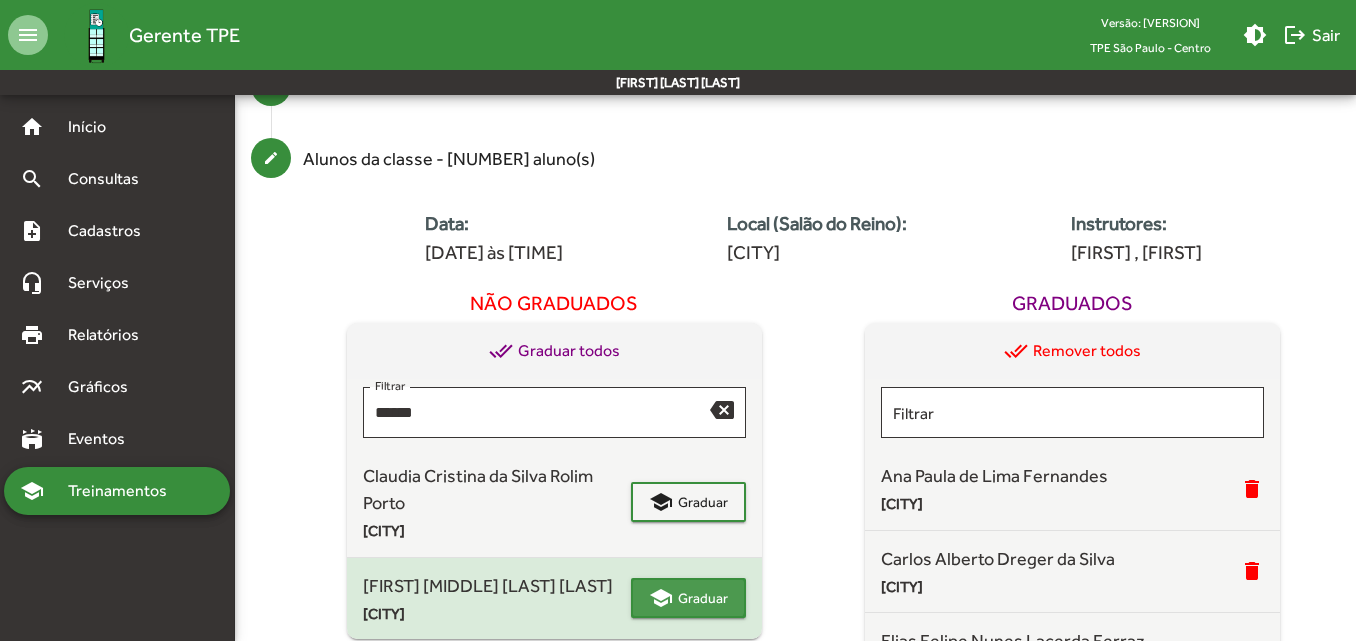 click on "Graduar" at bounding box center [703, 598] 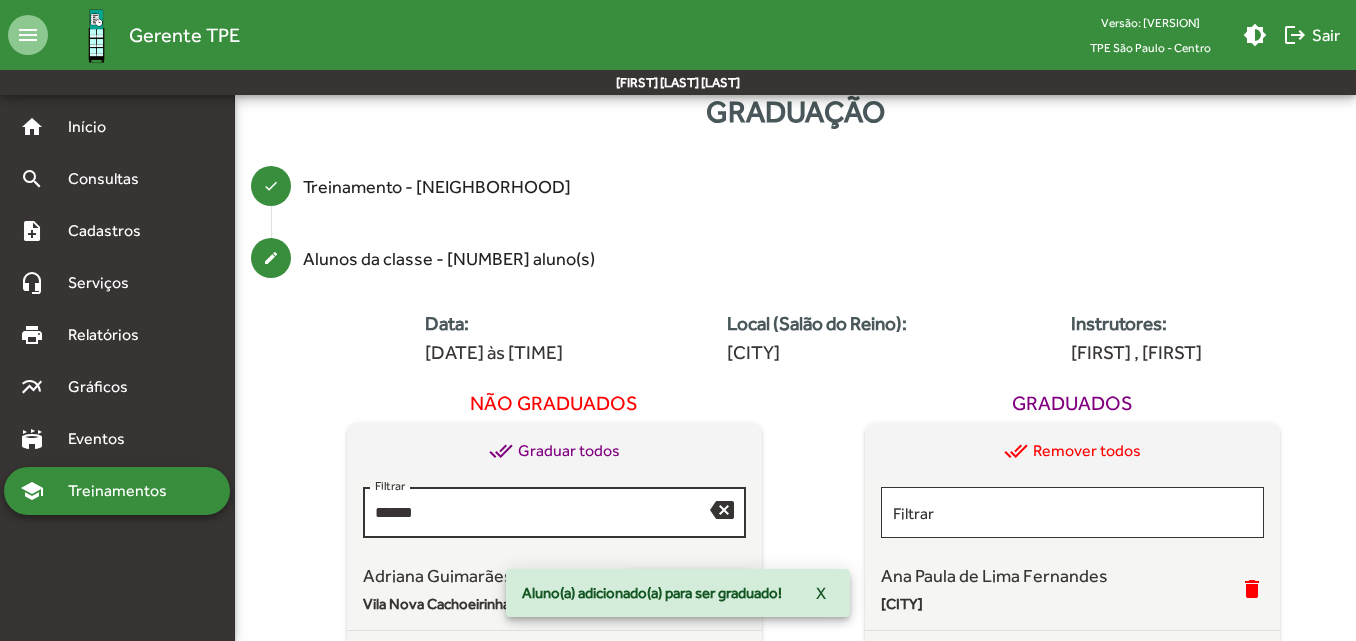 click on "******" at bounding box center (542, 513) 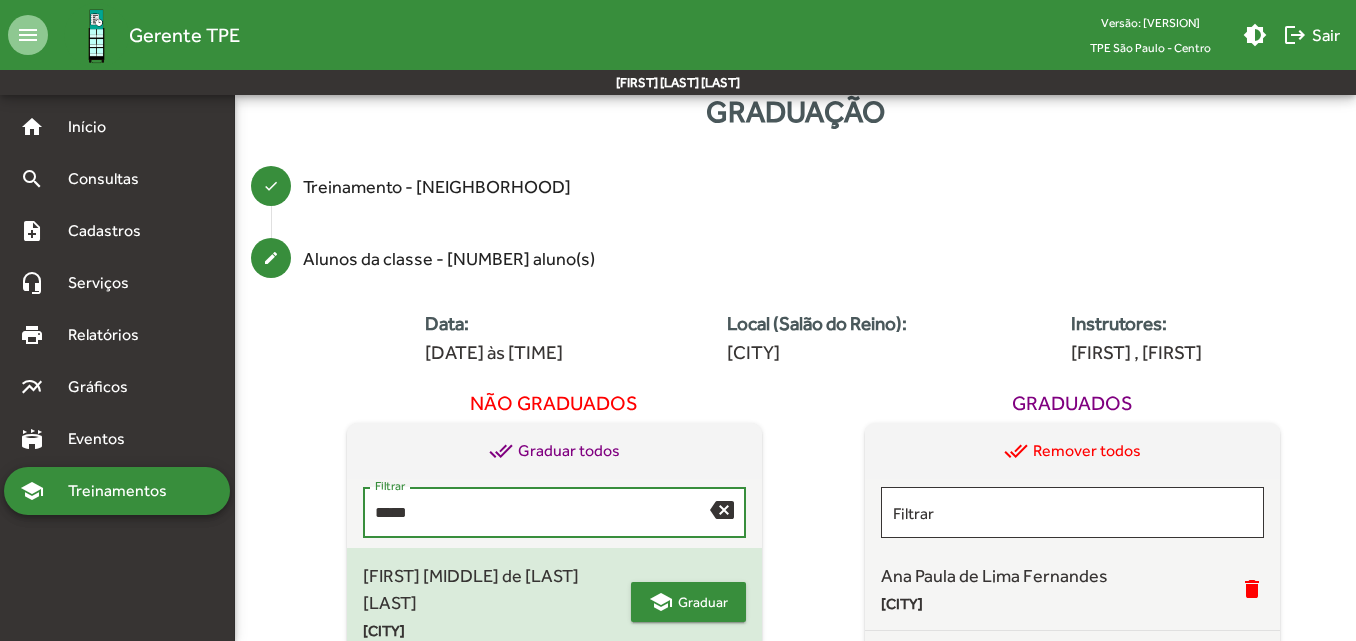 click on "Graduar" at bounding box center (703, 602) 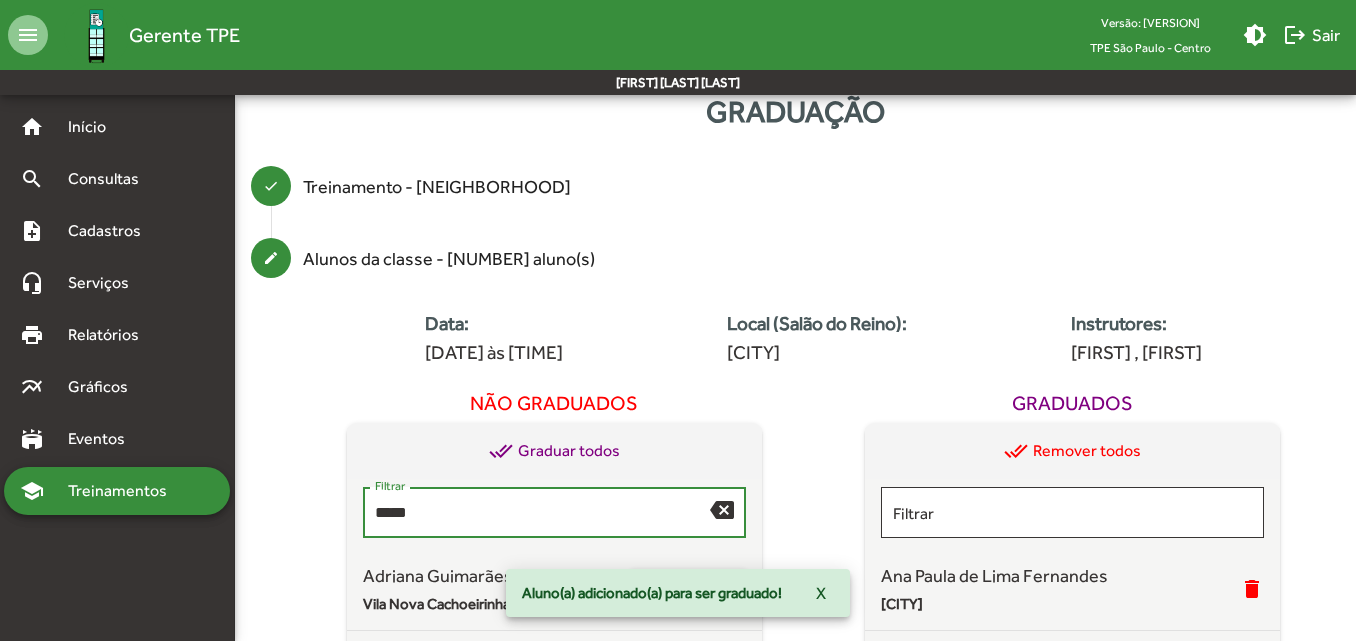 click on "*****" at bounding box center [542, 513] 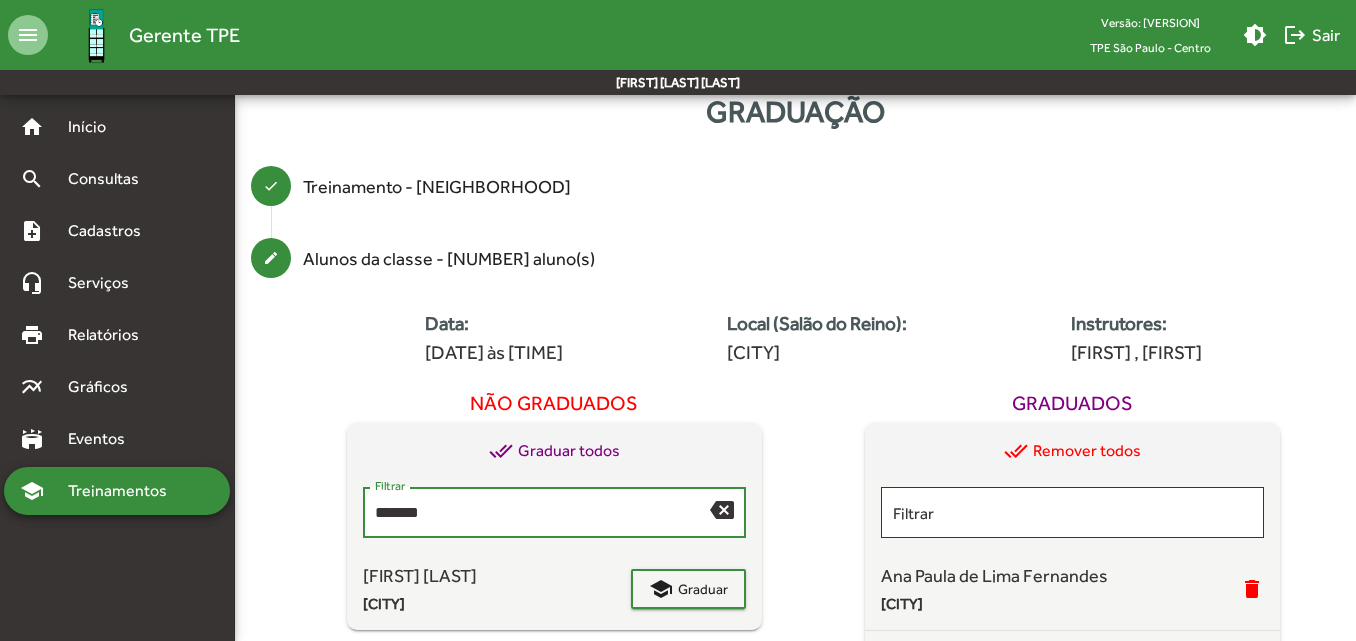 scroll, scrollTop: 144, scrollLeft: 0, axis: vertical 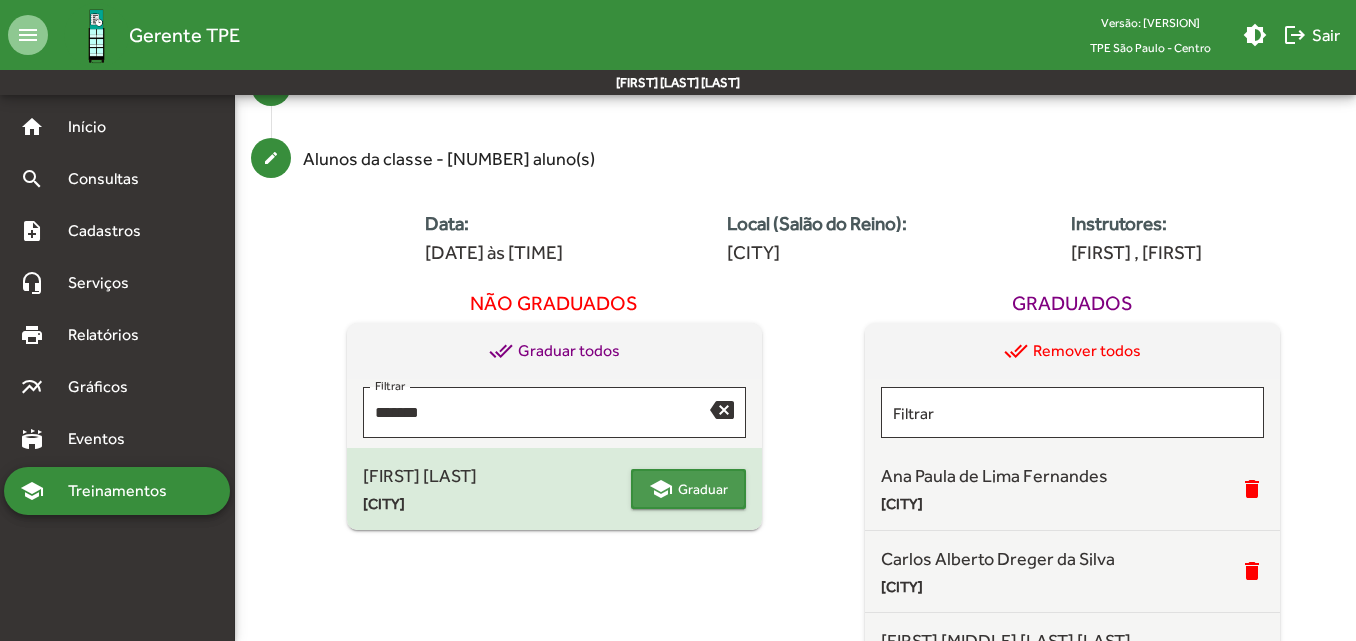 click on "school  Graduar" at bounding box center [688, 489] 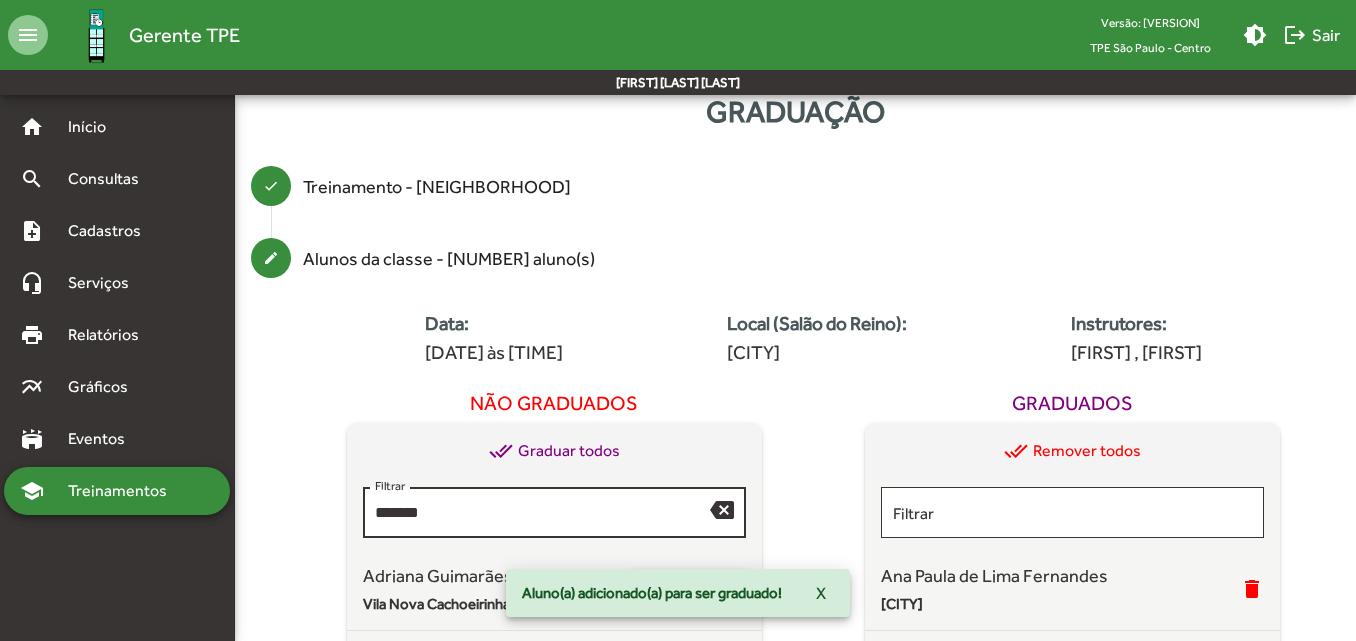 click on "*******" at bounding box center [542, 513] 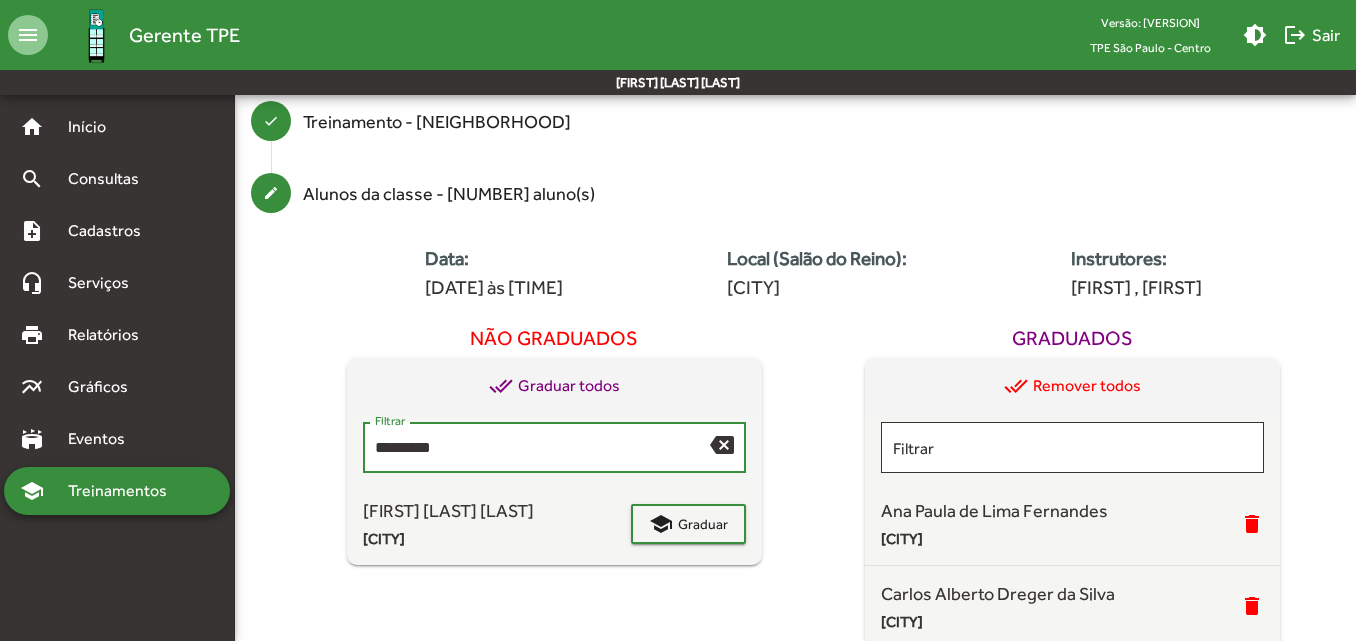 scroll, scrollTop: 144, scrollLeft: 0, axis: vertical 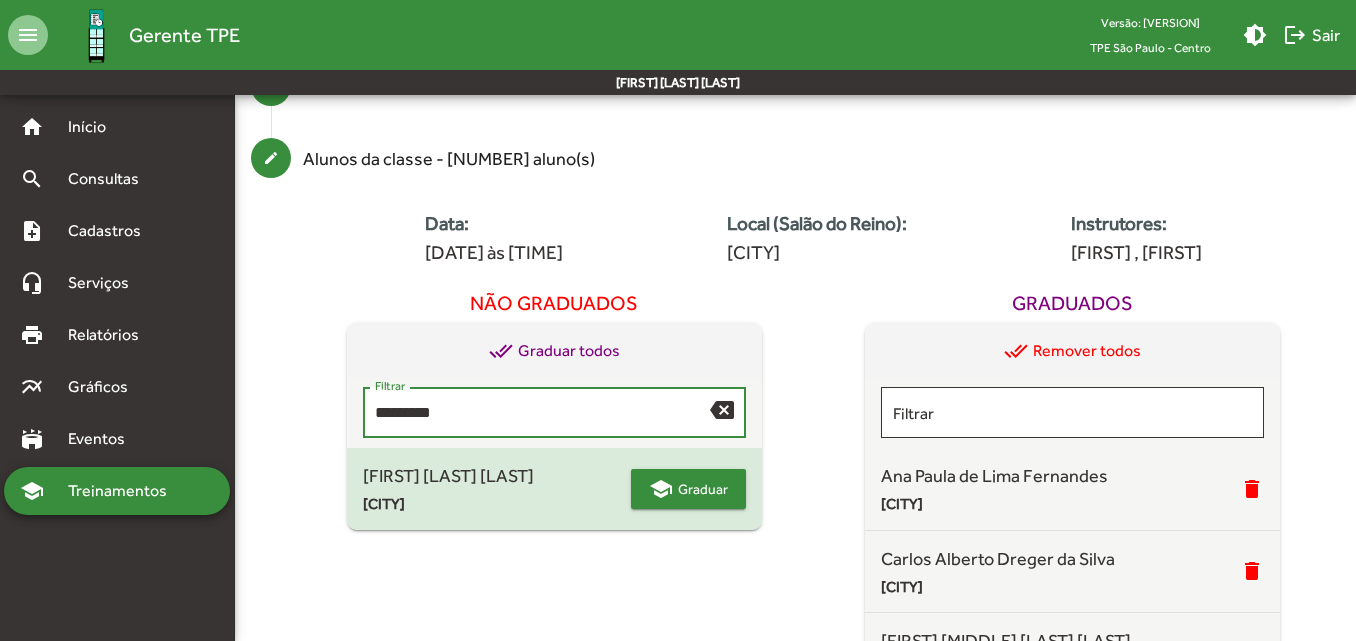 click on "Graduar" at bounding box center [703, 489] 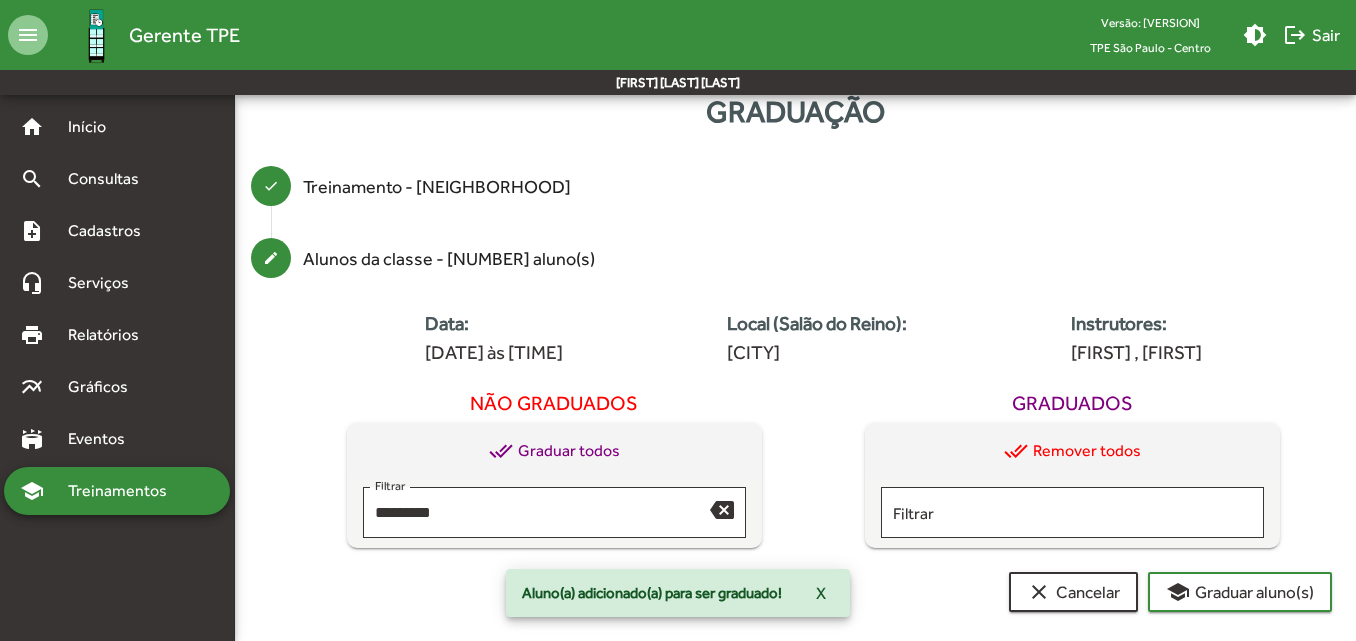 scroll, scrollTop: 44, scrollLeft: 0, axis: vertical 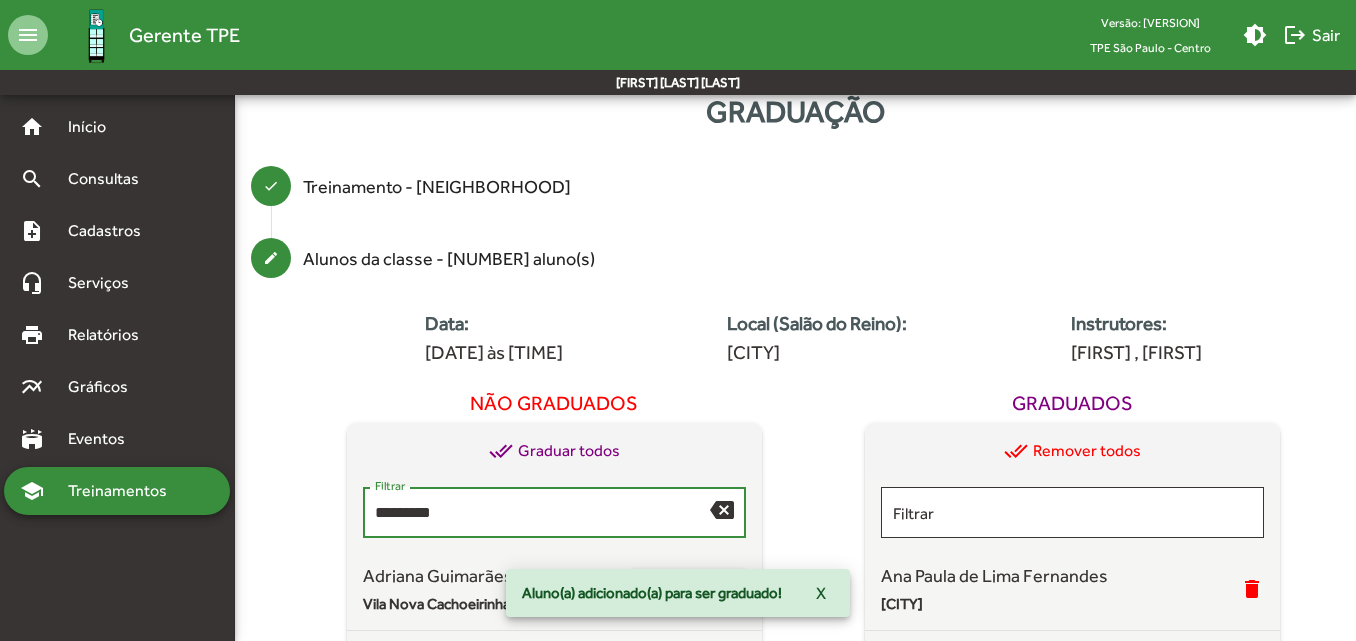 click on "*********" at bounding box center [542, 513] 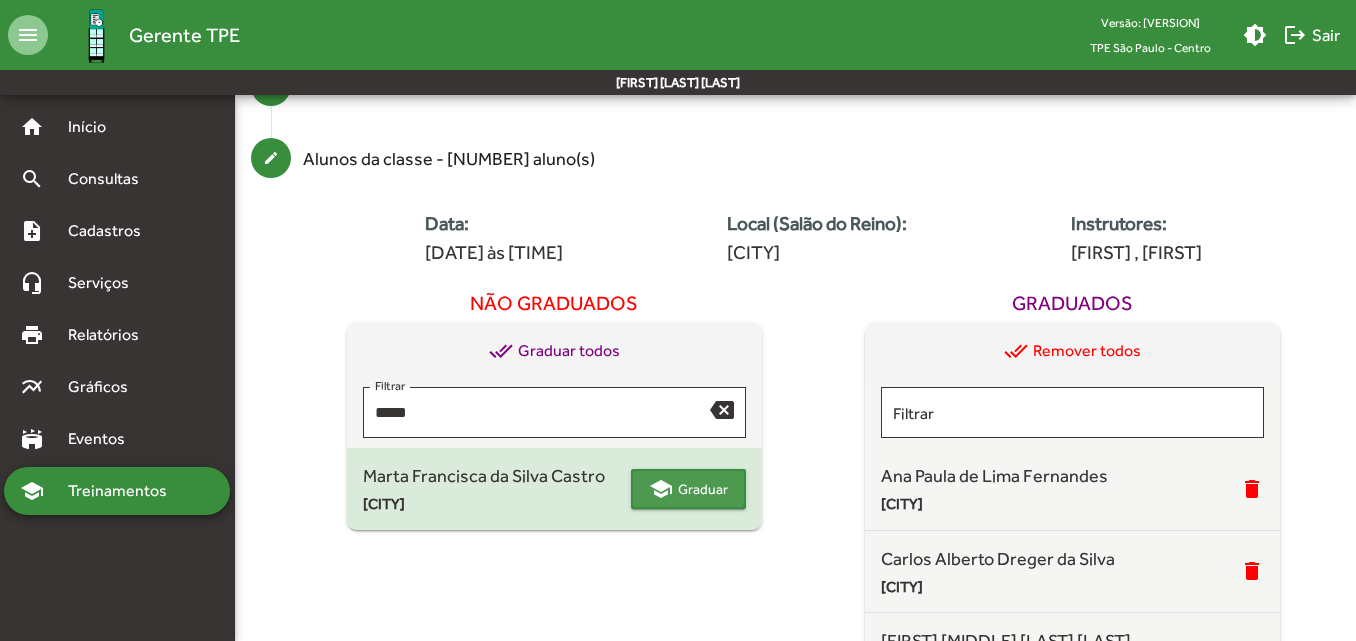 click on "school" at bounding box center (661, 489) 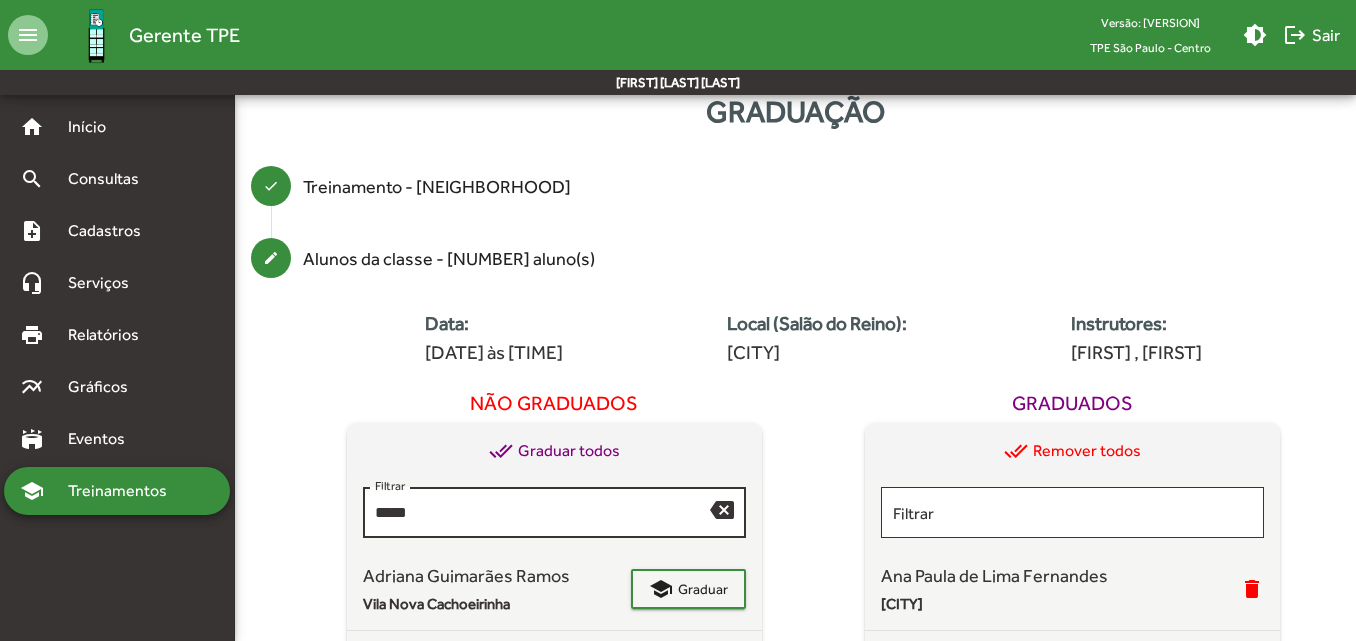 click on "*****" at bounding box center [542, 513] 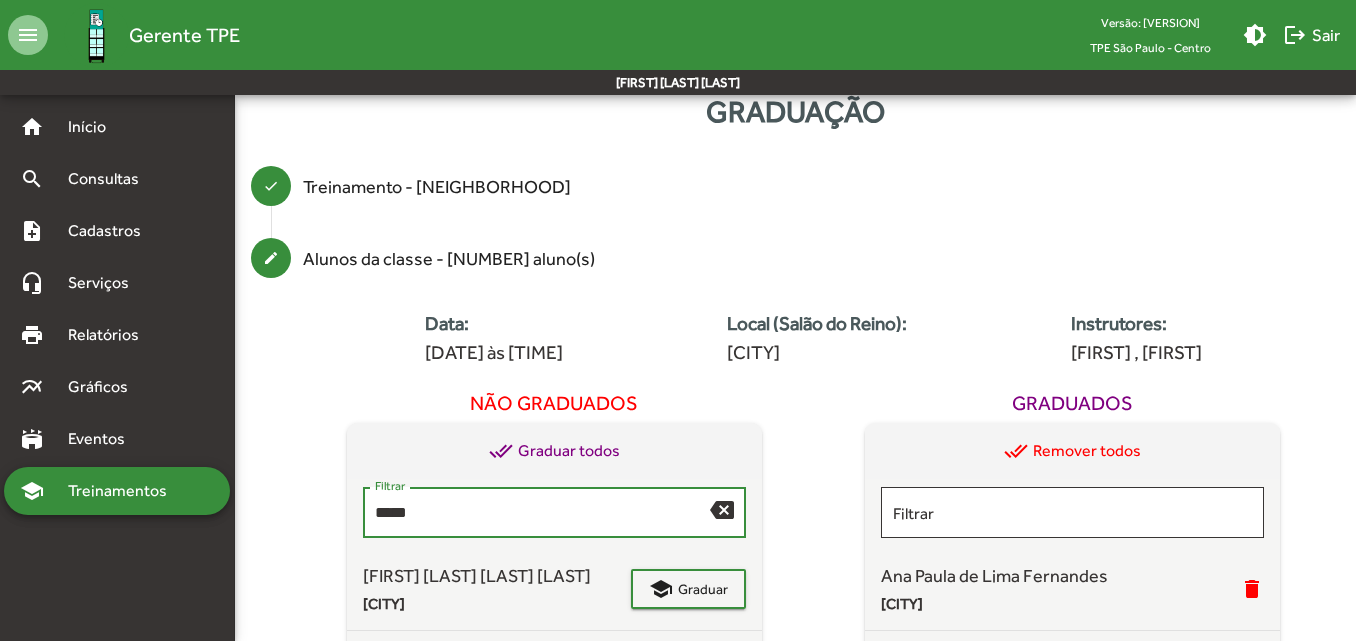 click on "*****" at bounding box center [542, 513] 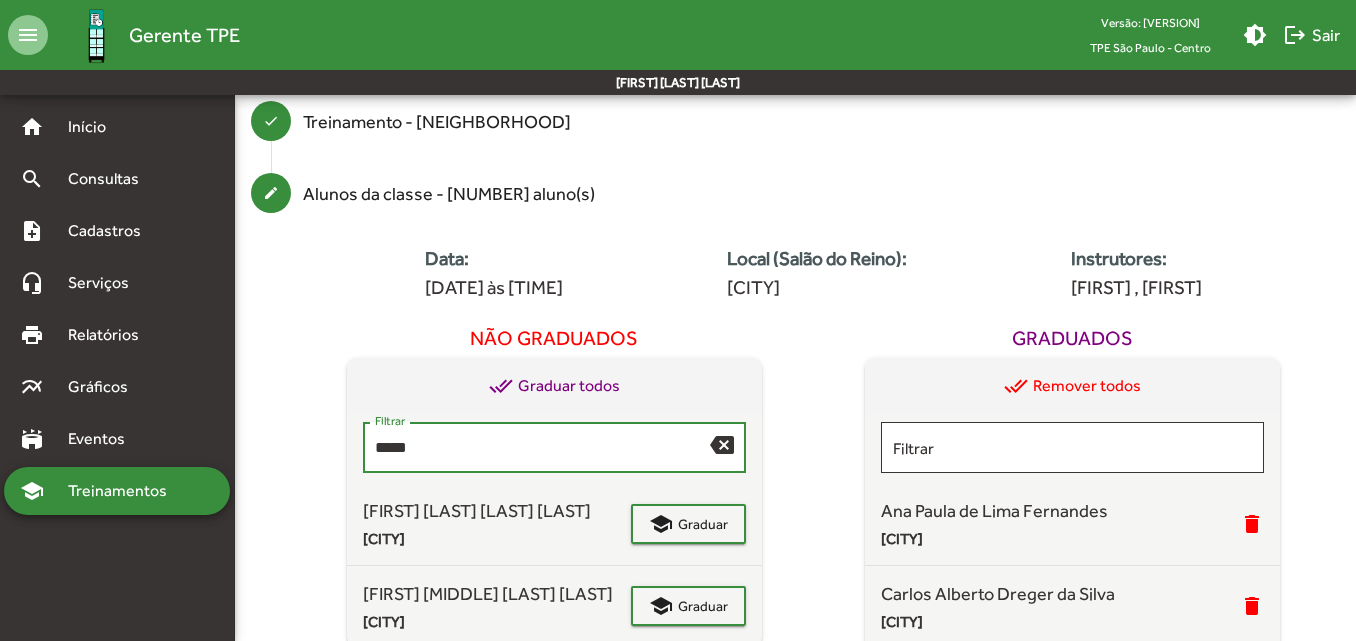 scroll, scrollTop: 144, scrollLeft: 0, axis: vertical 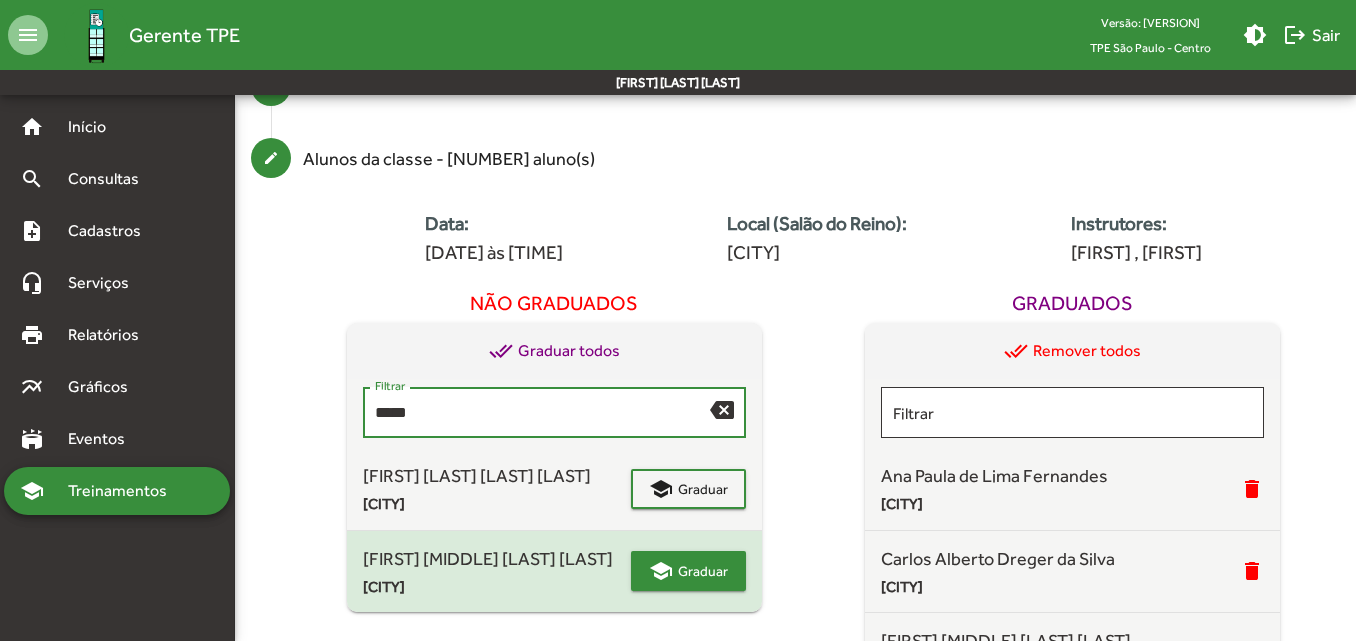 click on "school" at bounding box center [661, 489] 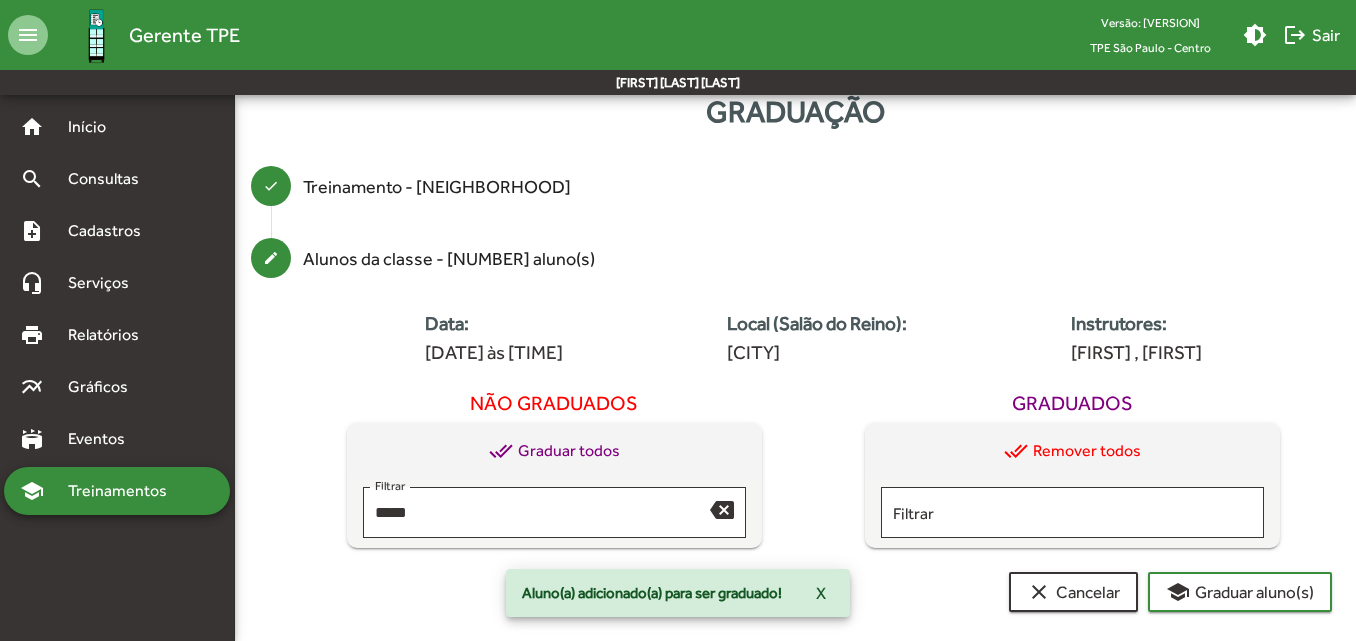 scroll, scrollTop: 44, scrollLeft: 0, axis: vertical 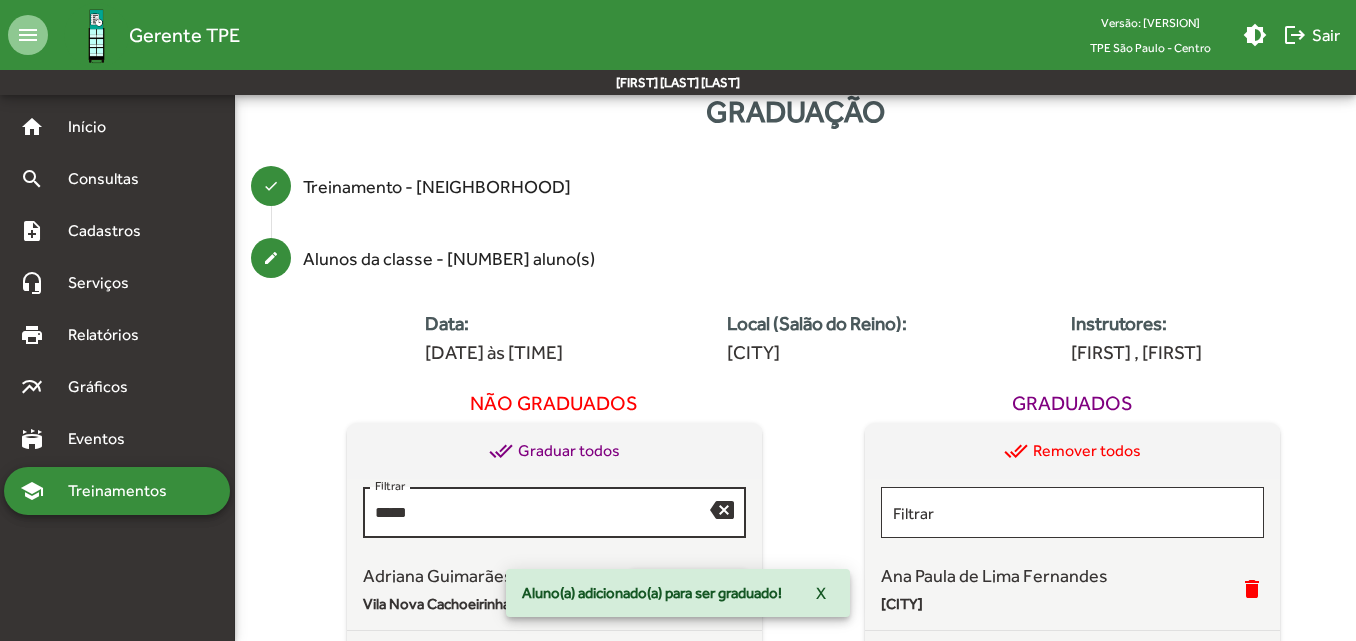 click on "*****" at bounding box center (542, 513) 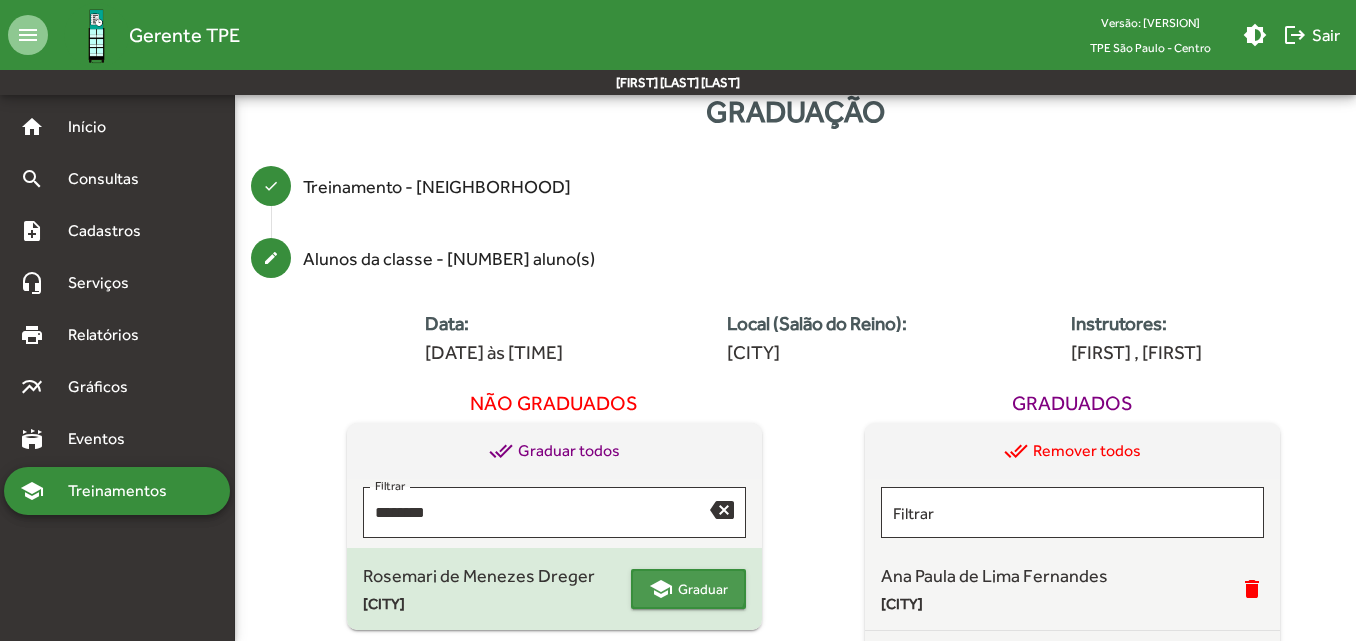 click on "school" at bounding box center (661, 589) 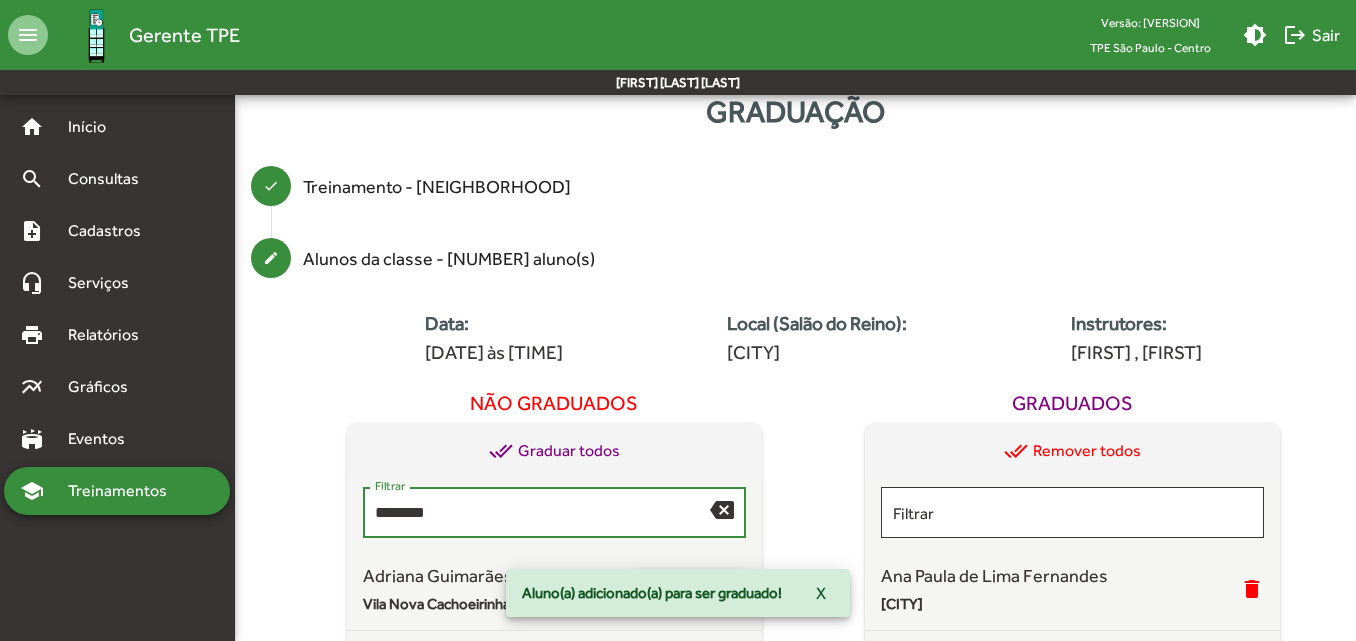 drag, startPoint x: 453, startPoint y: 517, endPoint x: 302, endPoint y: 508, distance: 151.26797 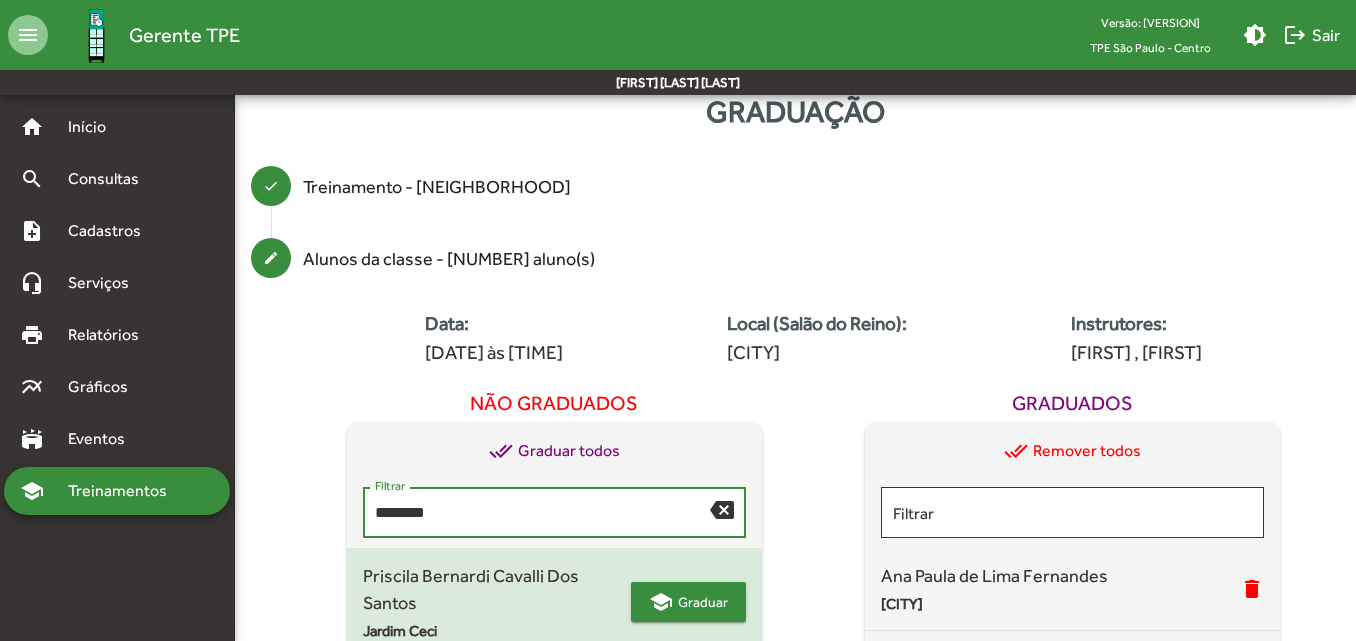 click on "Graduar" at bounding box center [703, 602] 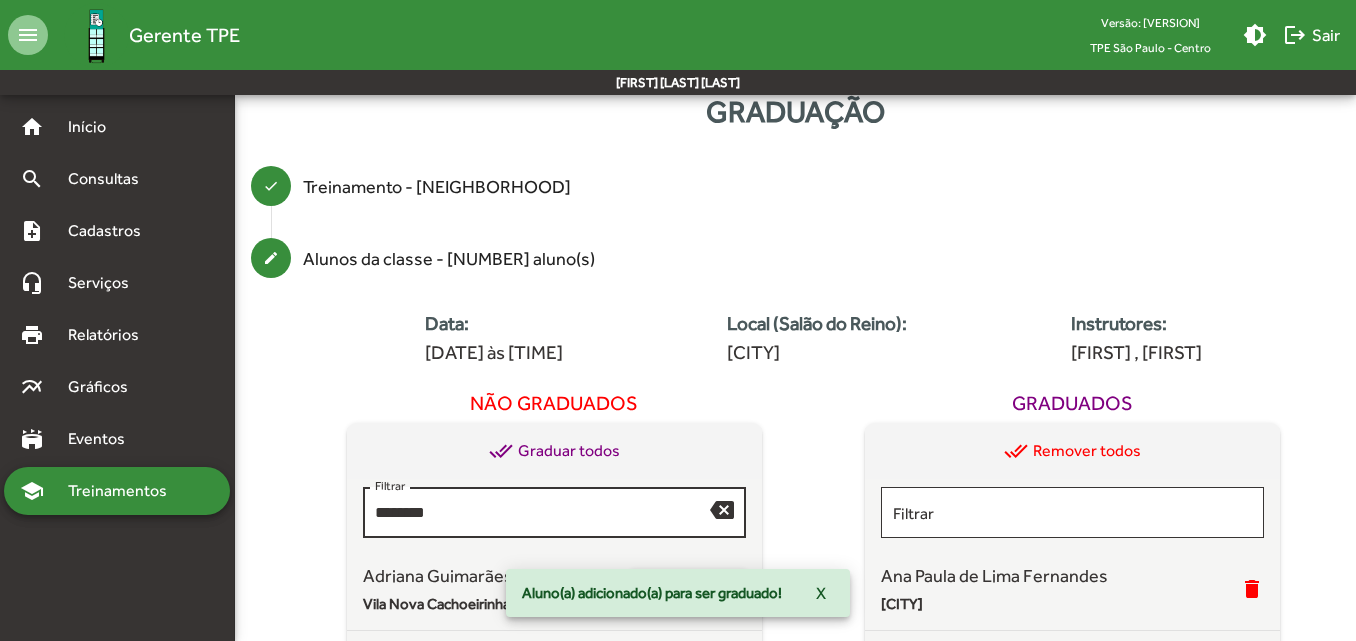 click on "********" at bounding box center (542, 513) 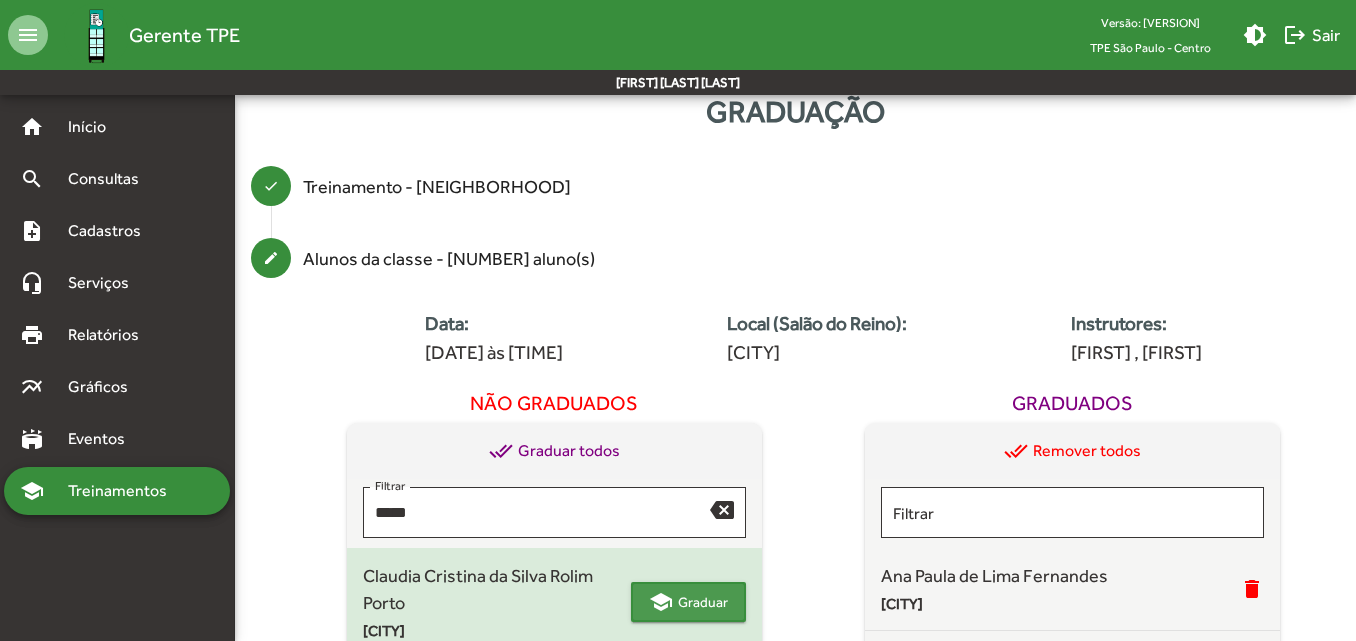 click on "Graduar" at bounding box center [703, 602] 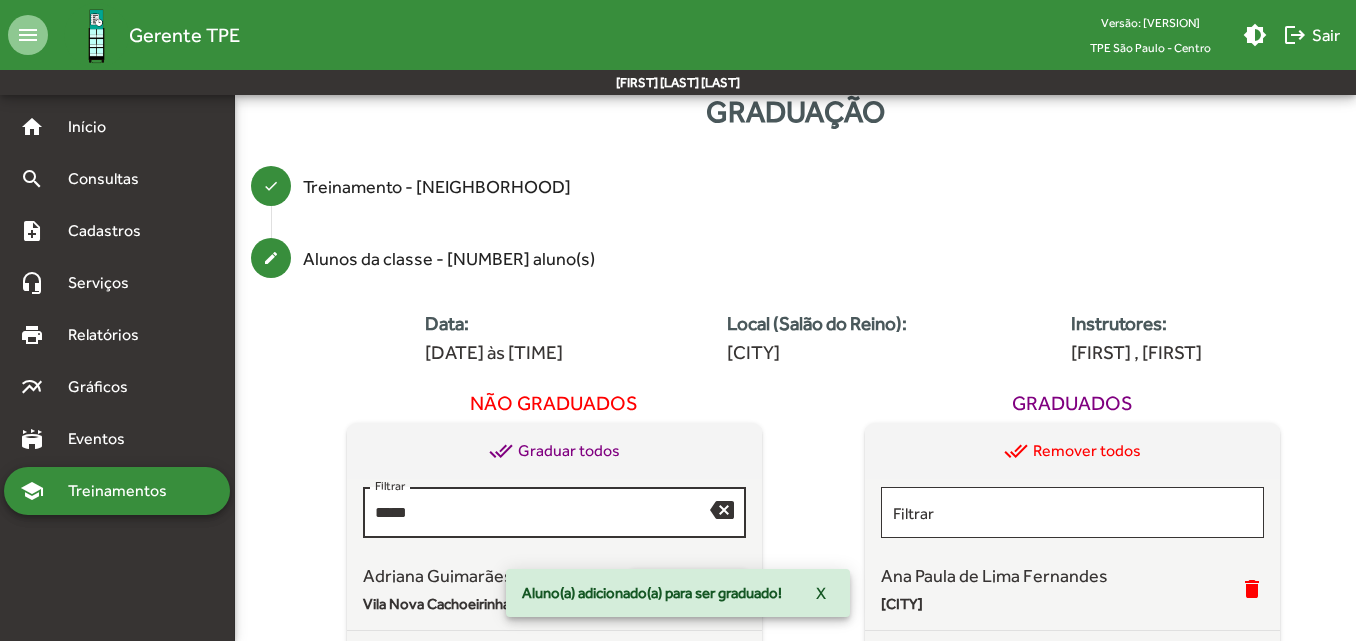 click on "*****" at bounding box center [542, 513] 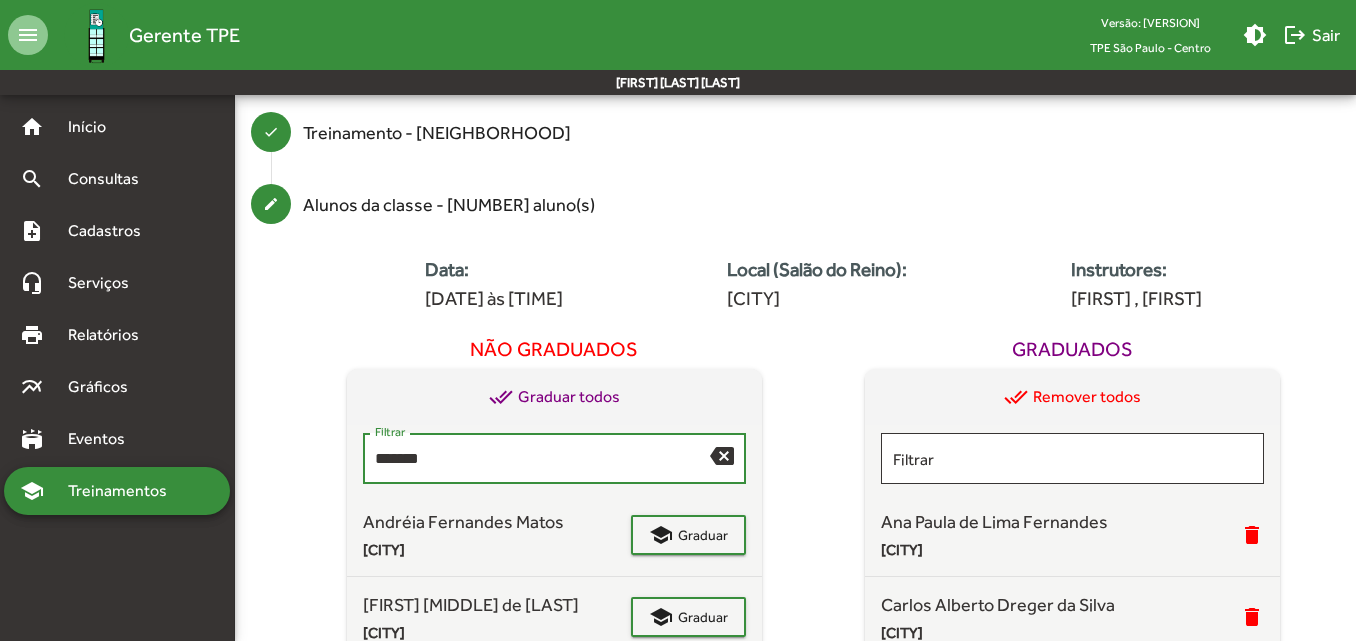 scroll, scrollTop: 144, scrollLeft: 0, axis: vertical 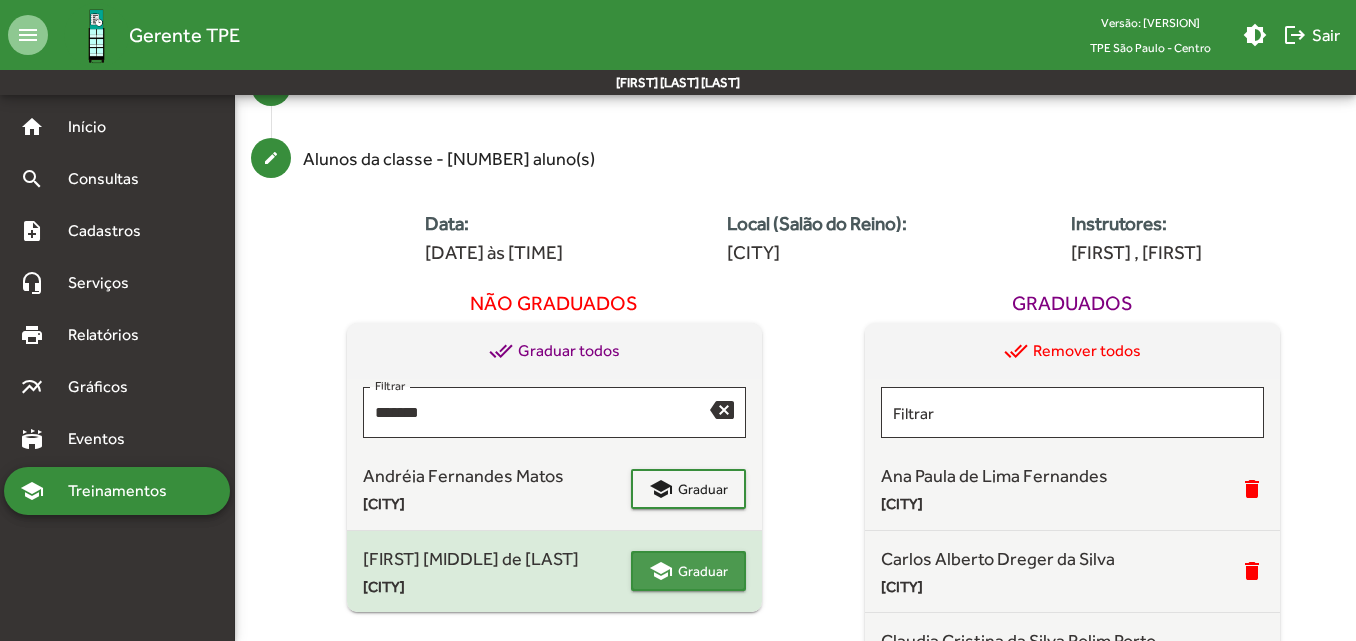 click on "Graduar" at bounding box center [703, 571] 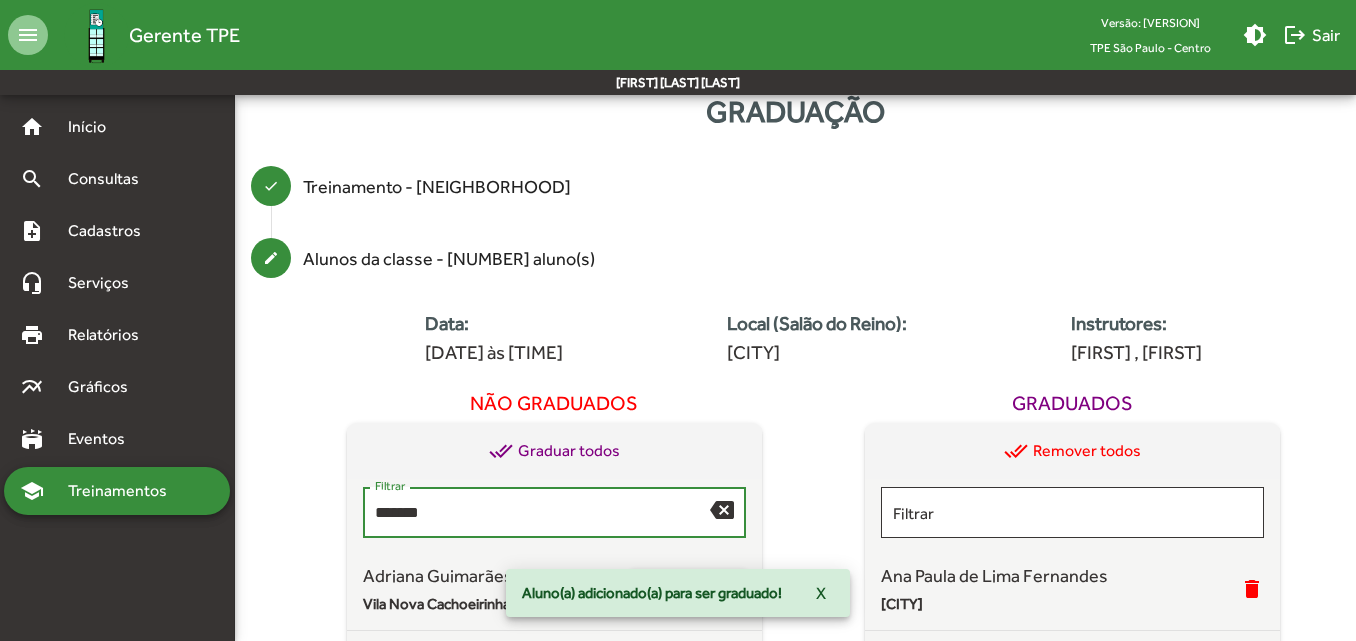 click on "*******" at bounding box center [542, 513] 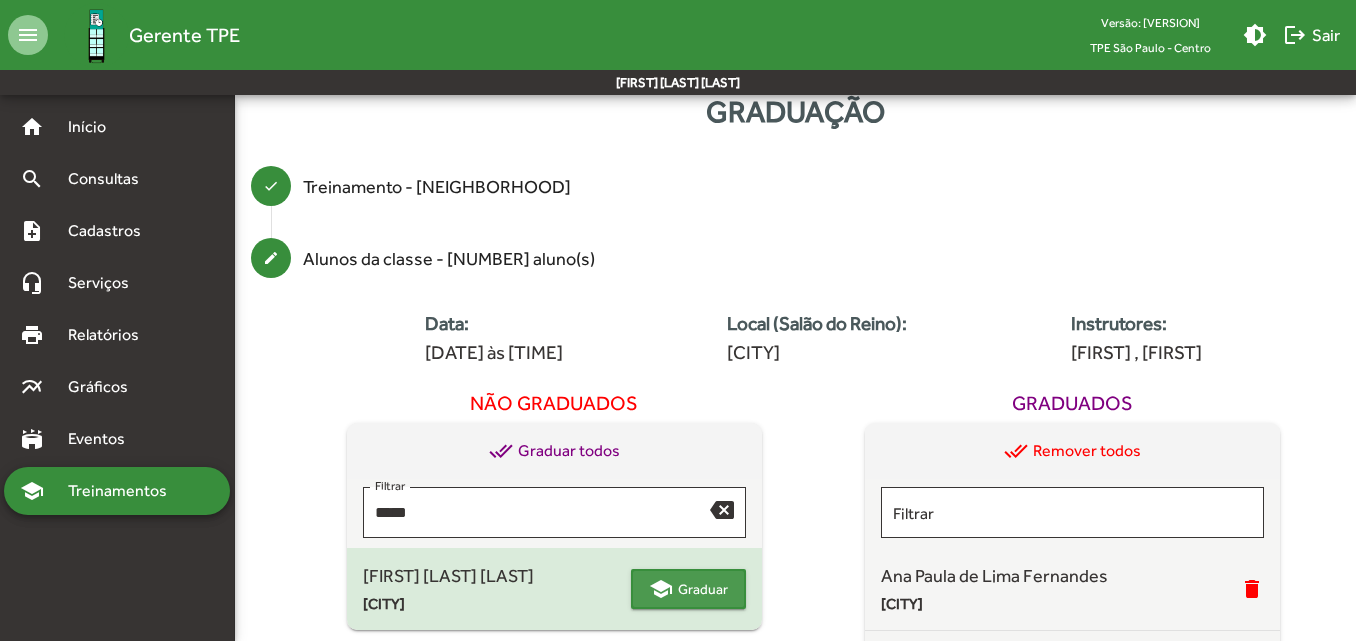 click on "Graduar" at bounding box center (703, 589) 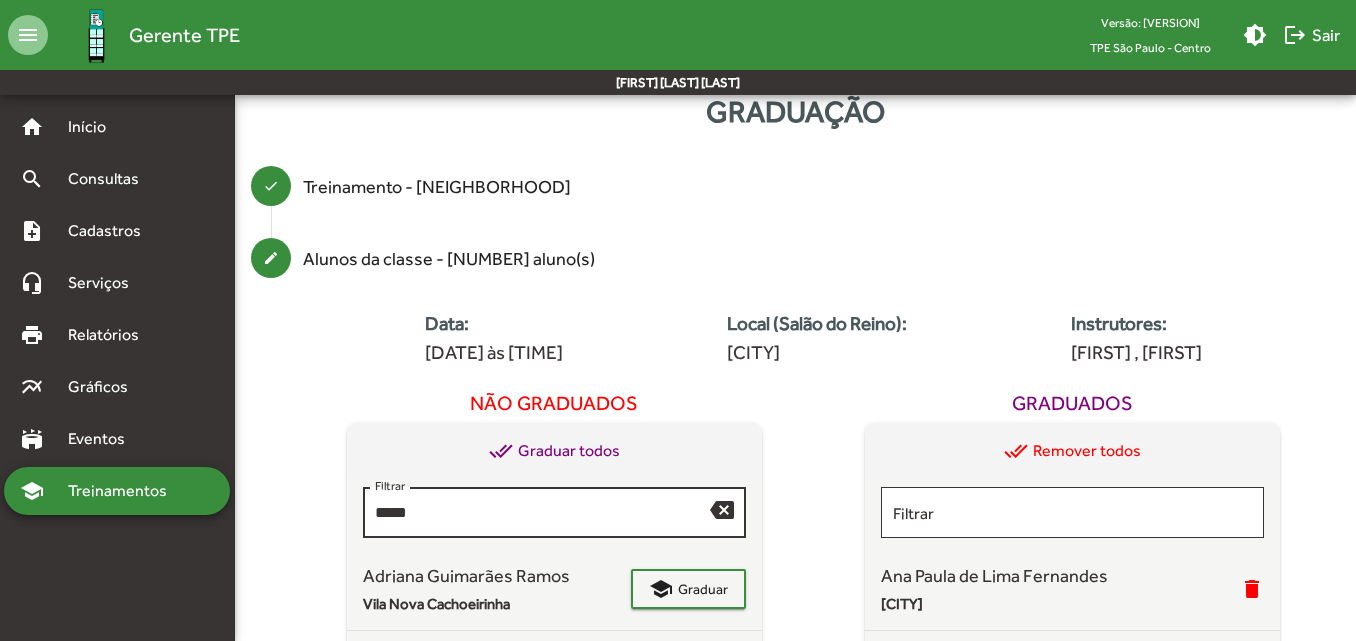 click on "***** Filtrar" at bounding box center [542, 510] 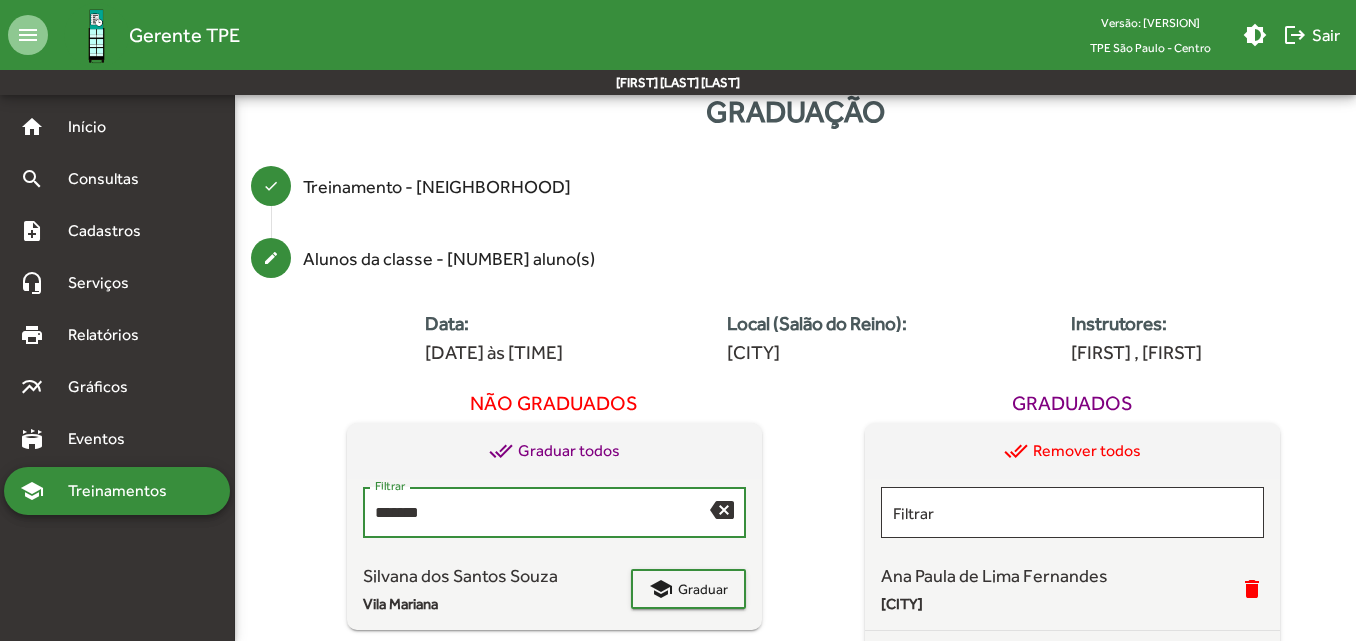 scroll, scrollTop: 144, scrollLeft: 0, axis: vertical 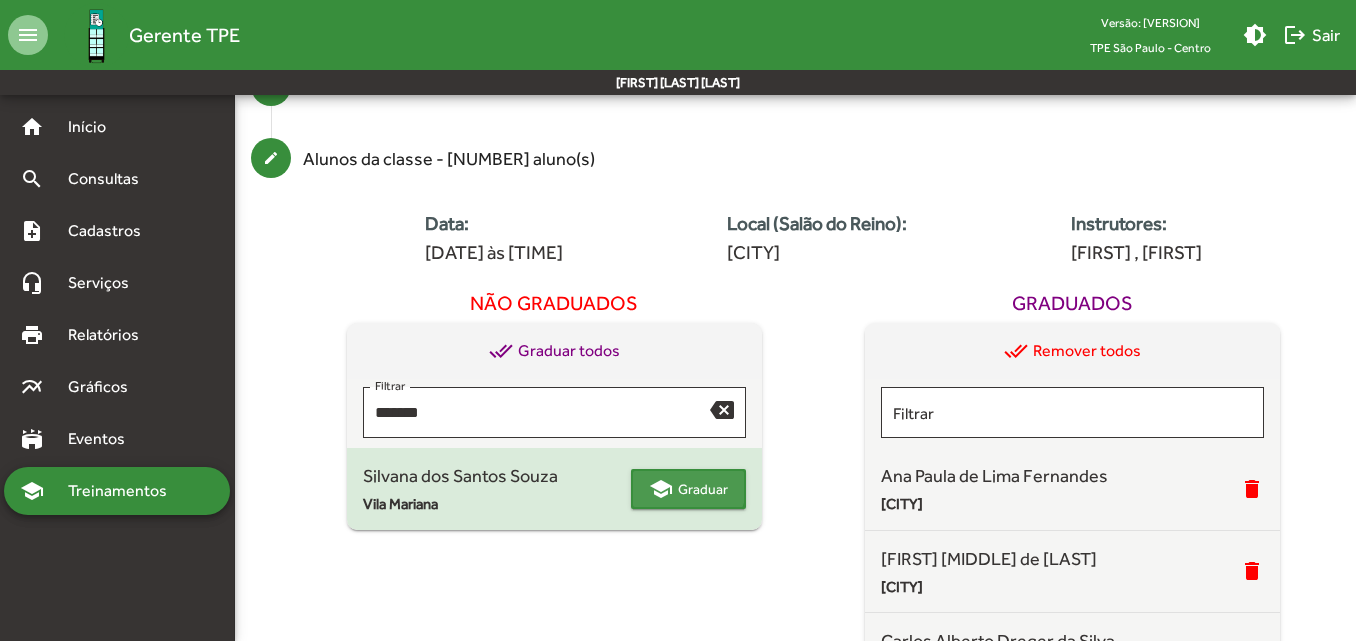 click on "Graduar" at bounding box center (703, 489) 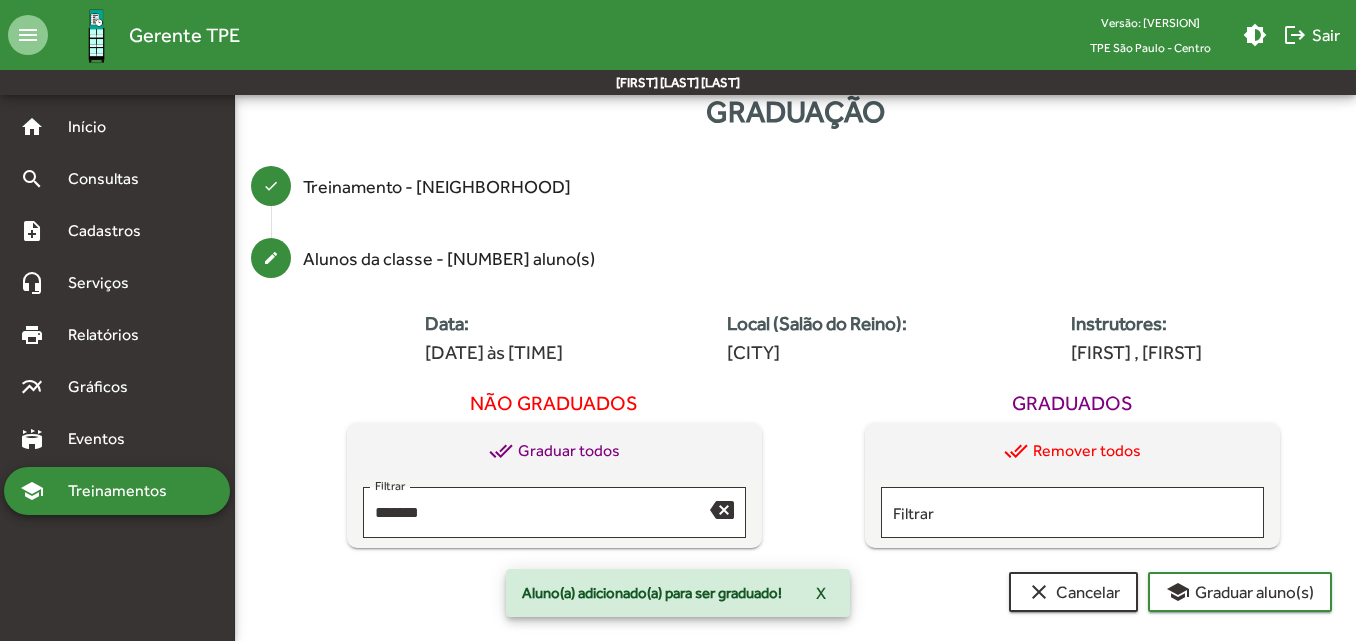scroll, scrollTop: 44, scrollLeft: 0, axis: vertical 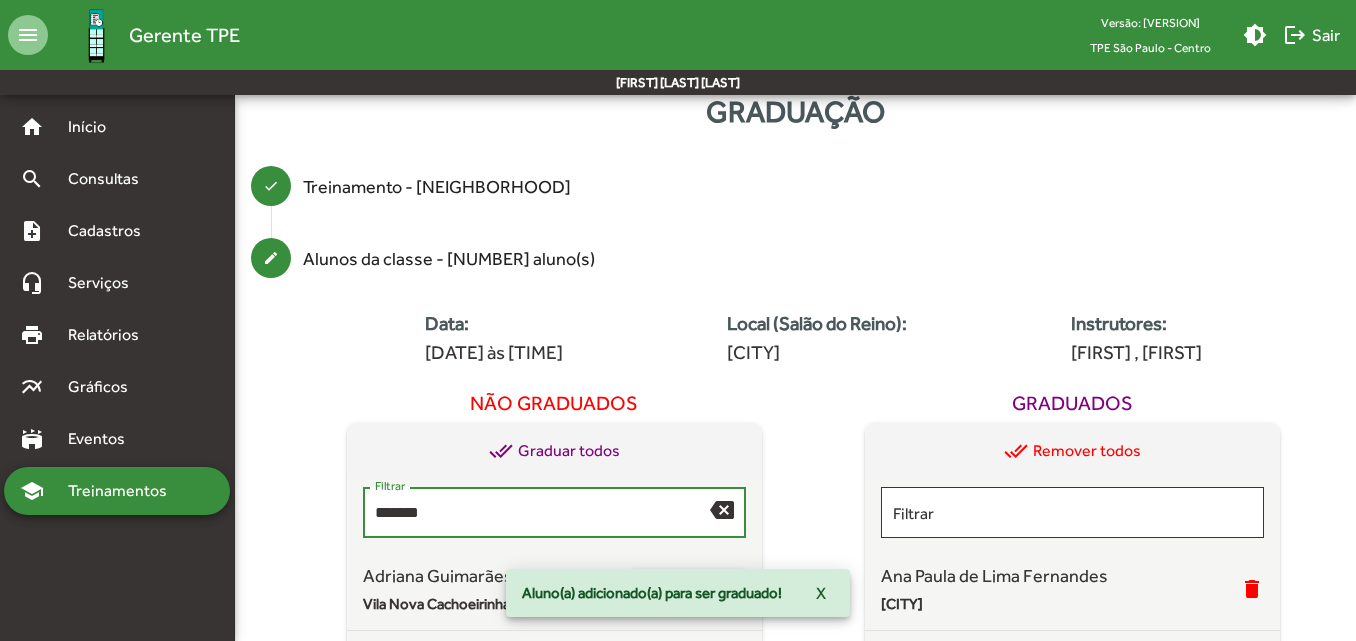 click on "*******" at bounding box center (542, 513) 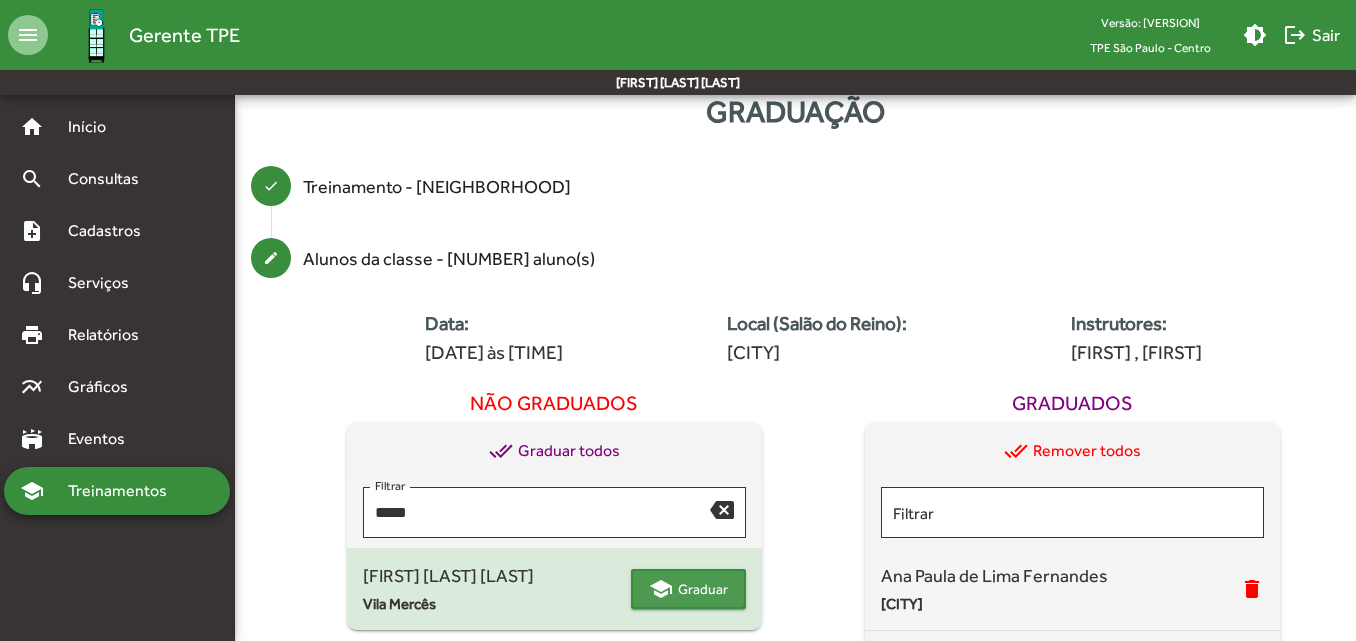 click on "school" at bounding box center [661, 589] 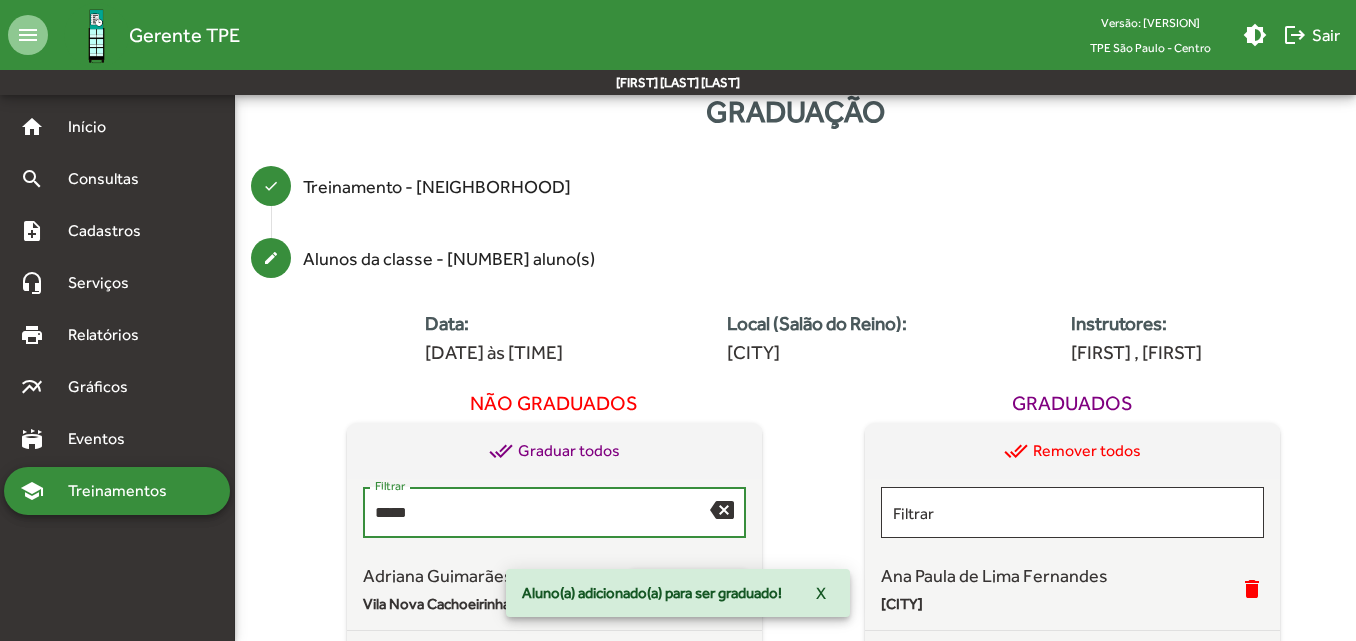 click on "*****" at bounding box center (542, 513) 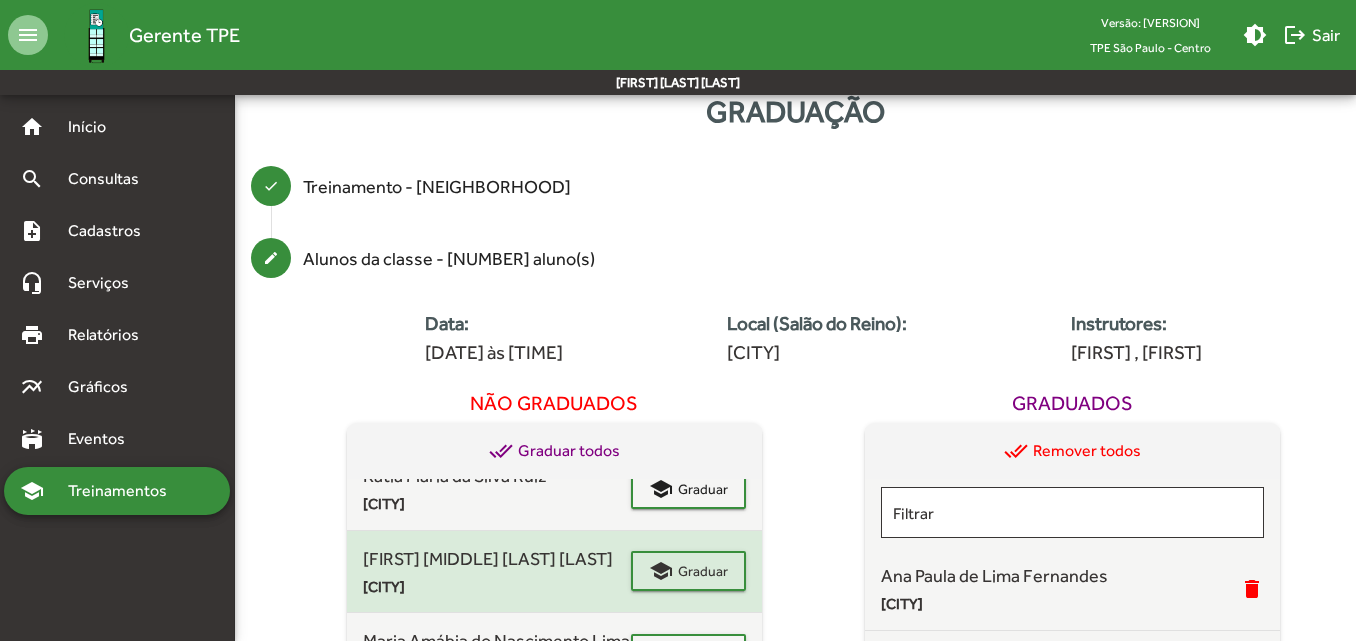 scroll, scrollTop: 200, scrollLeft: 0, axis: vertical 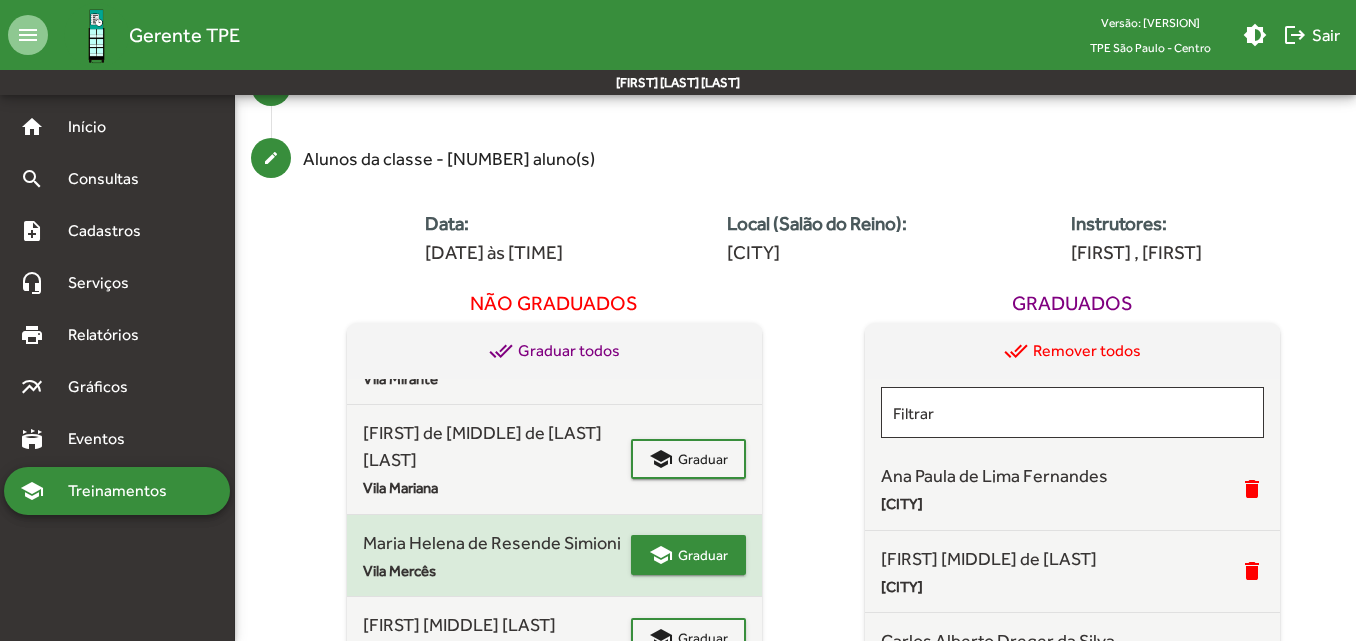 click on "Graduar" at bounding box center [703, 89] 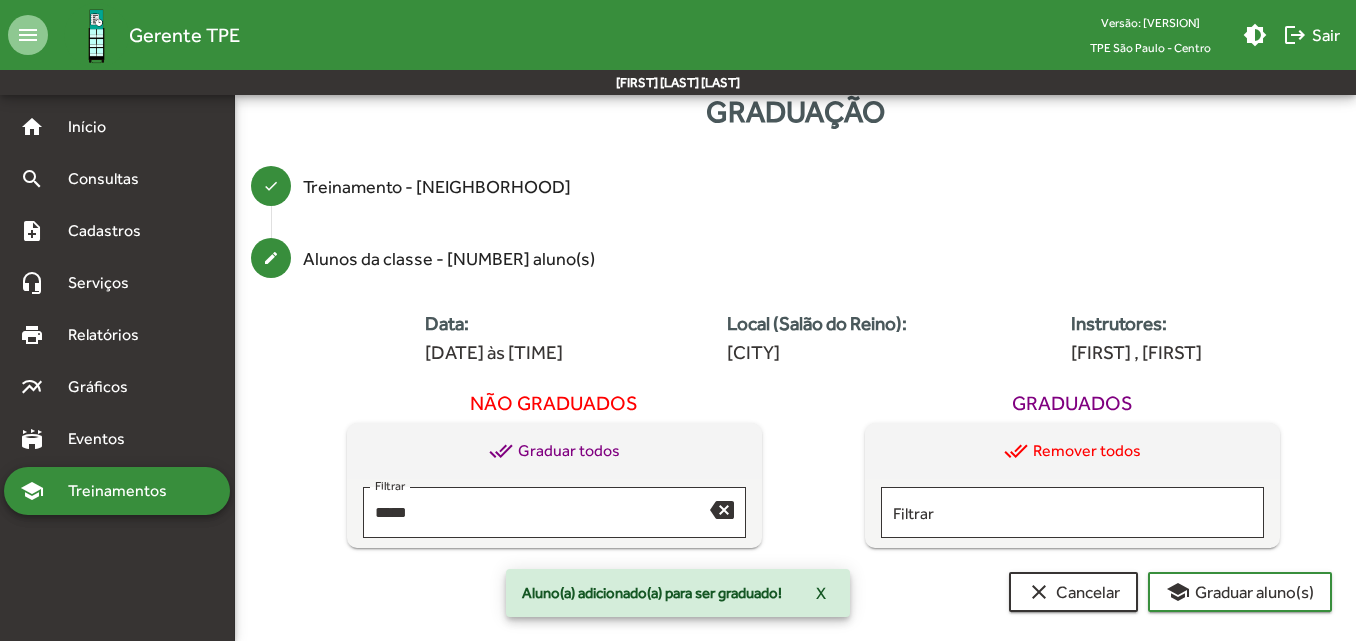 scroll, scrollTop: 44, scrollLeft: 0, axis: vertical 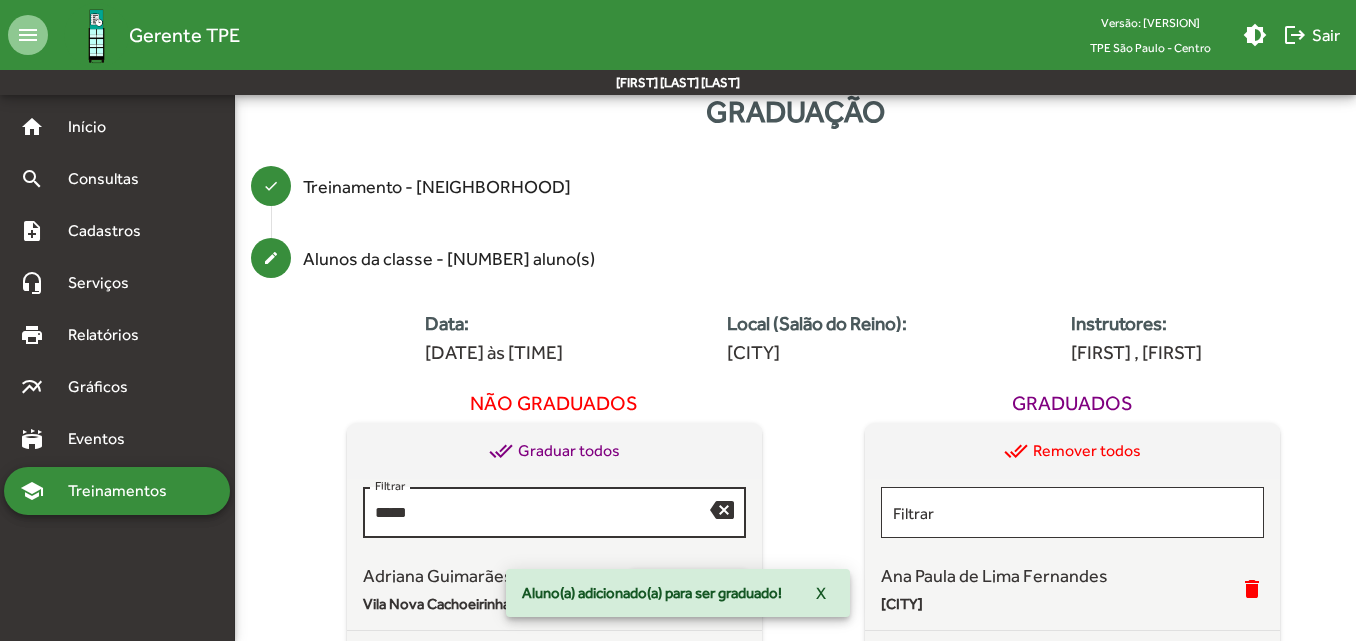 click on "*****" at bounding box center [542, 513] 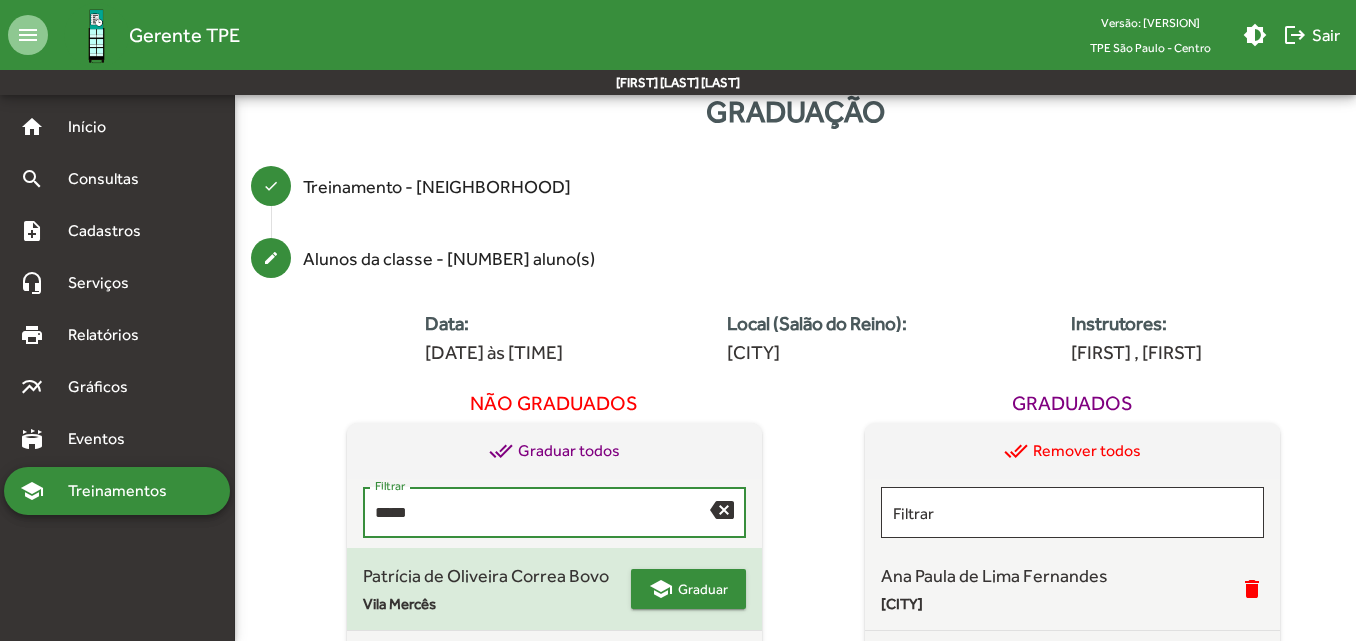 click on "Graduar" at bounding box center (703, 589) 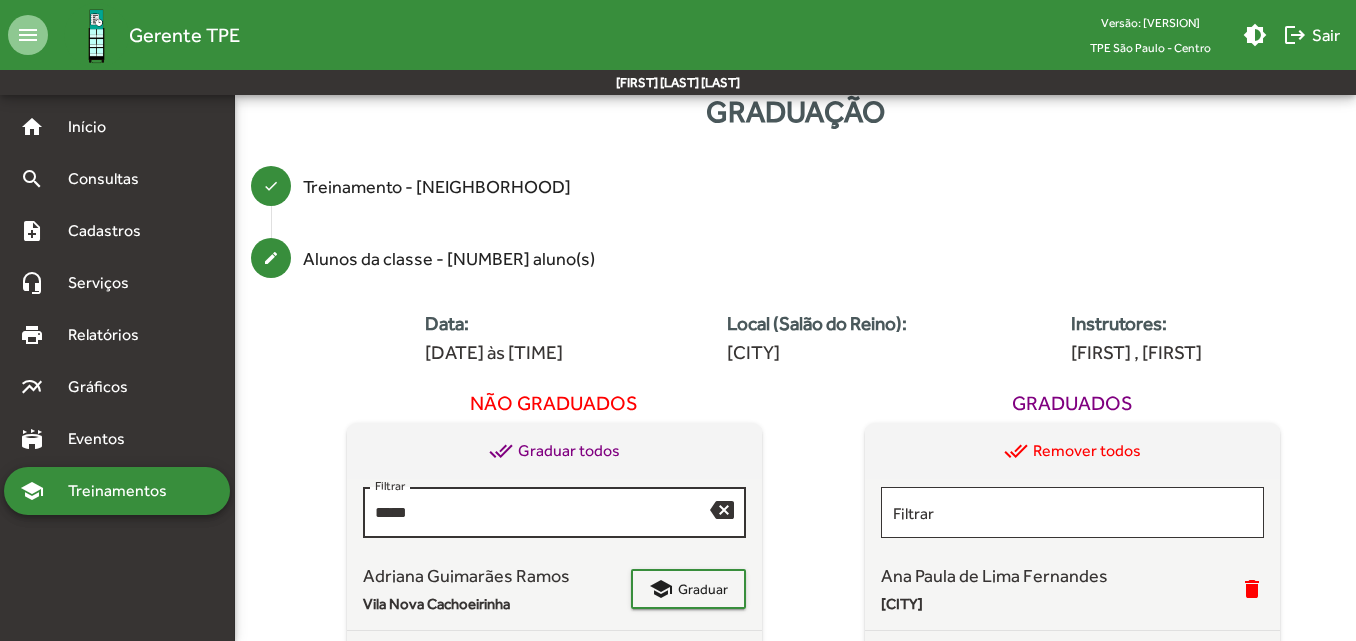 click on "***** Filtrar" at bounding box center [542, 510] 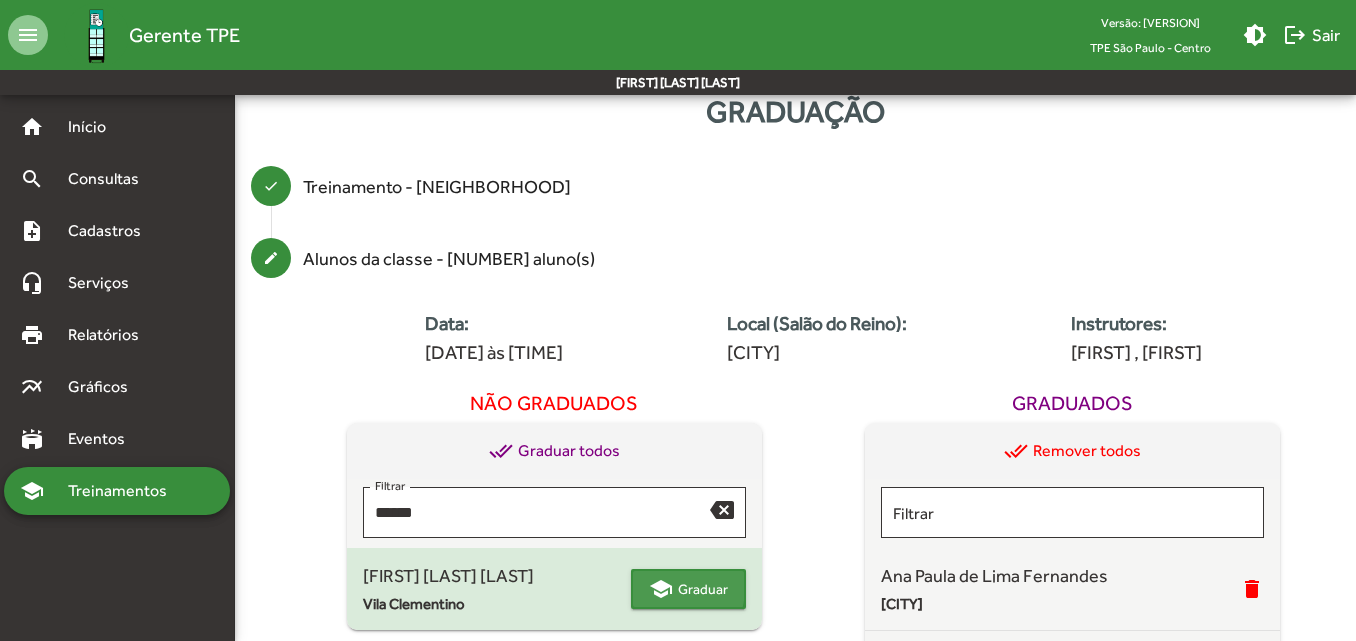 click on "school  Graduar" at bounding box center (688, 589) 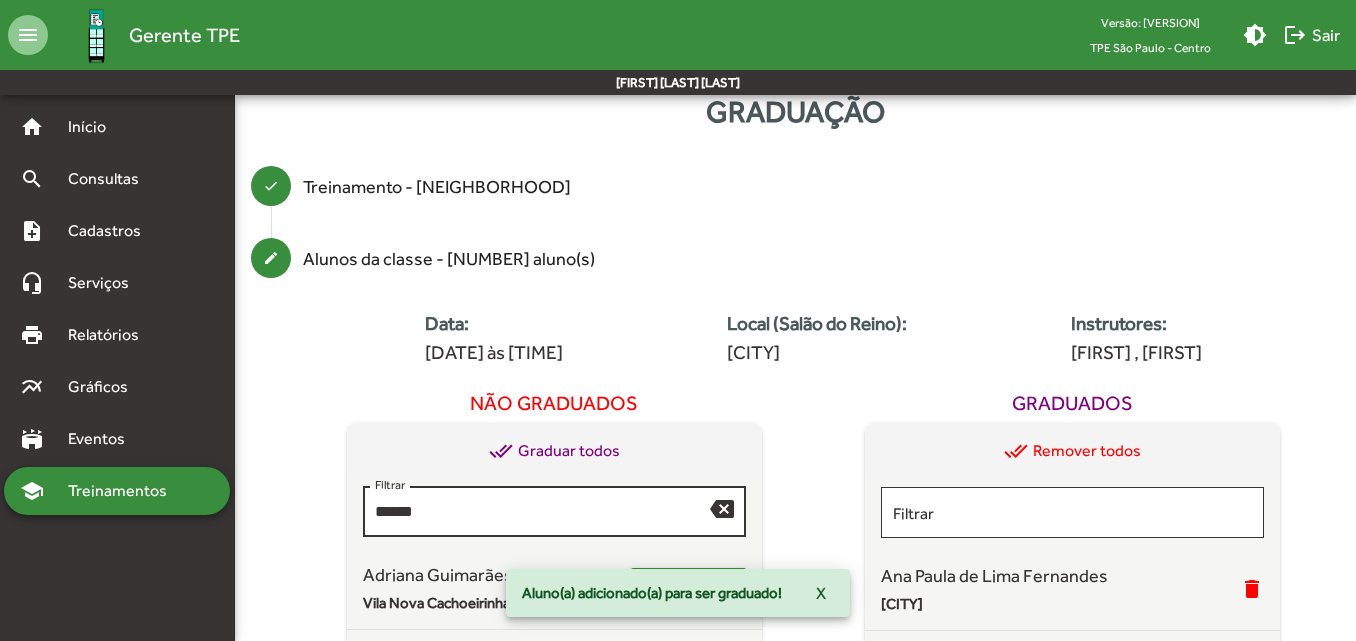scroll, scrollTop: 0, scrollLeft: 0, axis: both 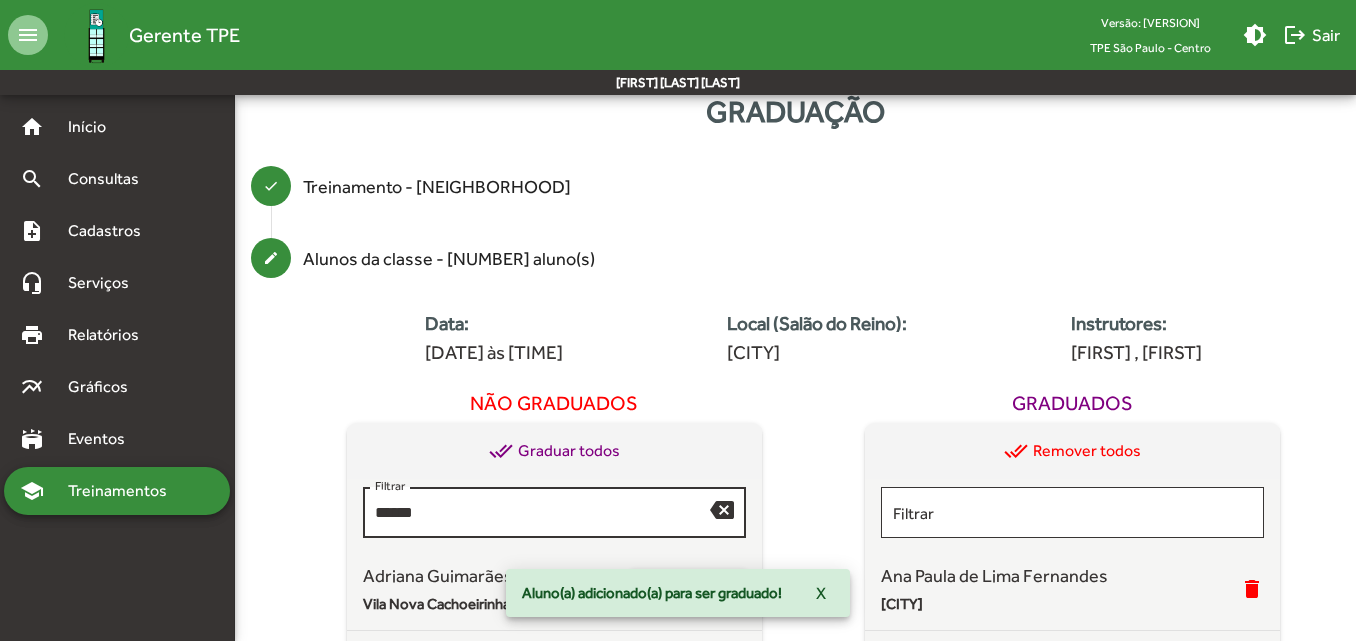 click on "******" at bounding box center (542, 513) 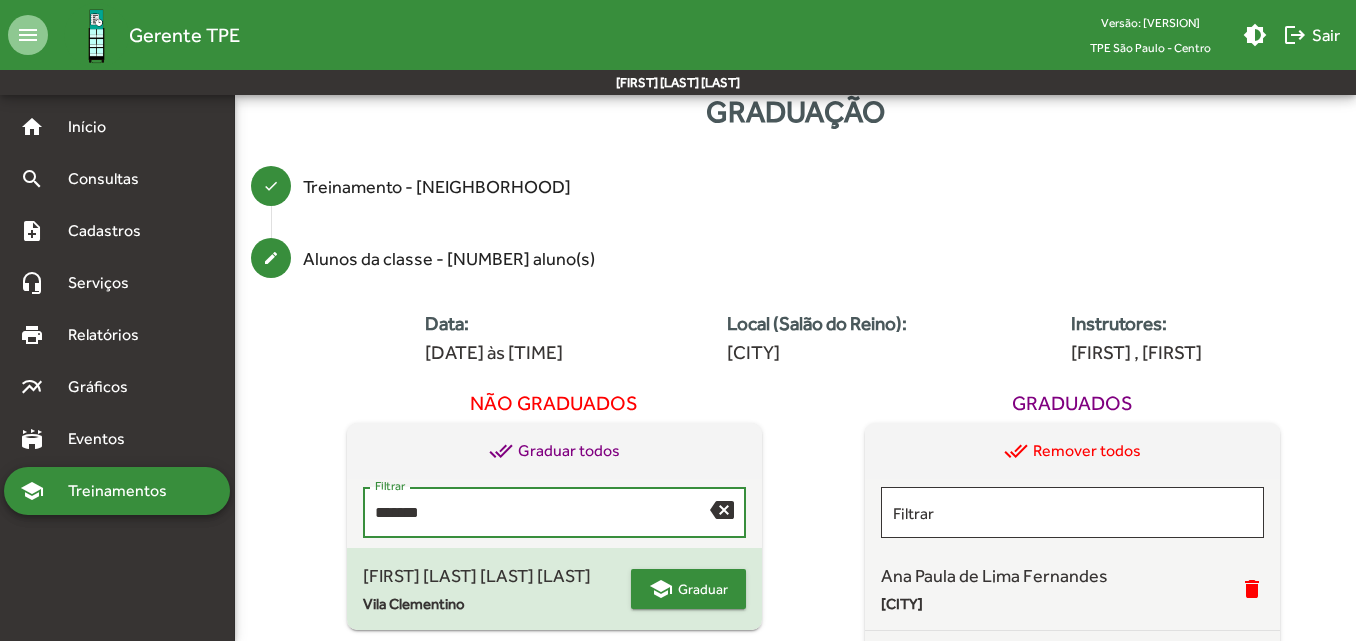 type on "*******" 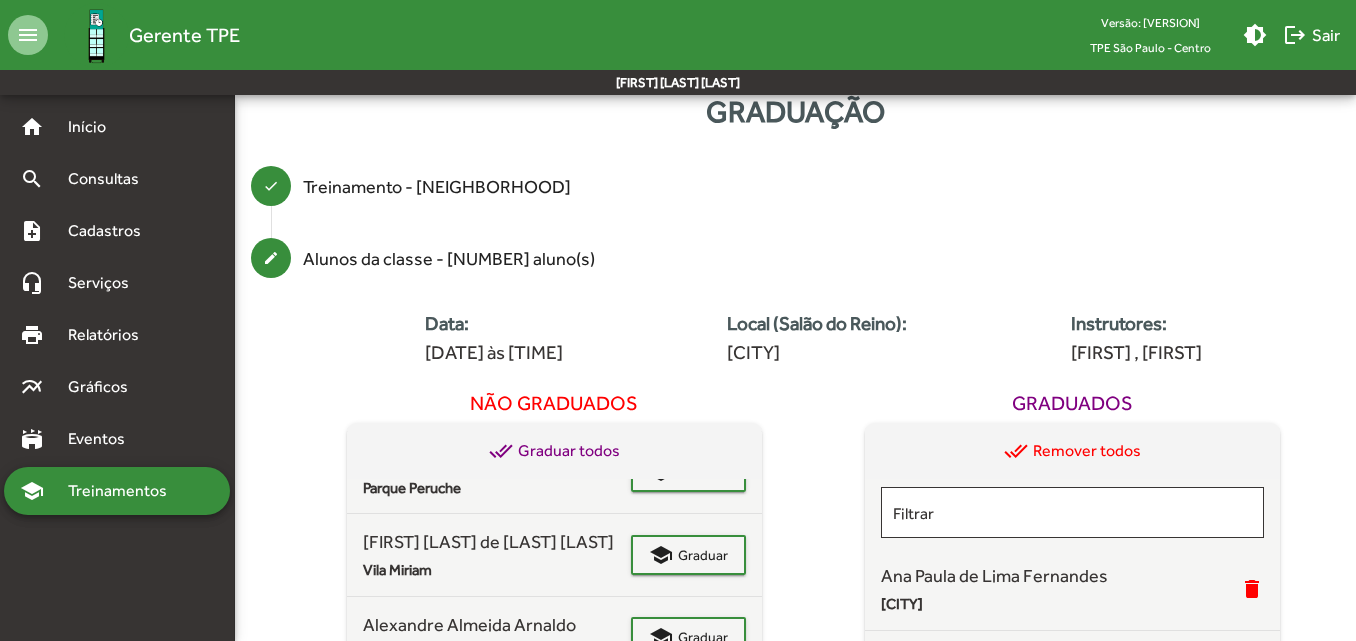 scroll, scrollTop: 200, scrollLeft: 0, axis: vertical 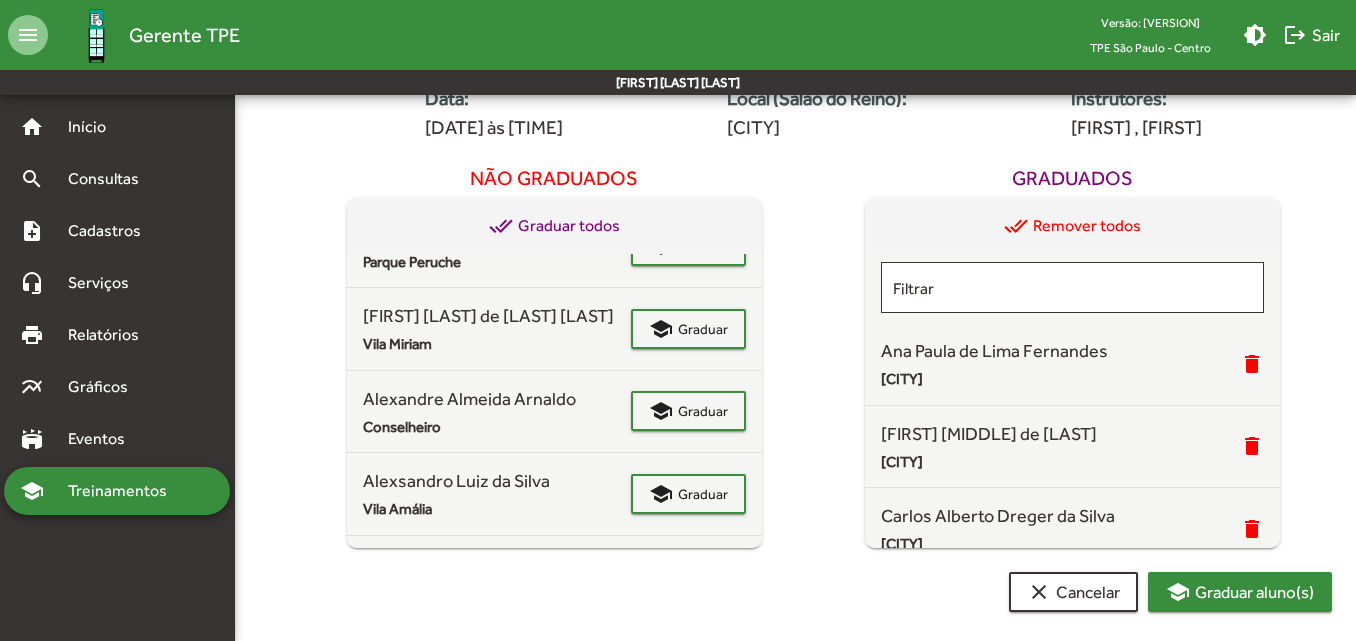 click on "school  Graduar aluno(s)" at bounding box center [1240, 592] 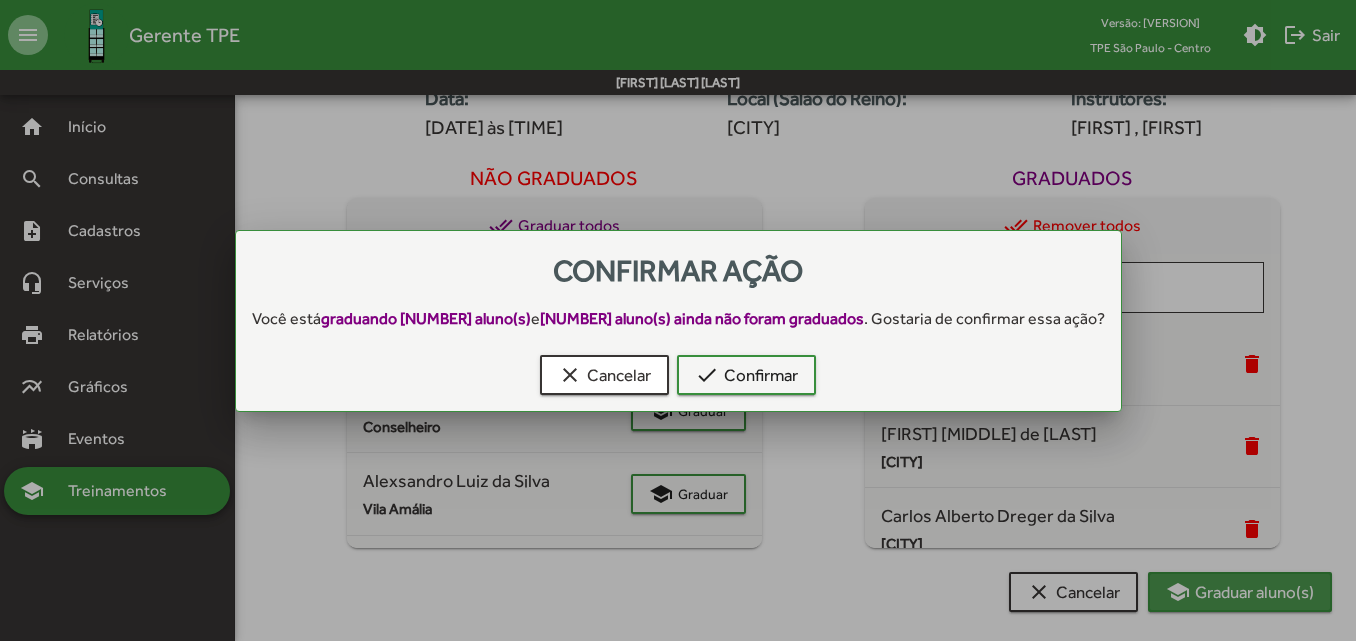 scroll, scrollTop: 0, scrollLeft: 0, axis: both 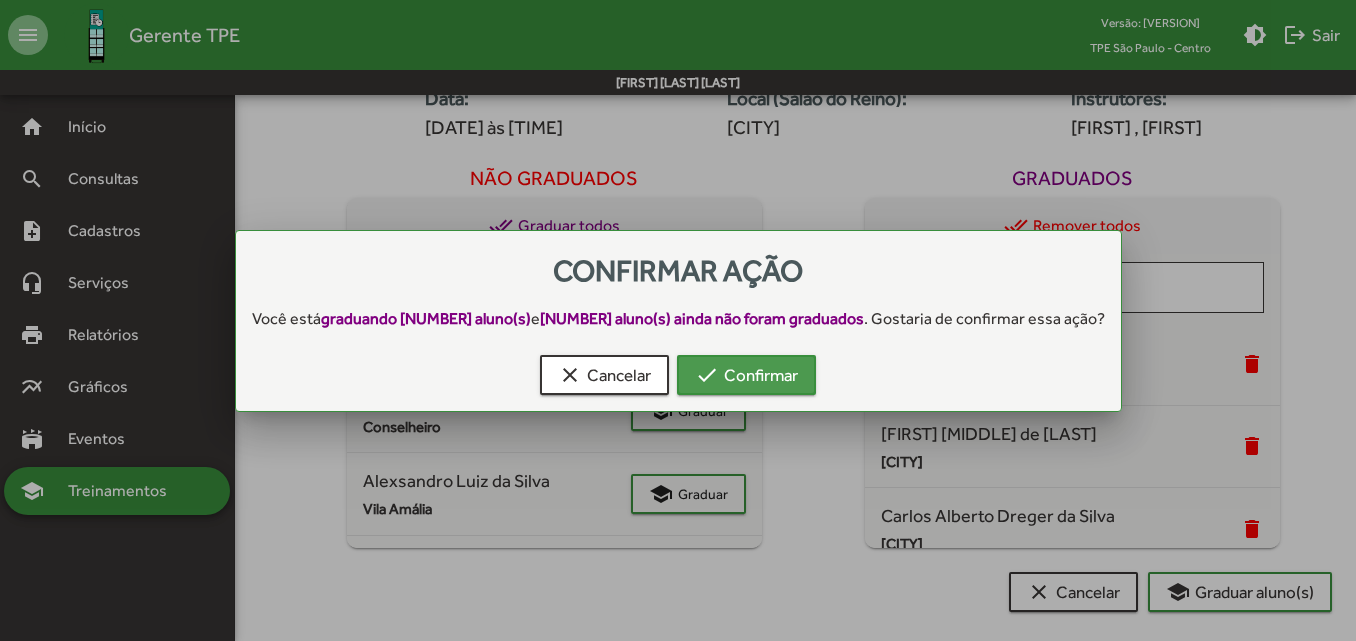 click on "check  Confirmar" at bounding box center (746, 375) 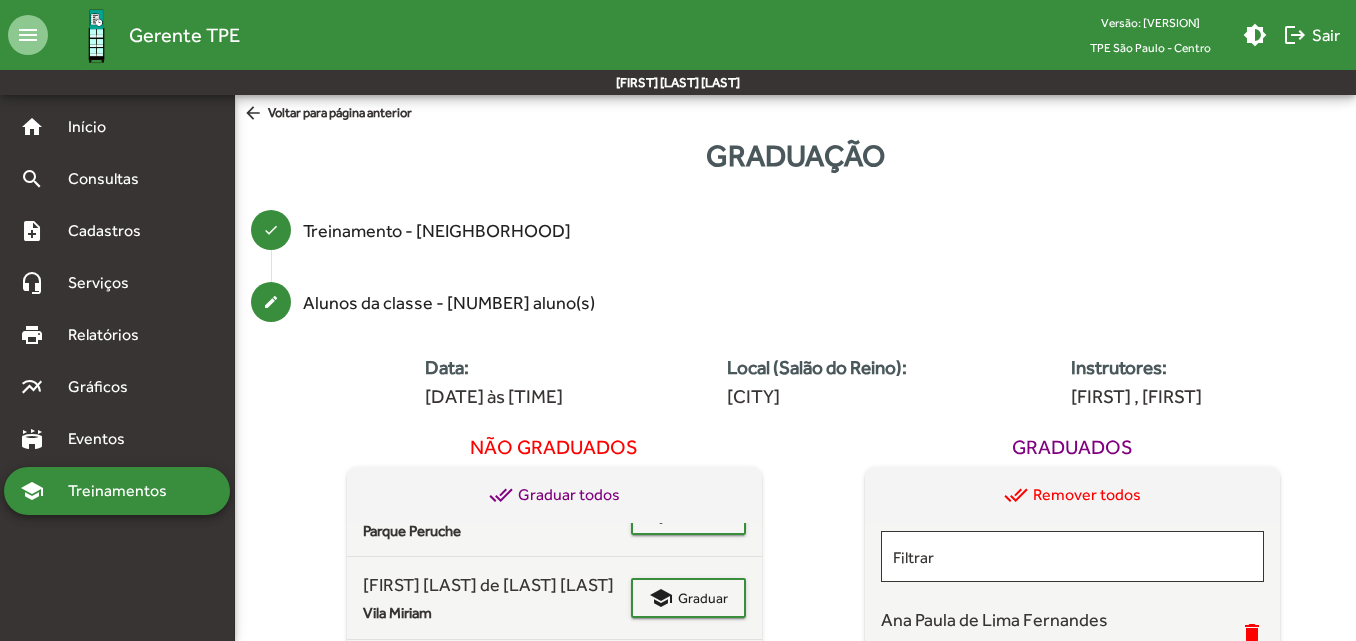 scroll, scrollTop: 269, scrollLeft: 0, axis: vertical 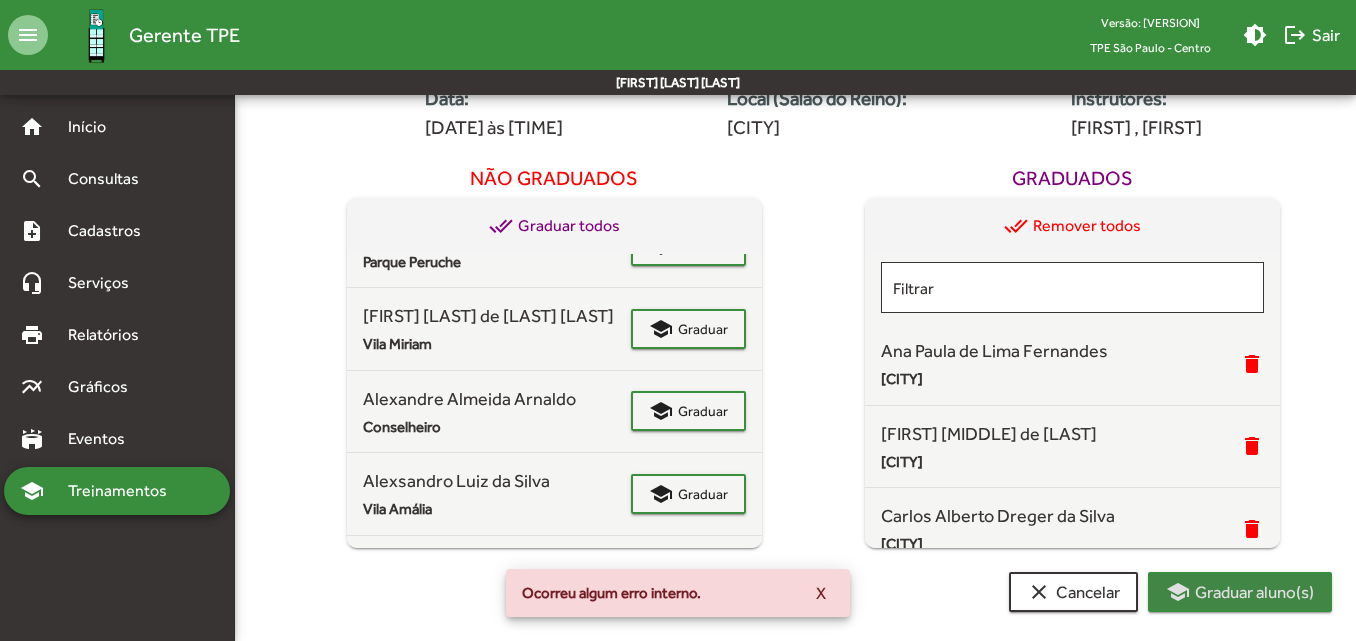 click on "school  Graduar aluno(s)" at bounding box center (1240, 592) 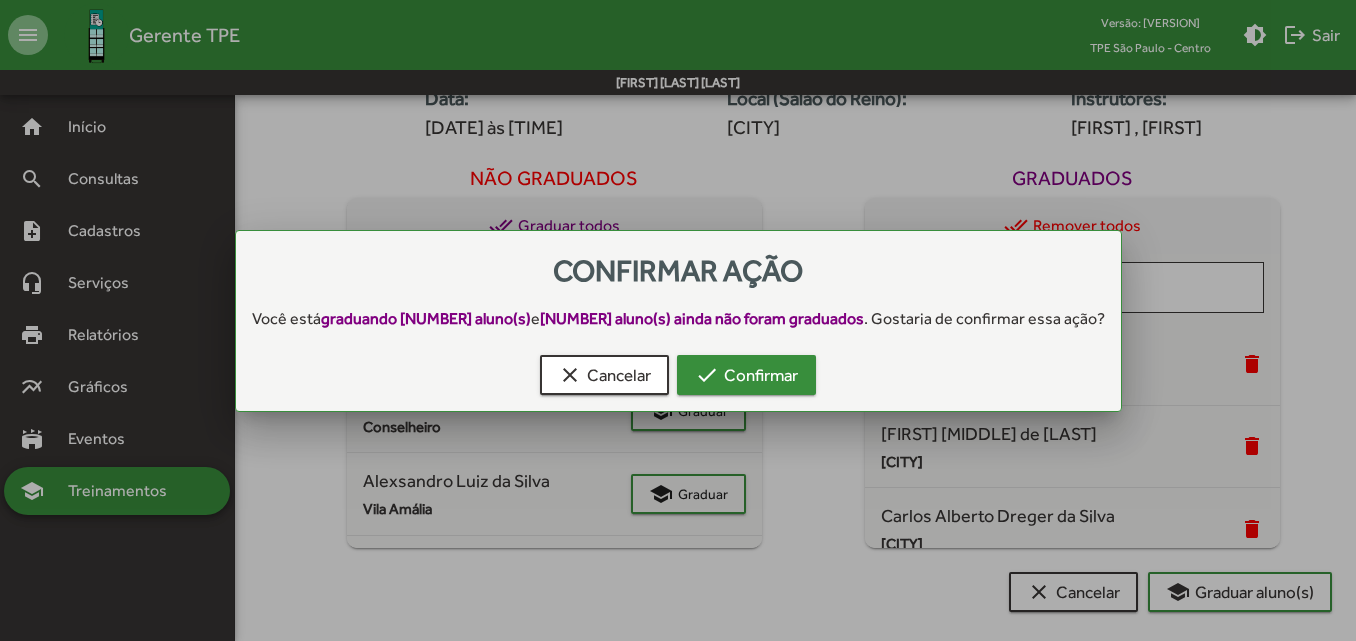 click on "check  Confirmar" at bounding box center (746, 375) 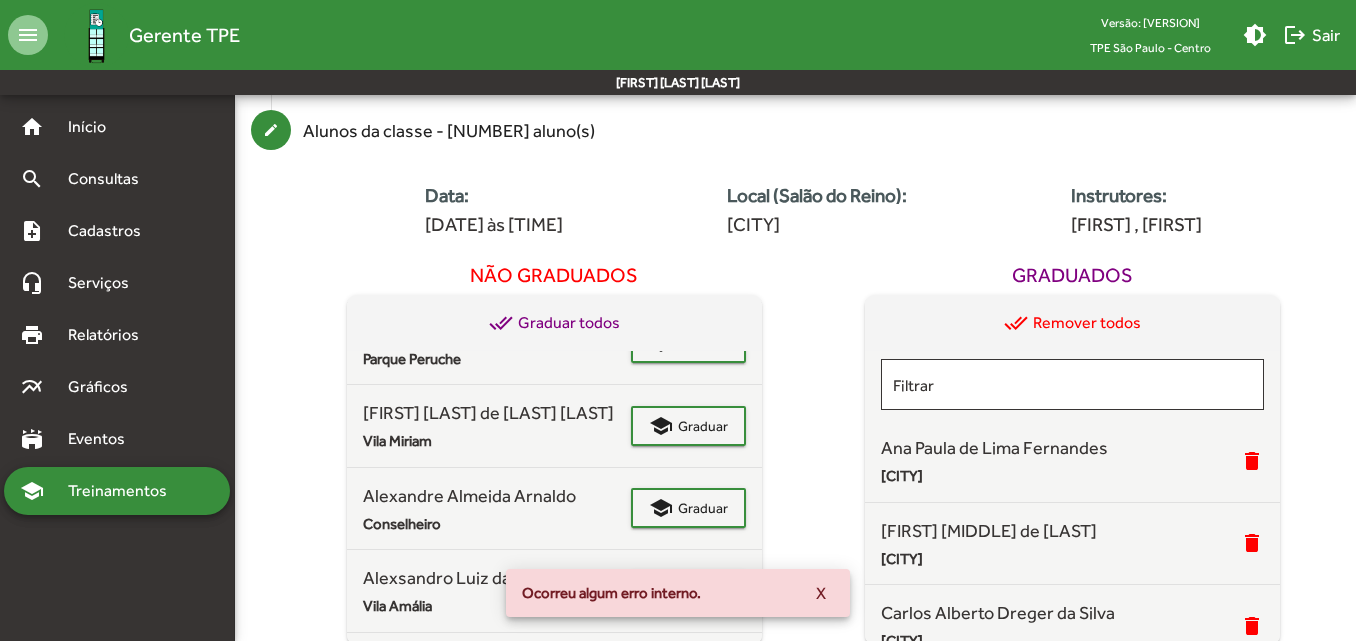 scroll, scrollTop: 269, scrollLeft: 0, axis: vertical 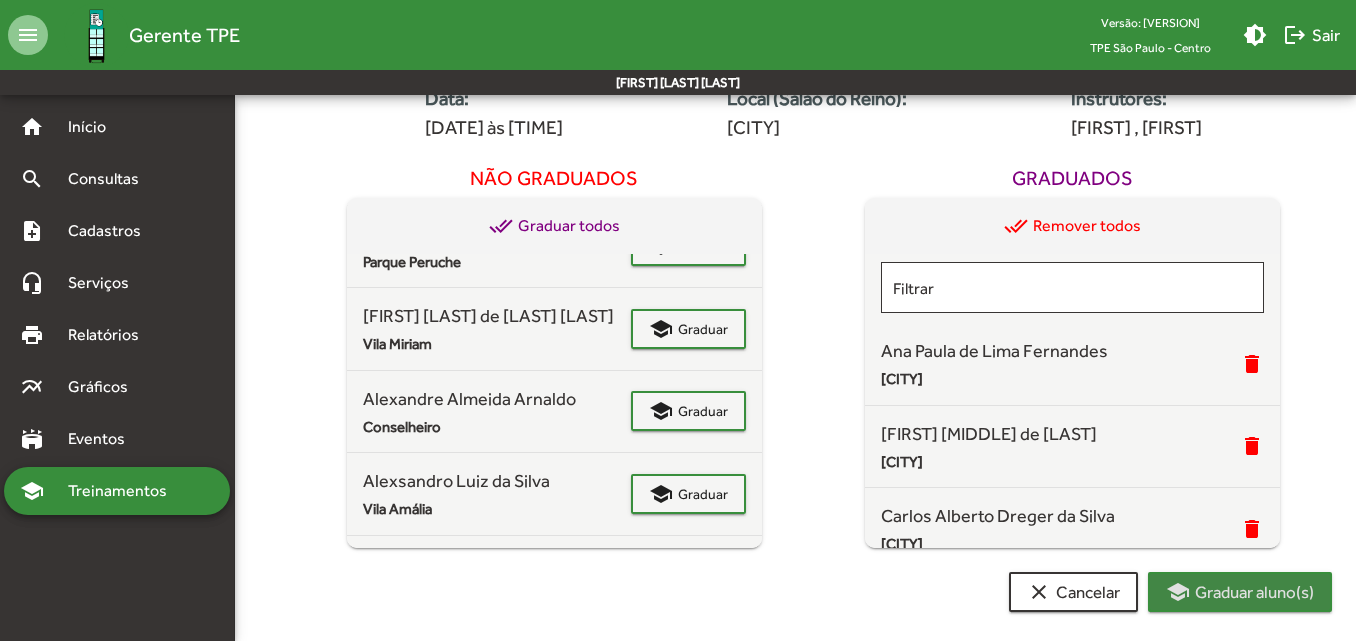 click on "school  Graduar aluno(s)" at bounding box center (1240, 592) 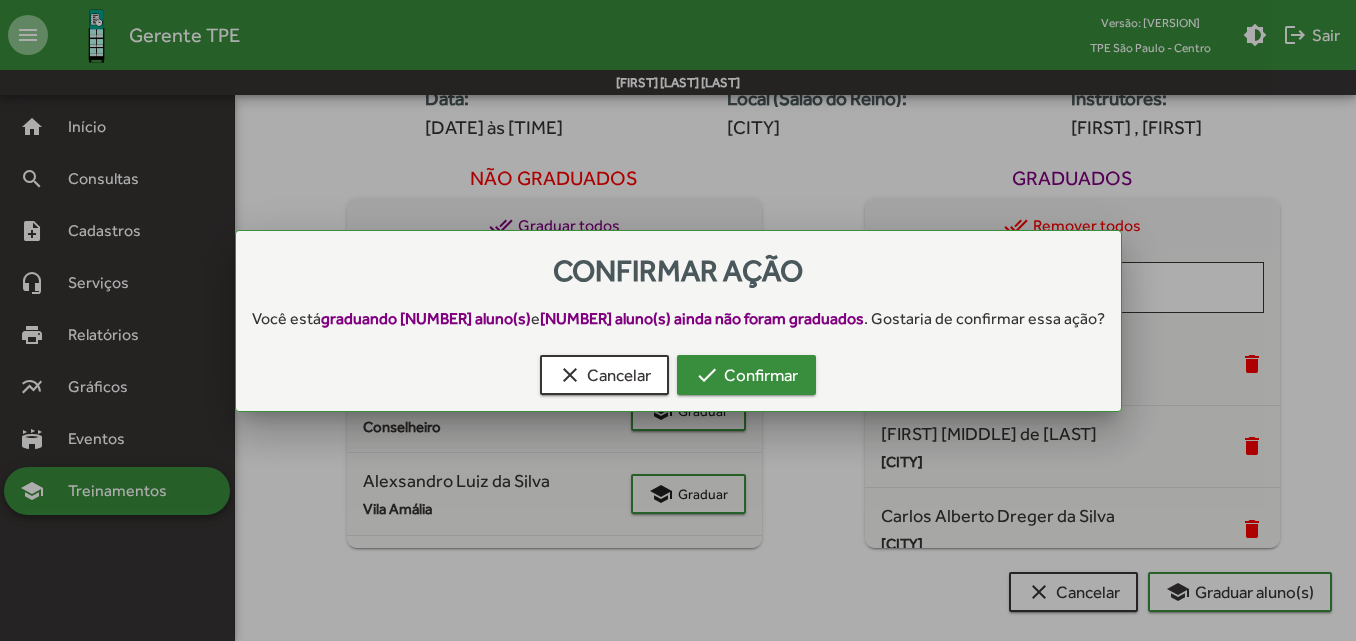 click on "check  Confirmar" at bounding box center (746, 375) 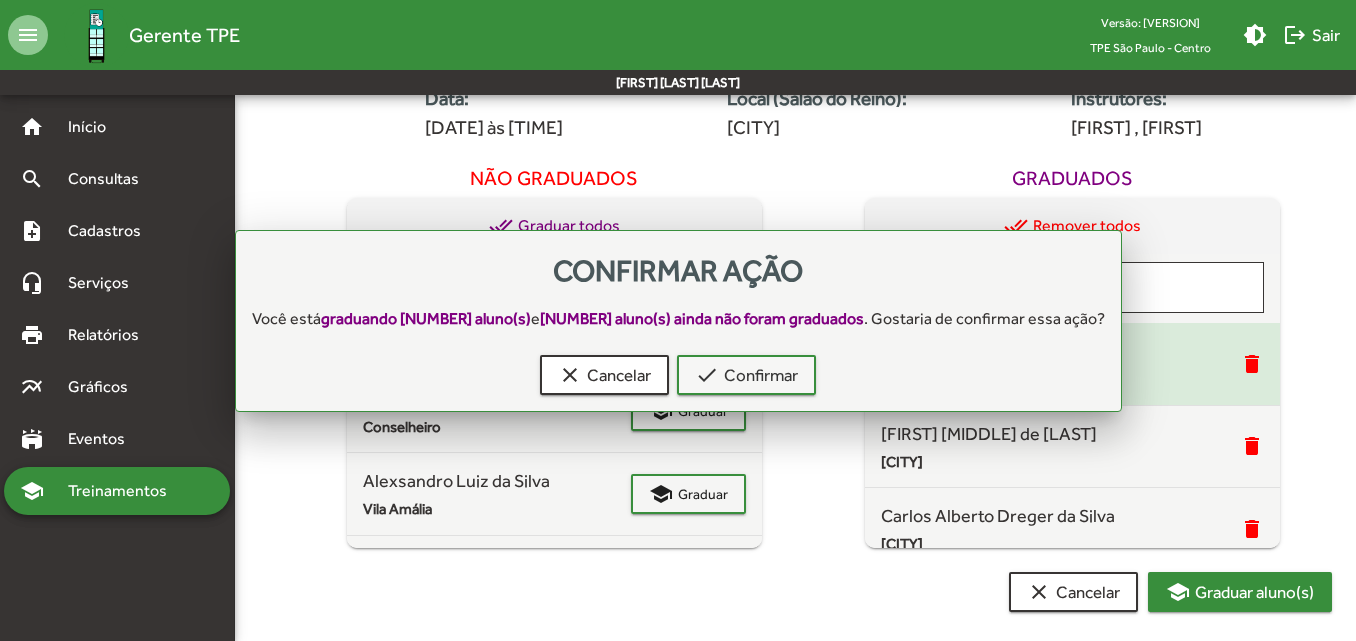 scroll, scrollTop: 269, scrollLeft: 0, axis: vertical 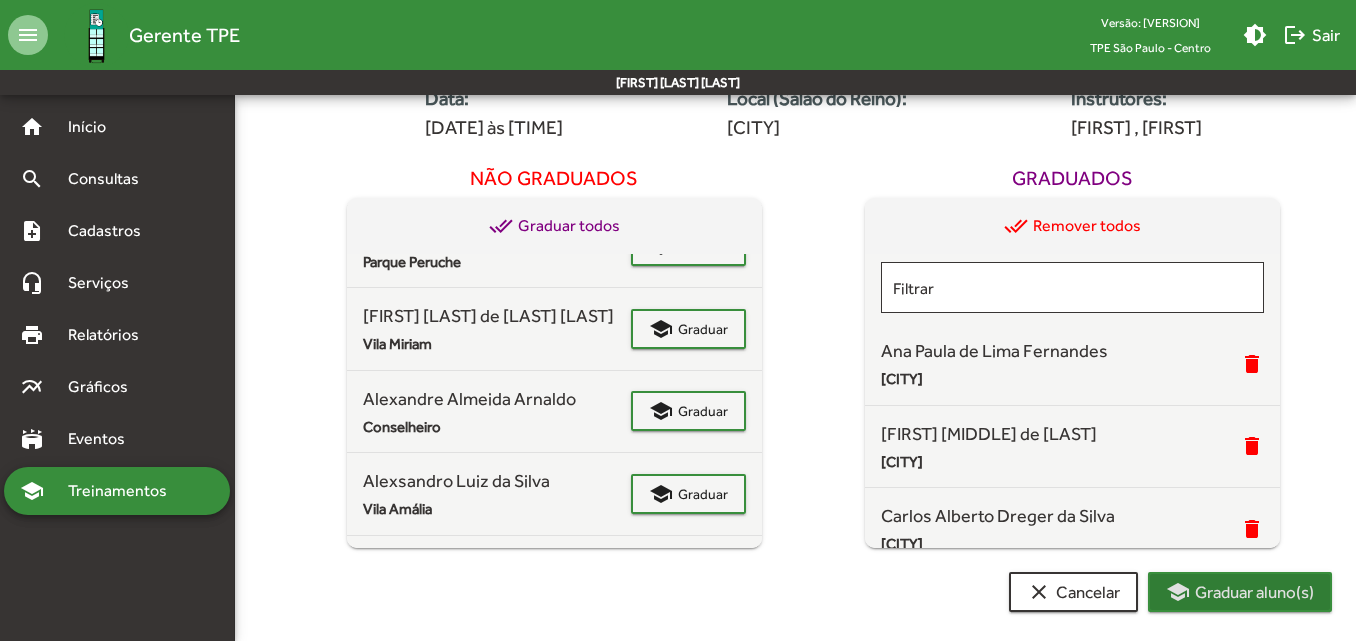 click on "school  Graduar aluno(s)" at bounding box center (1240, 592) 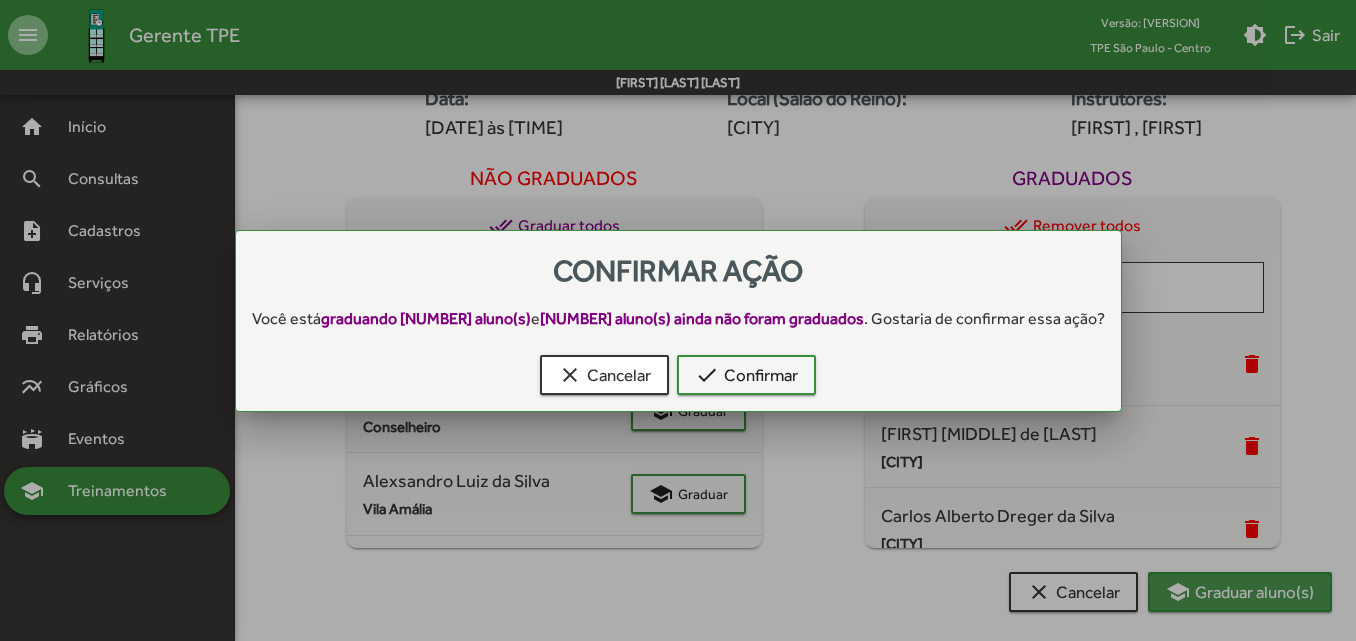 scroll, scrollTop: 0, scrollLeft: 0, axis: both 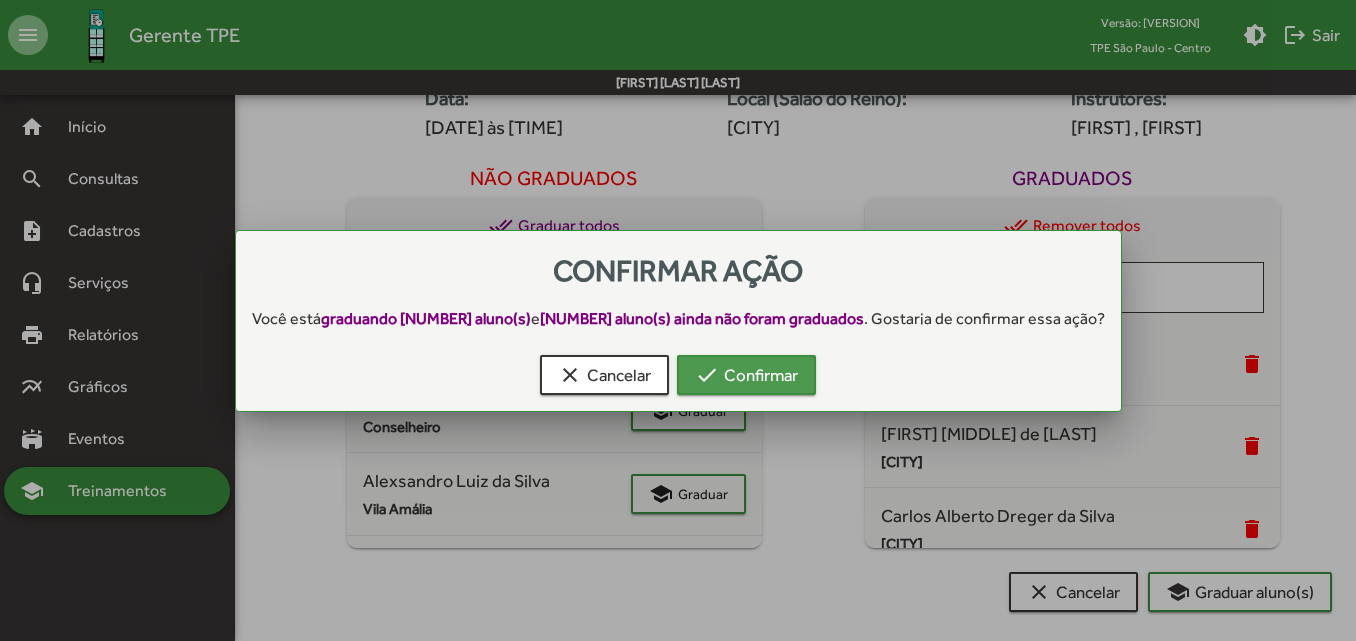 click on "check  Confirmar" at bounding box center (746, 375) 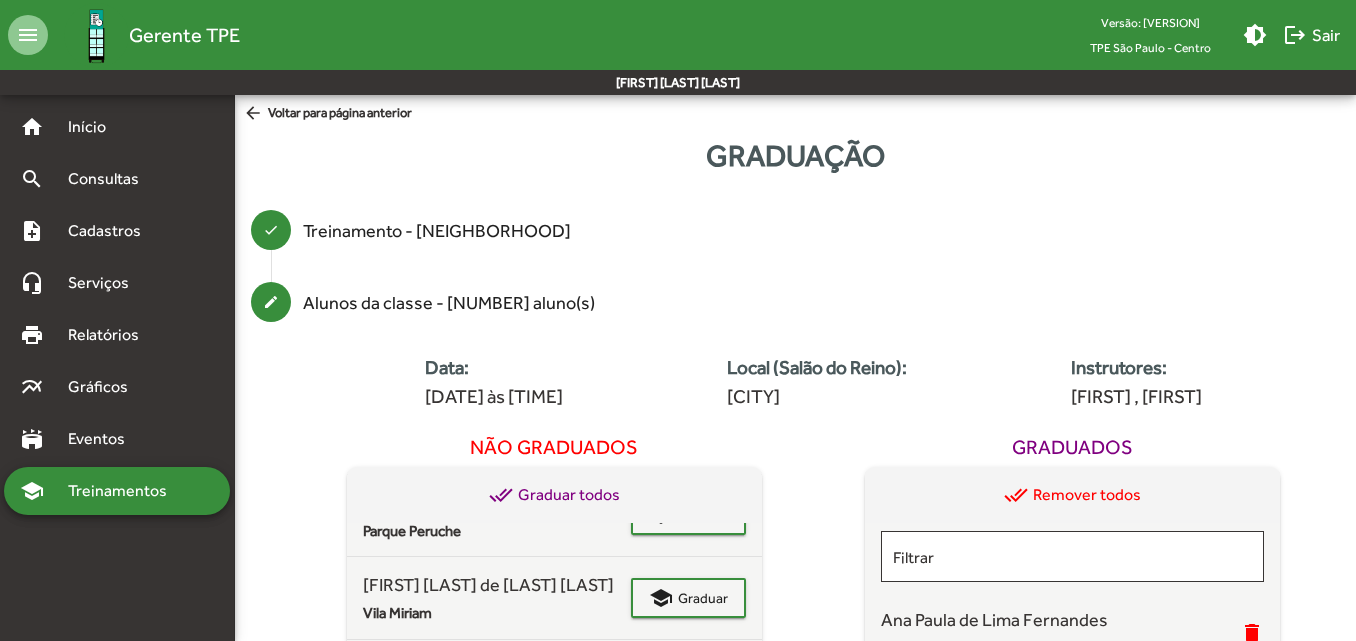 scroll, scrollTop: 269, scrollLeft: 0, axis: vertical 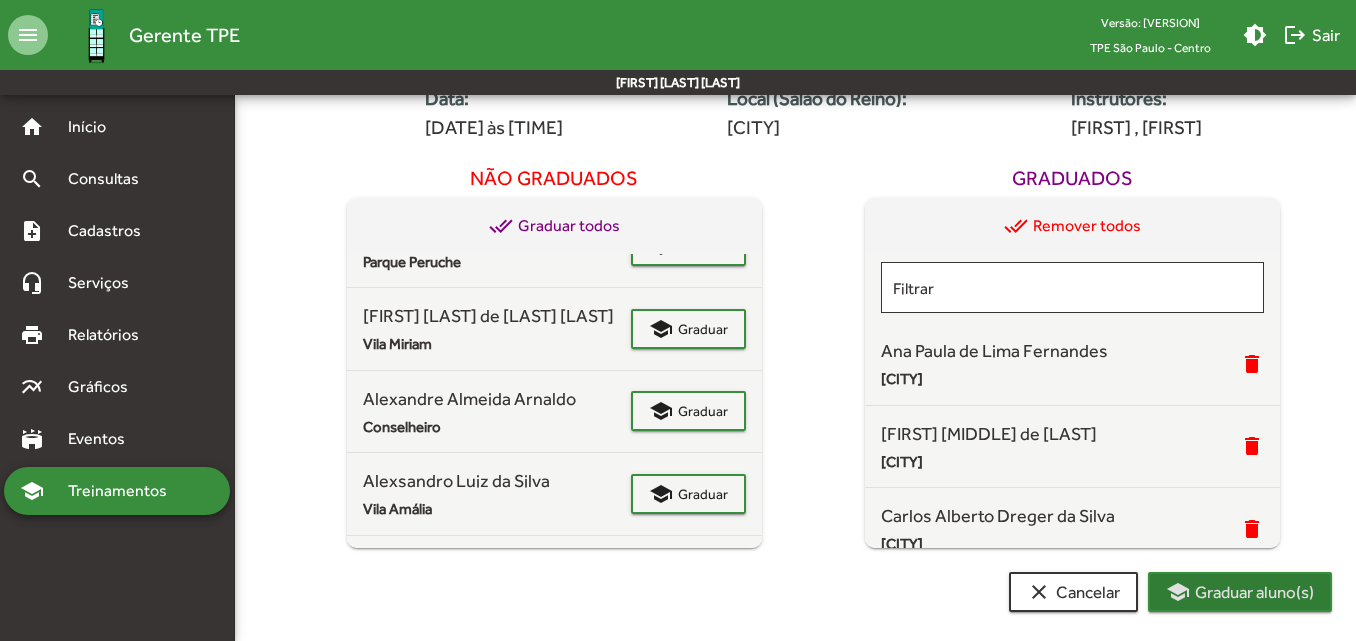 click on "school  Graduar aluno(s)" at bounding box center [1240, 592] 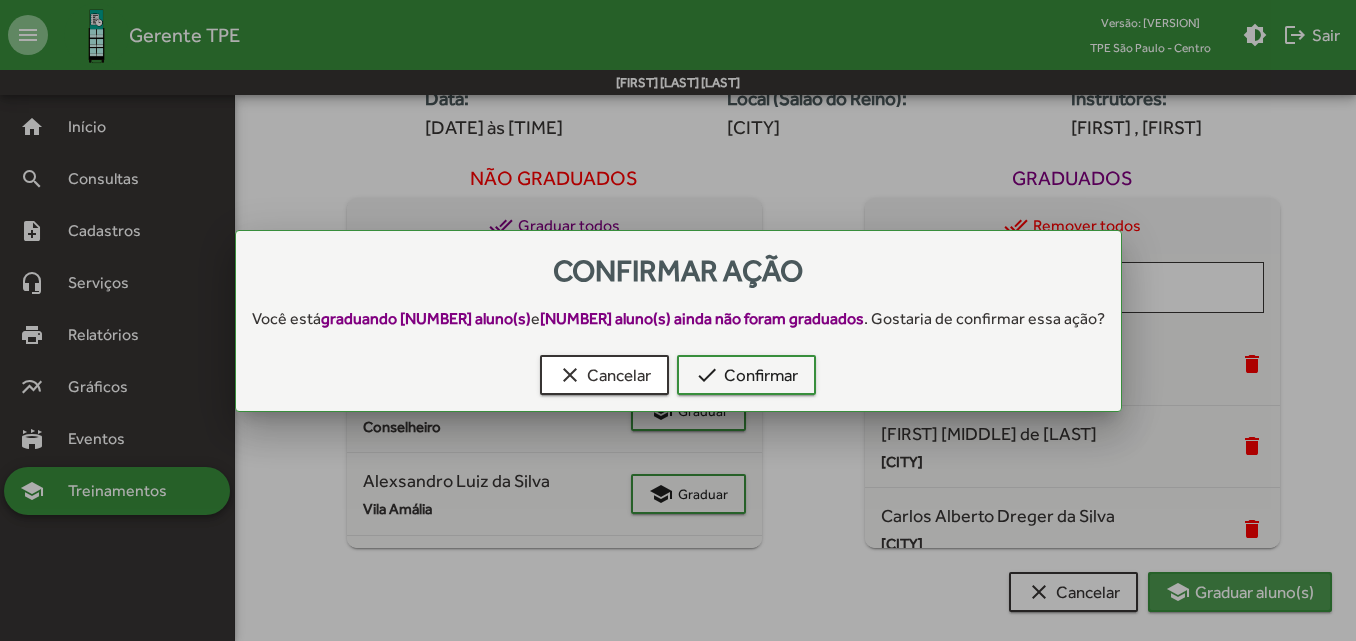 scroll, scrollTop: 0, scrollLeft: 0, axis: both 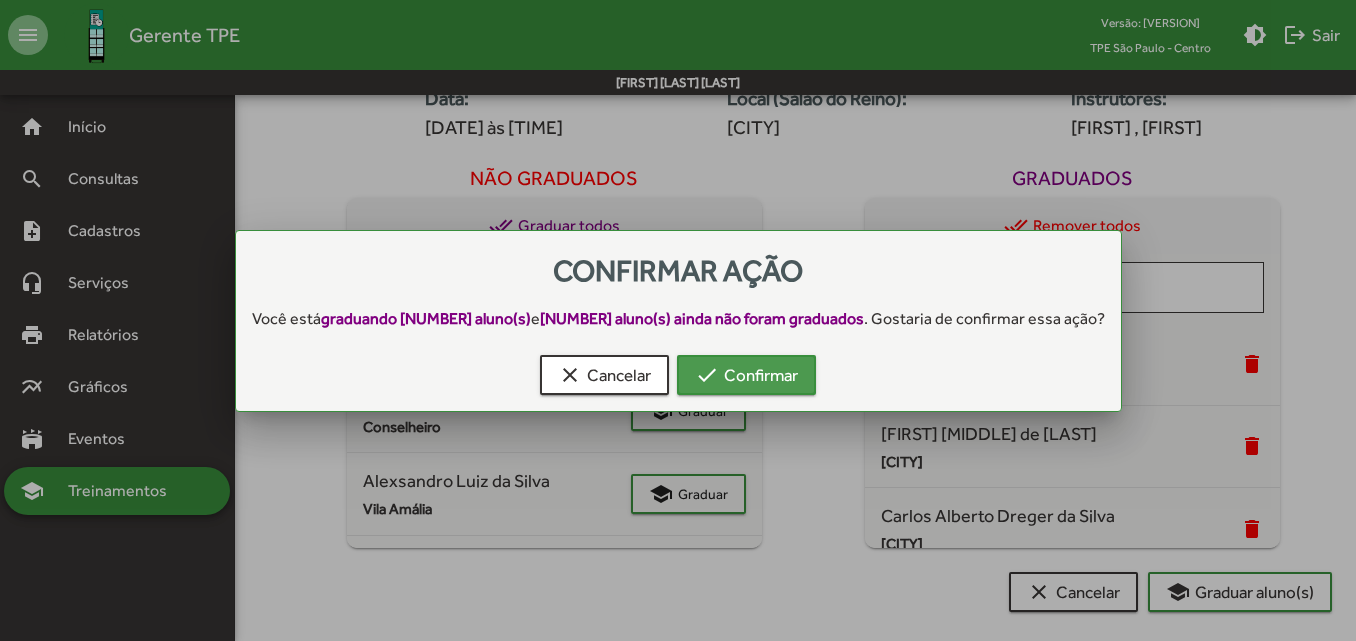 click on "check  Confirmar" at bounding box center (746, 375) 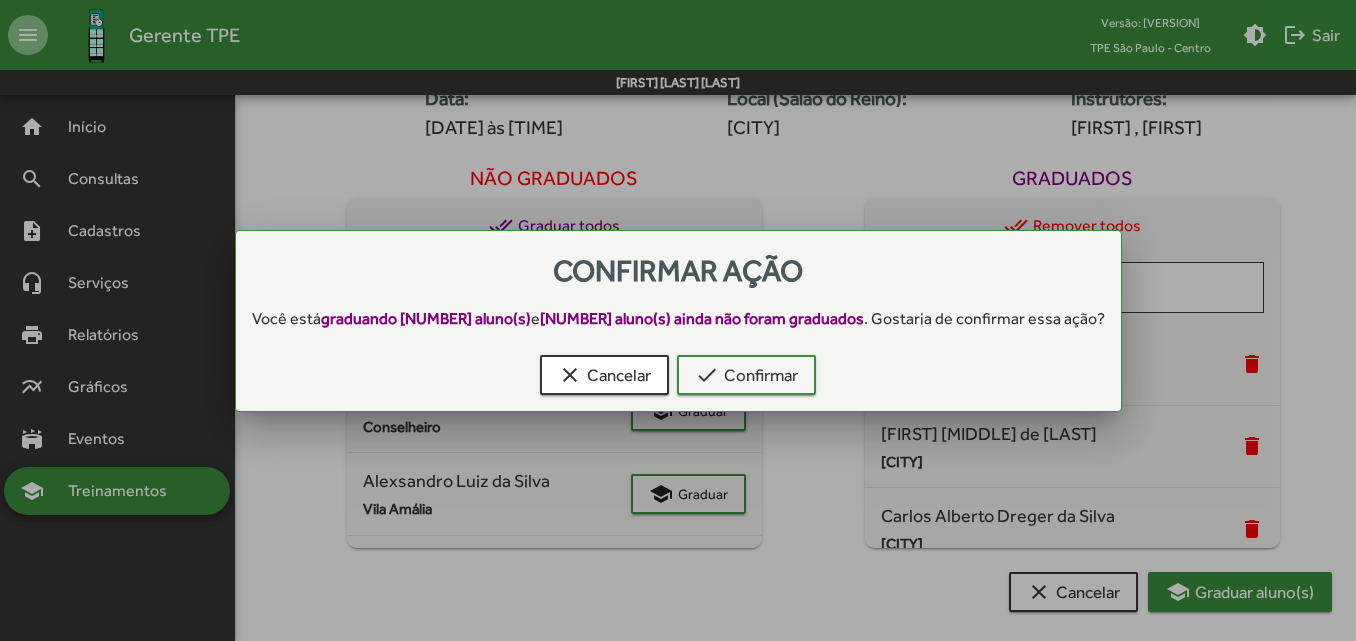scroll, scrollTop: 269, scrollLeft: 0, axis: vertical 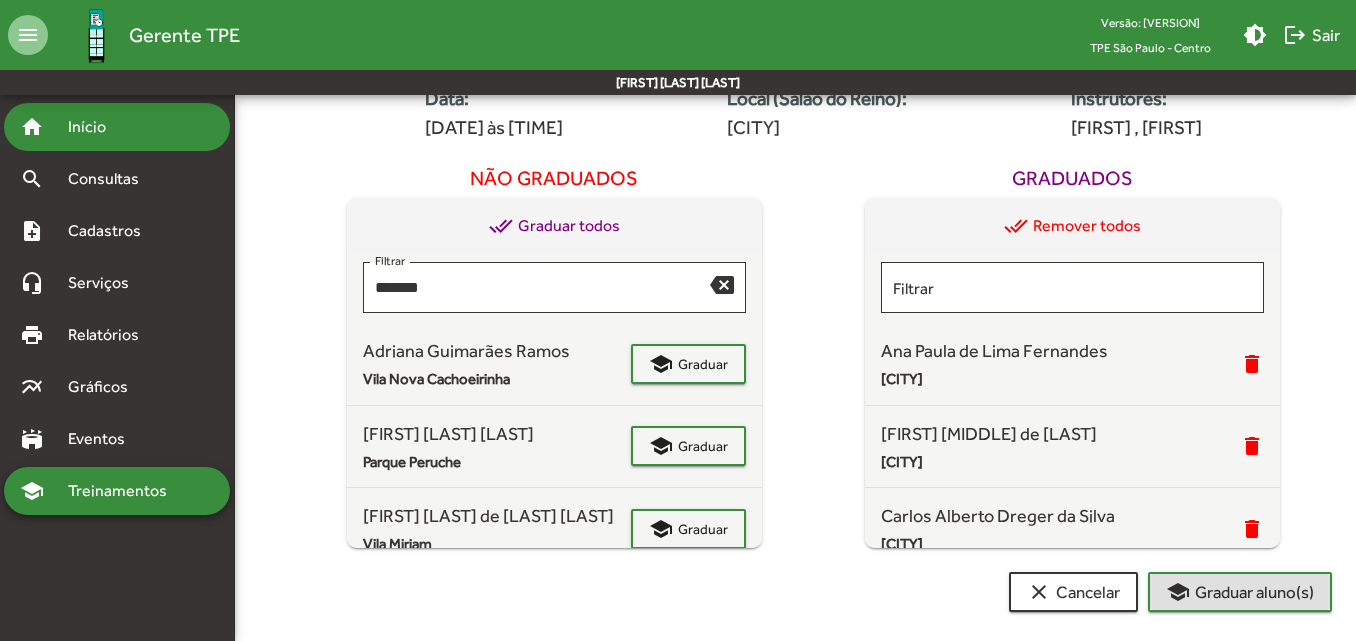 click on "Início" at bounding box center (95, 127) 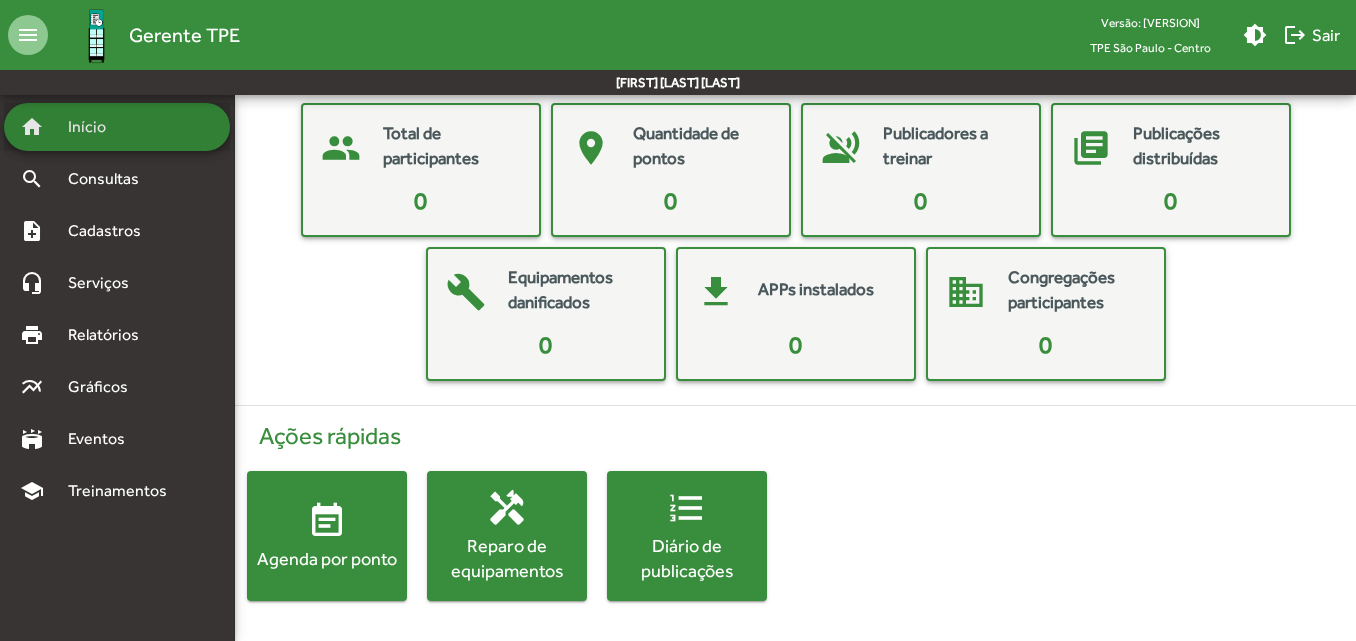 scroll, scrollTop: 0, scrollLeft: 0, axis: both 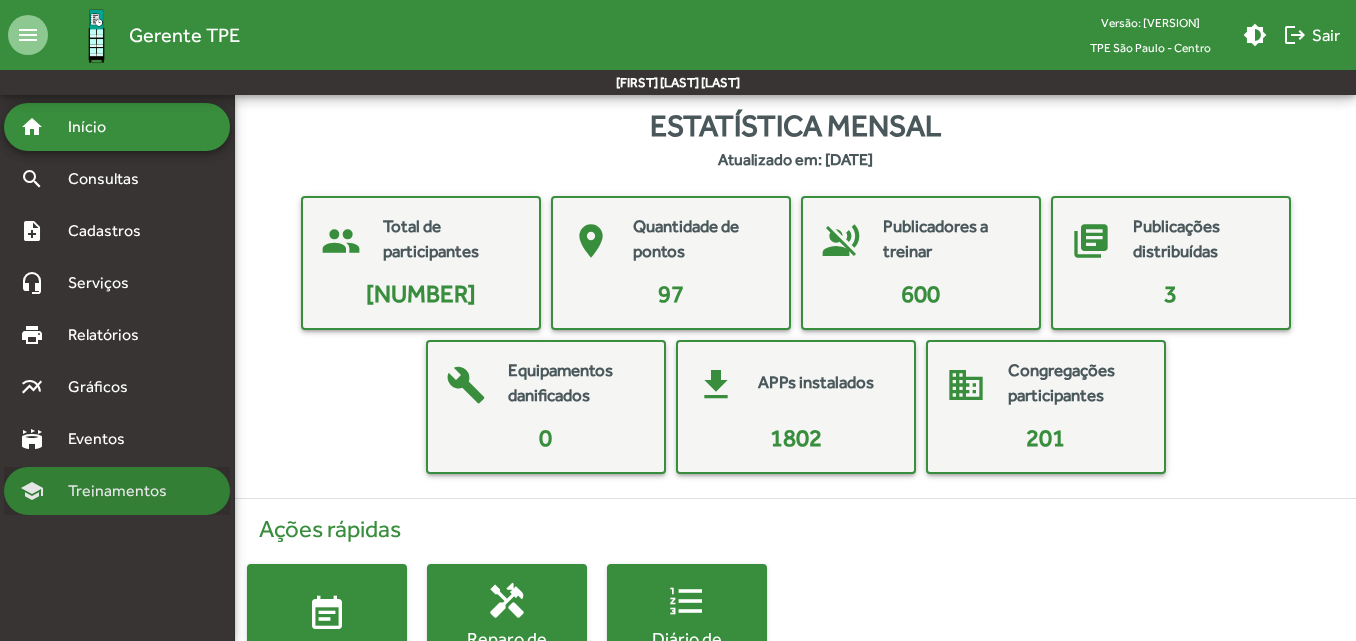 click on "Treinamentos" at bounding box center (95, 127) 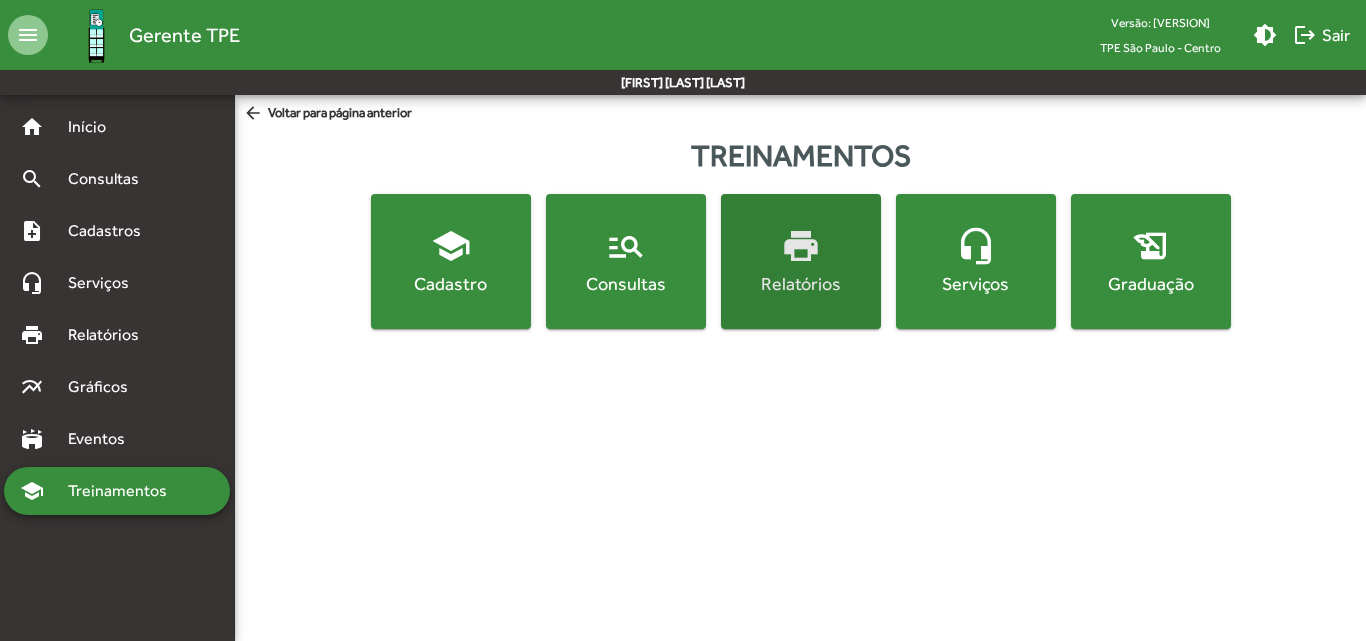 click on "Relatórios" at bounding box center [801, 283] 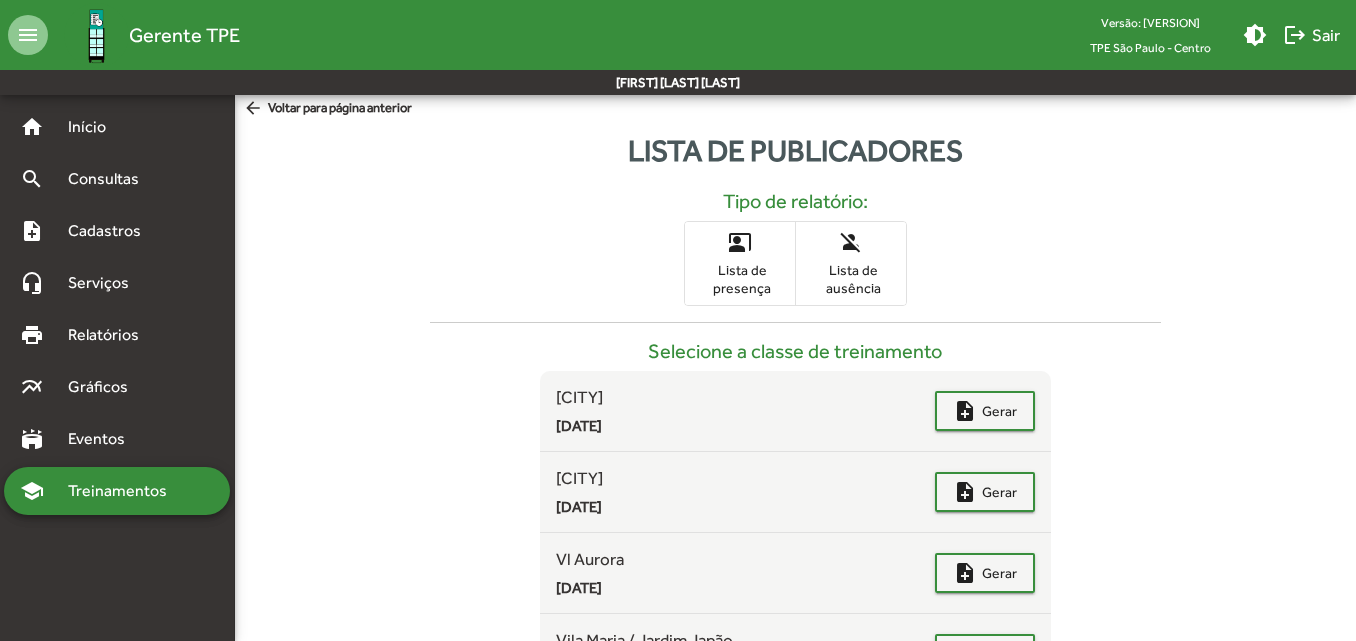 scroll, scrollTop: 0, scrollLeft: 0, axis: both 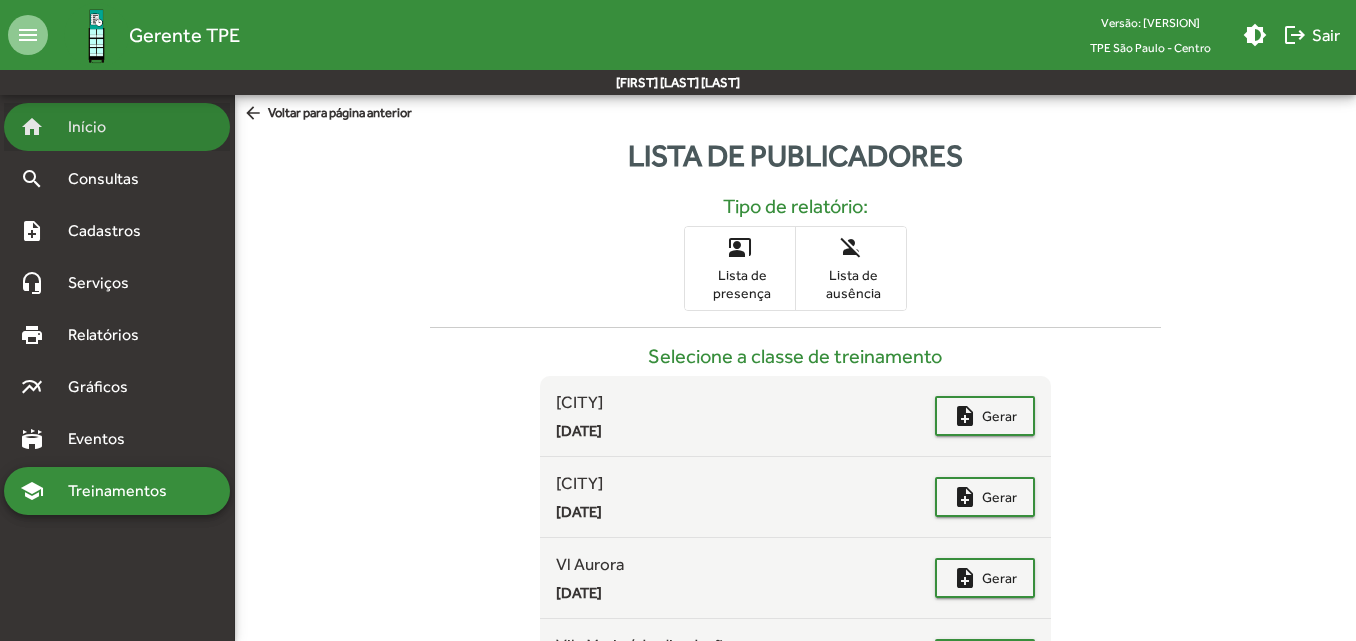 click on "Início" at bounding box center (95, 127) 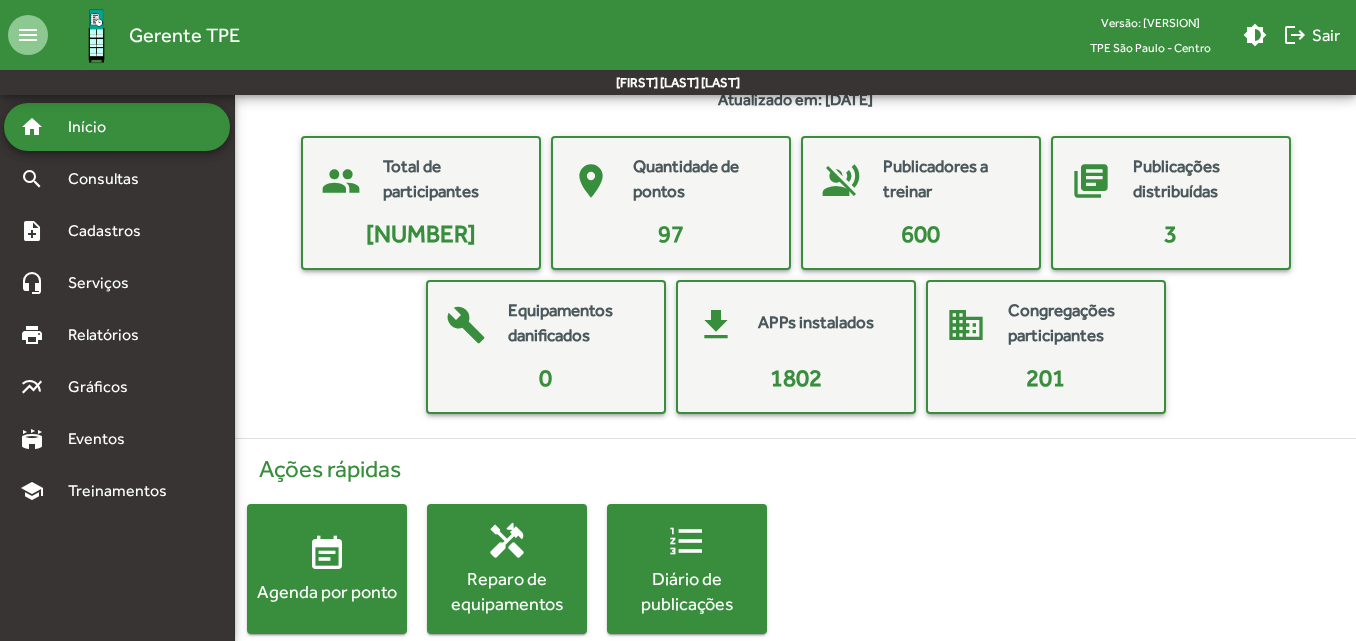 scroll, scrollTop: 93, scrollLeft: 0, axis: vertical 